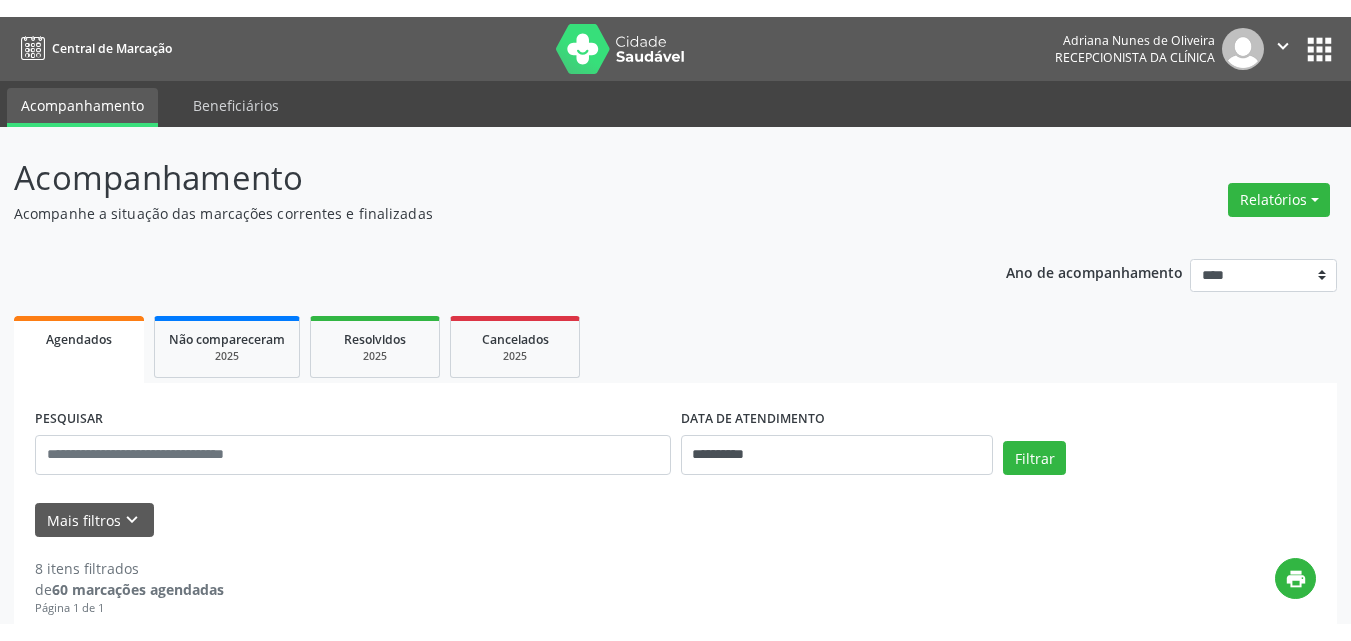 scroll, scrollTop: 0, scrollLeft: 0, axis: both 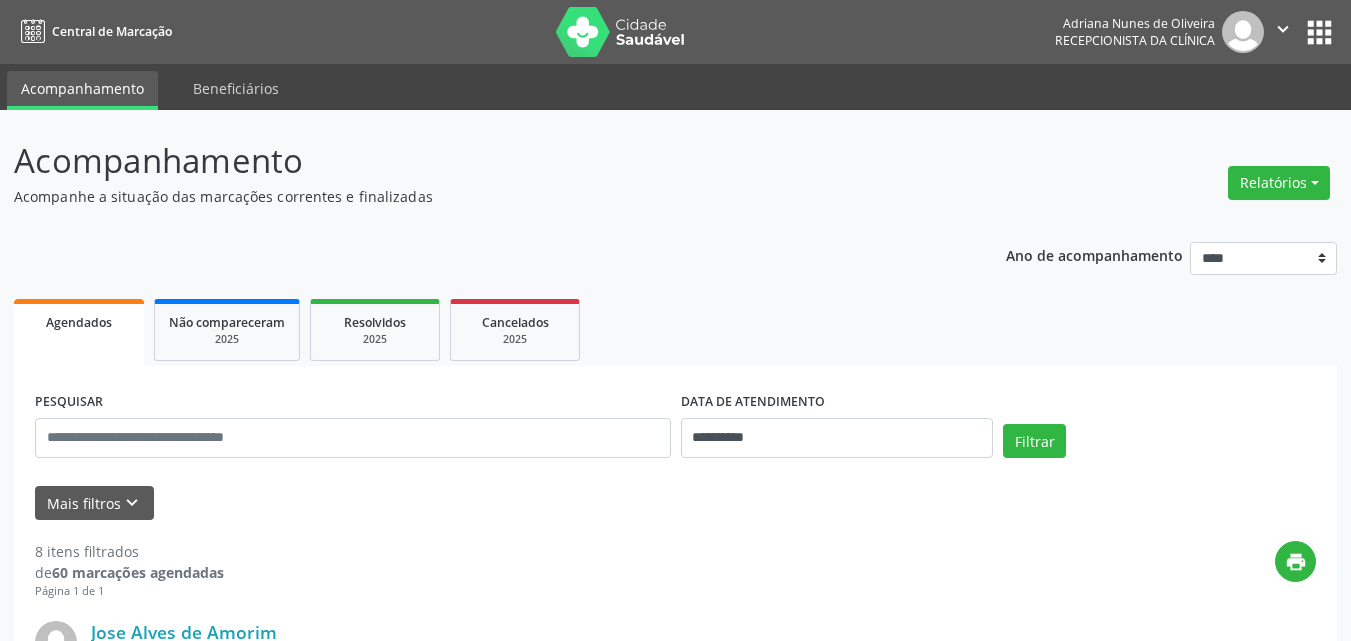 click on "**********" at bounding box center [675, 1599] 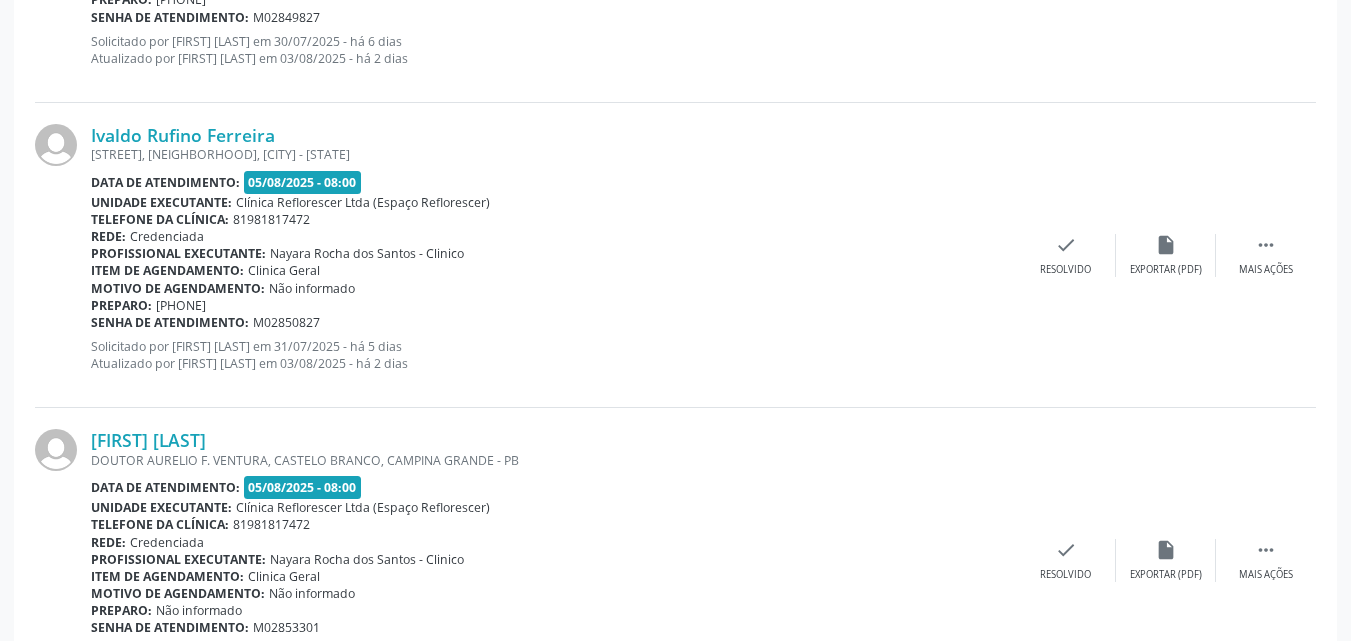 scroll, scrollTop: 1200, scrollLeft: 0, axis: vertical 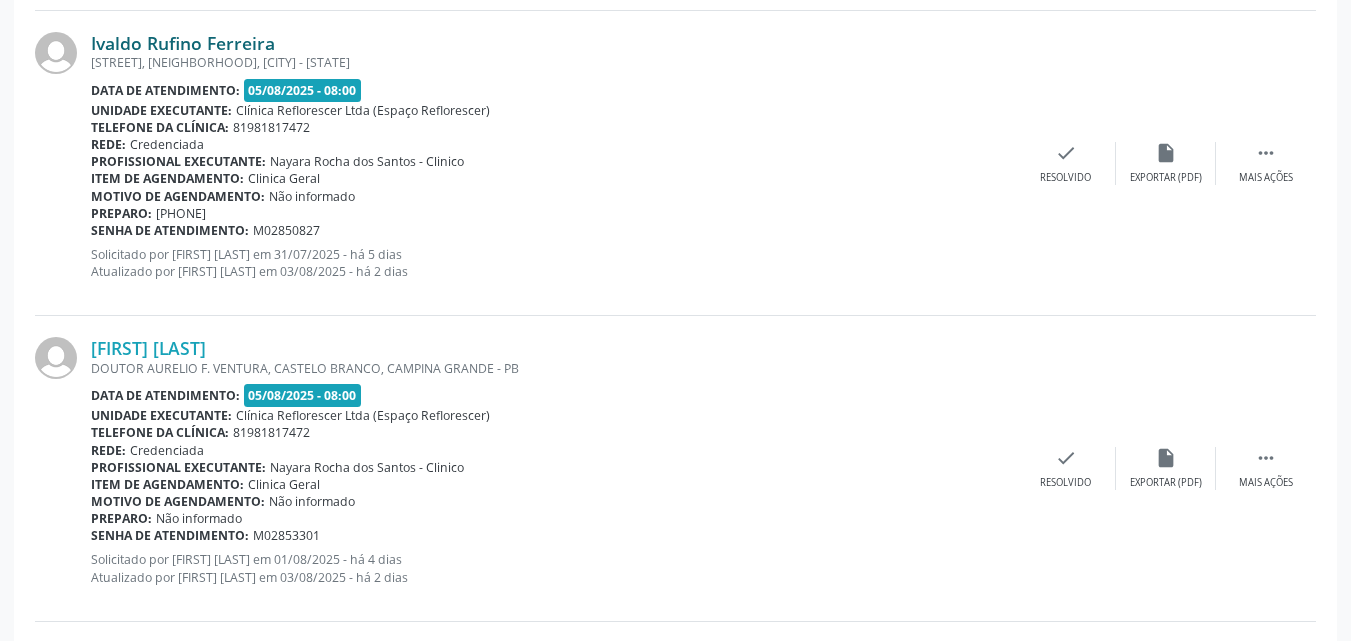 click on "Ivaldo Rufino Ferreira" at bounding box center [183, 43] 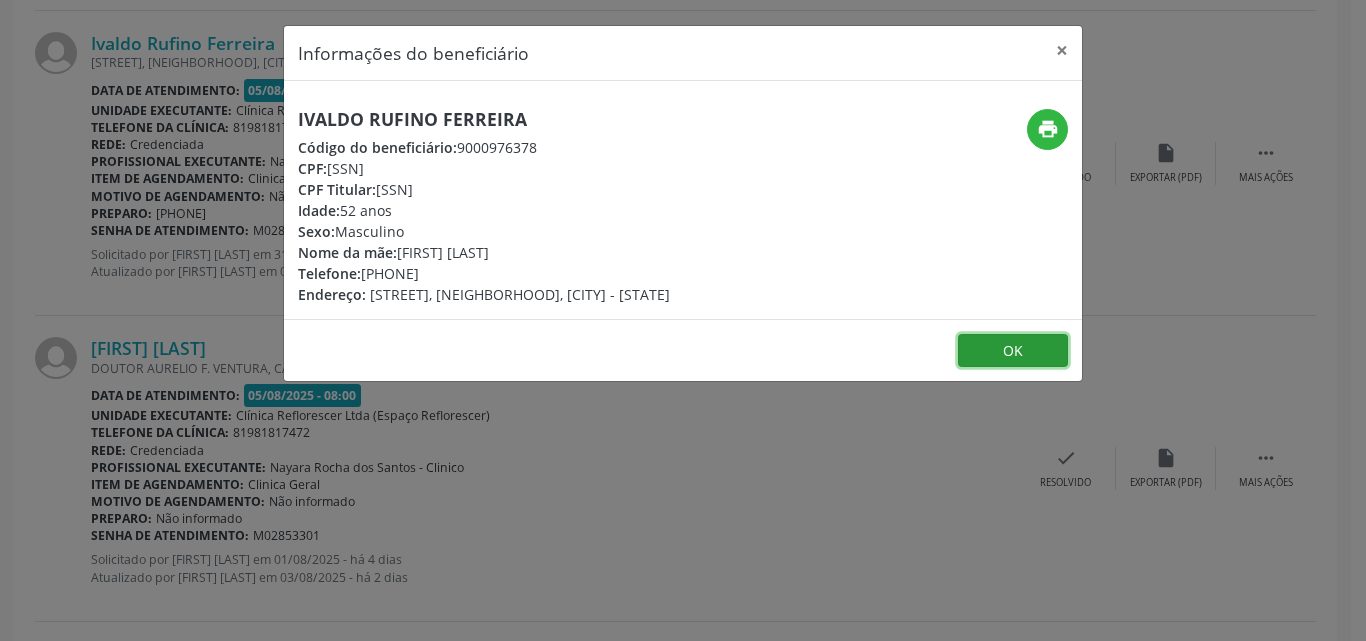 click on "OK" at bounding box center (1013, 351) 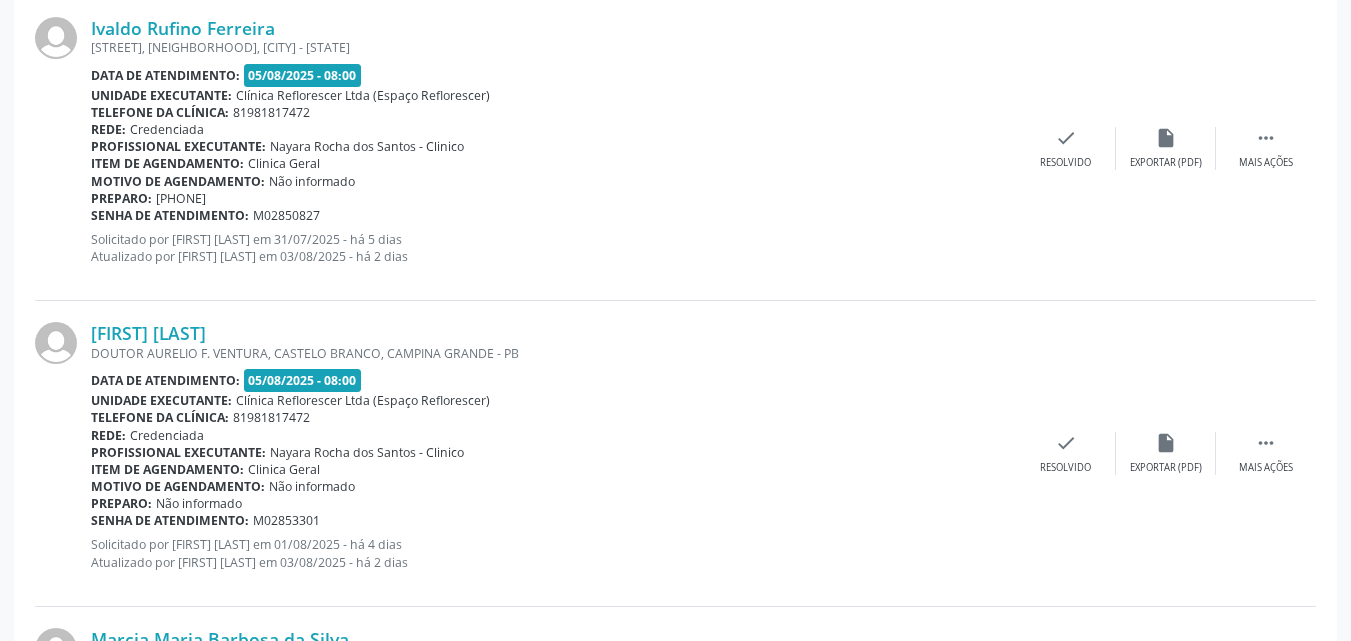 scroll, scrollTop: 1200, scrollLeft: 0, axis: vertical 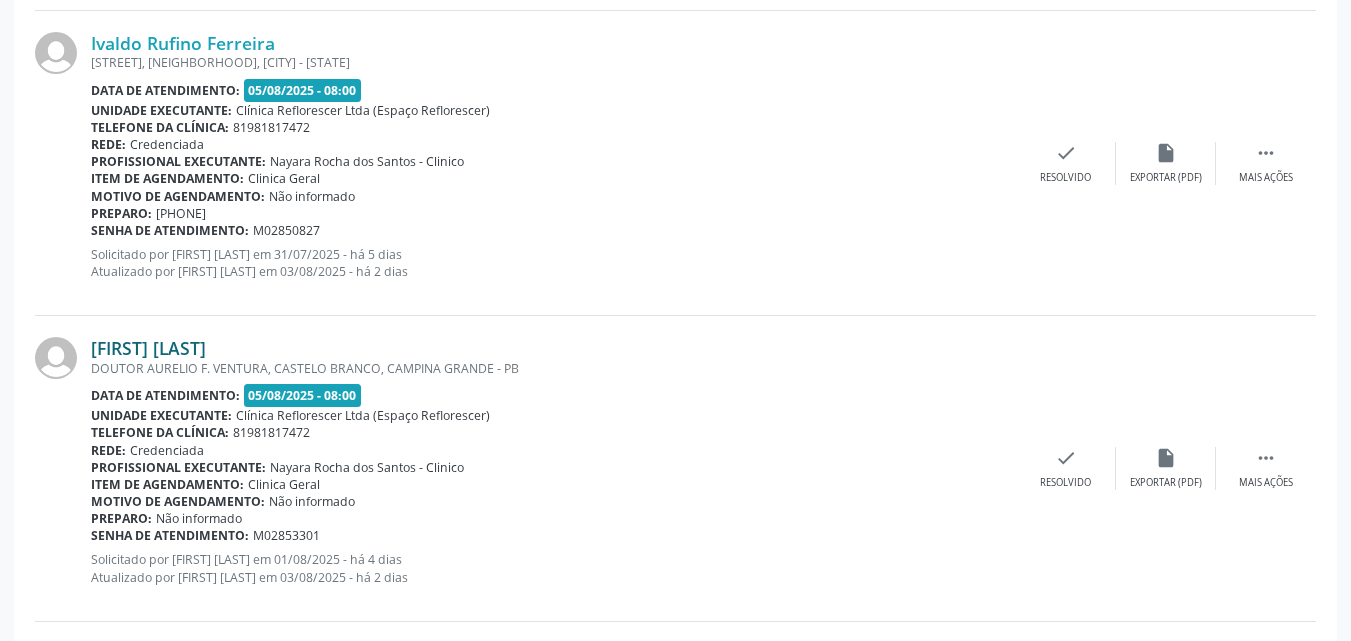 click on "[FIRST] [LAST]" at bounding box center (148, 348) 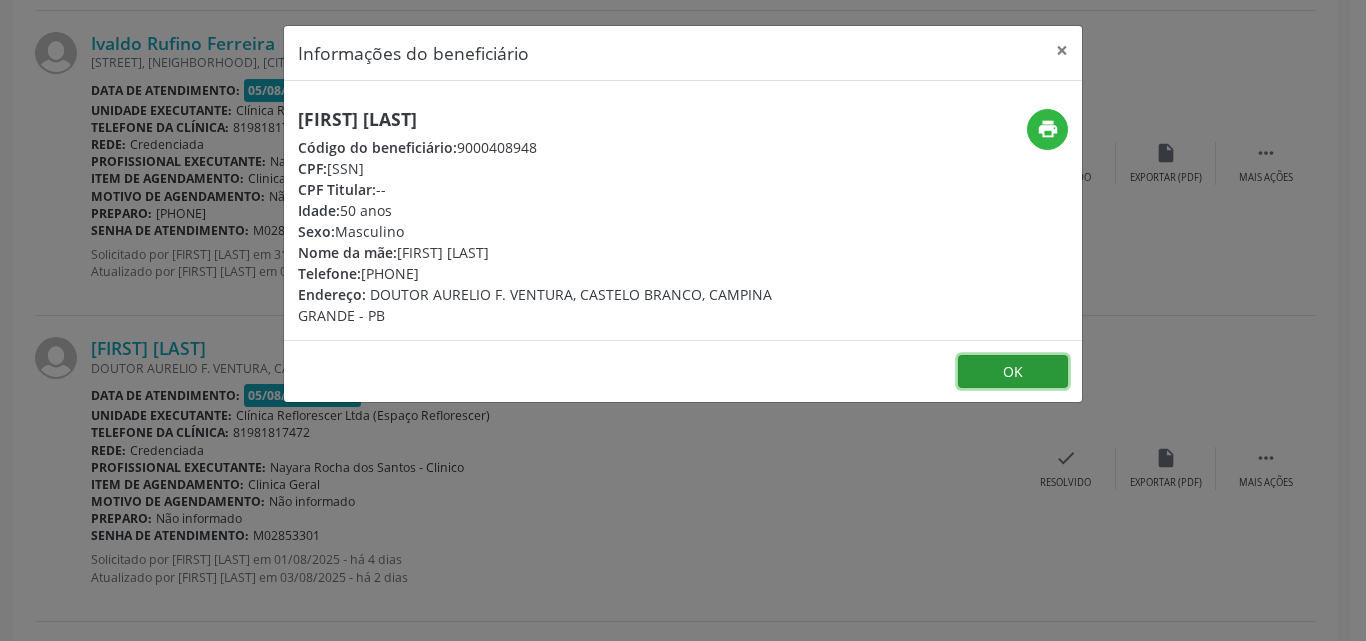 click on "OK" at bounding box center [1013, 372] 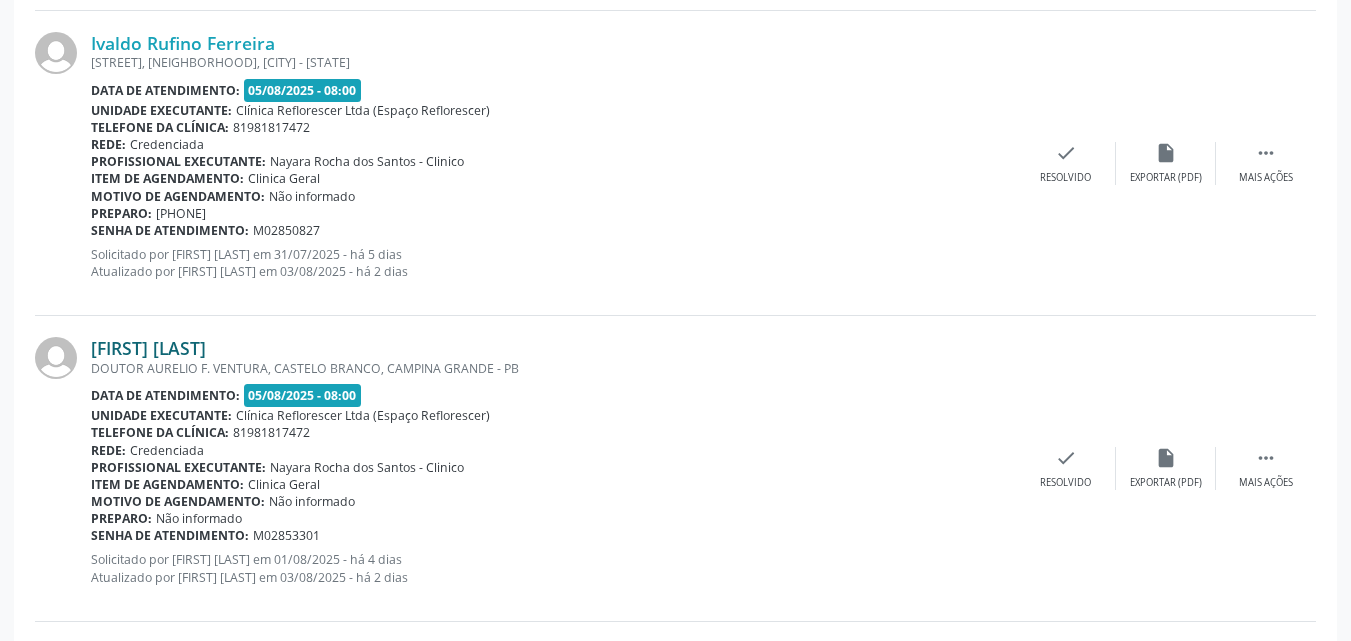 click on "[FIRST] [LAST]" at bounding box center [148, 348] 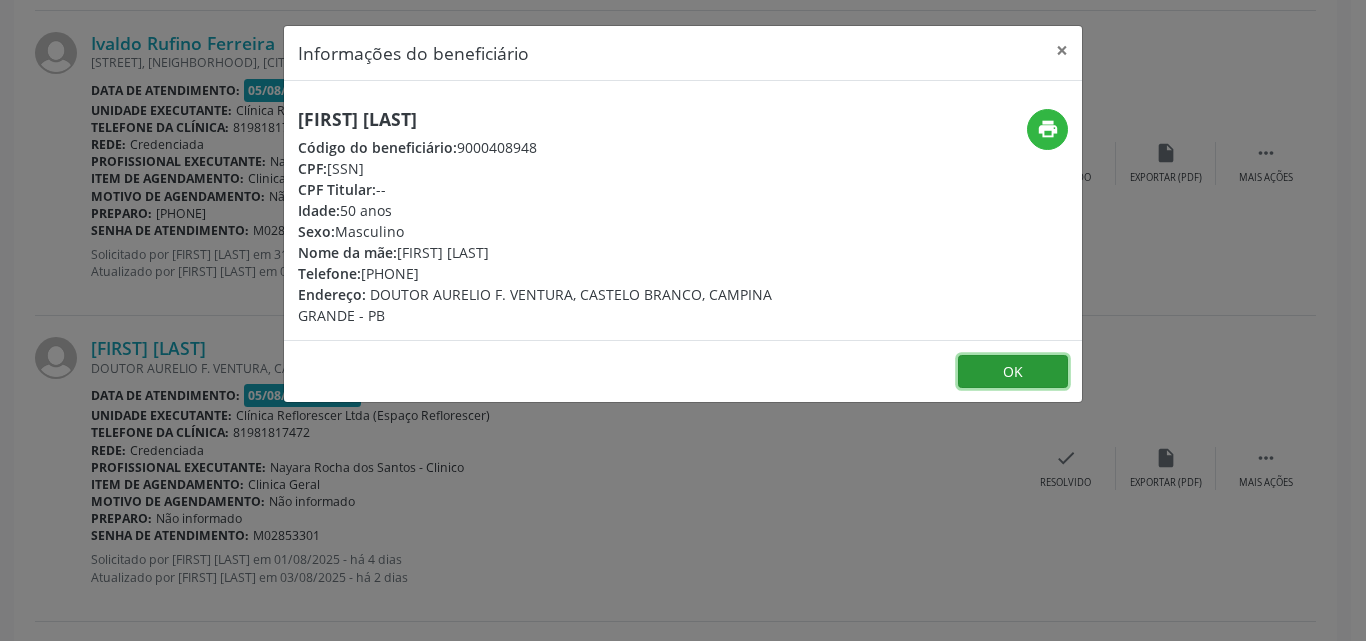 click on "OK" at bounding box center [1013, 372] 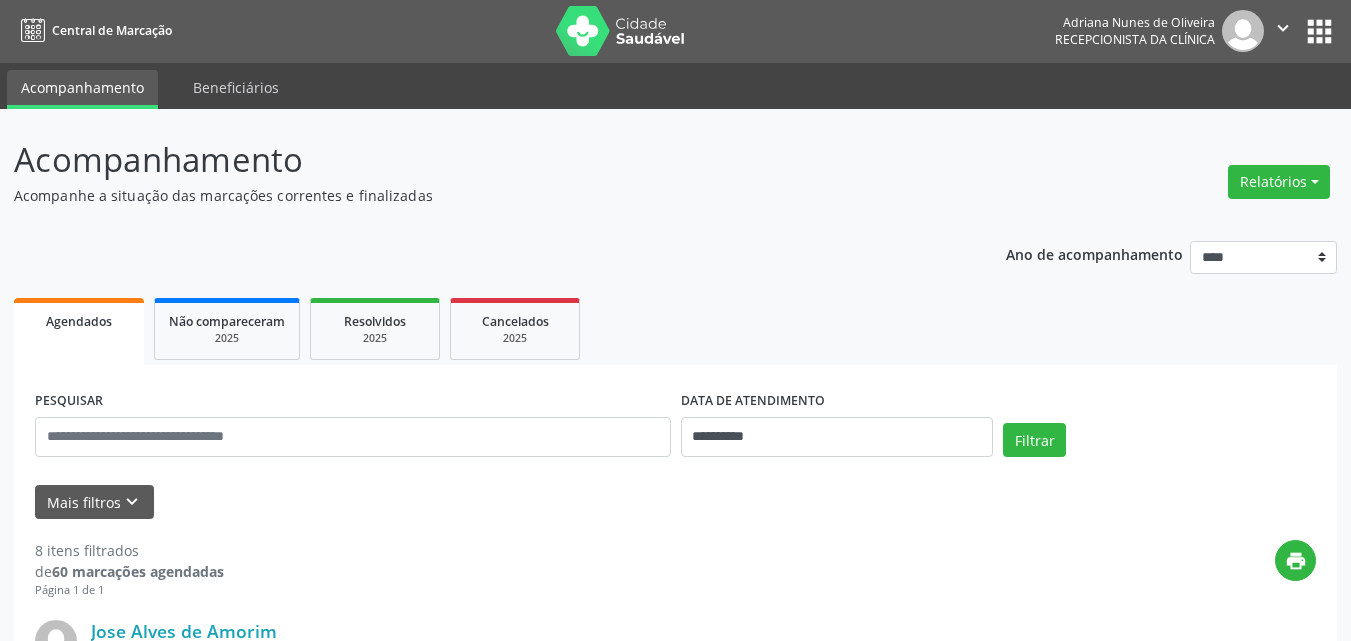 scroll, scrollTop: 0, scrollLeft: 0, axis: both 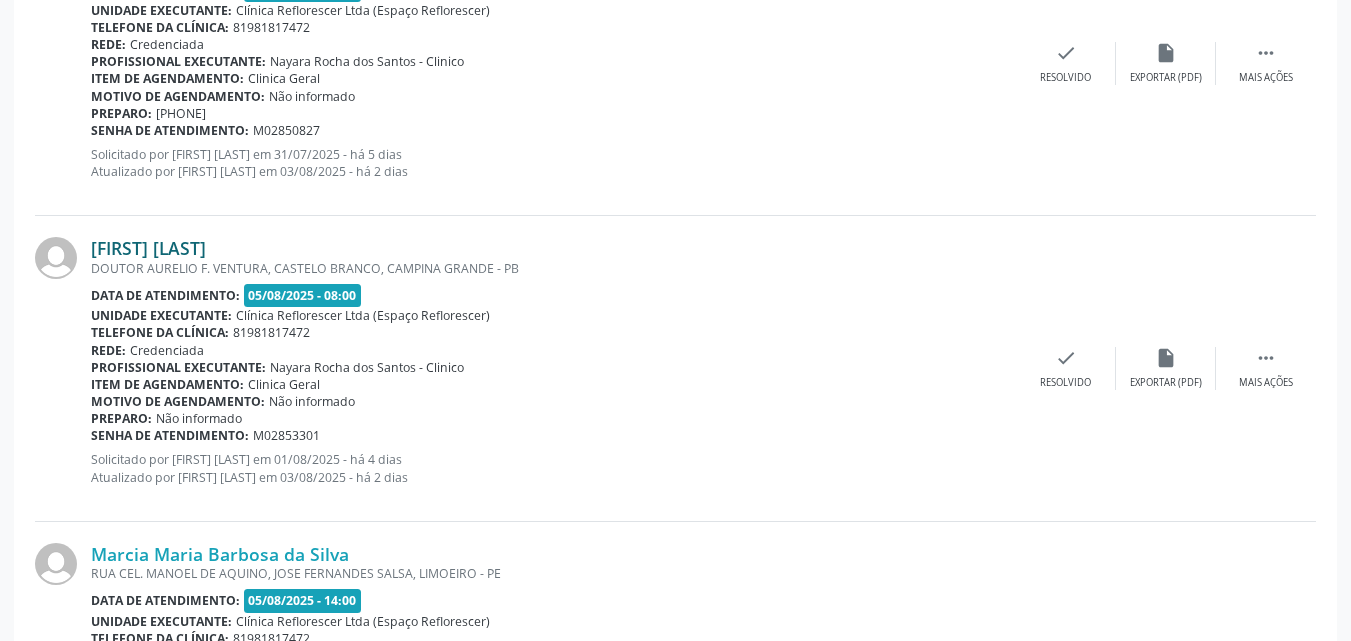 click on "[FIRST] [LAST]" at bounding box center (148, 248) 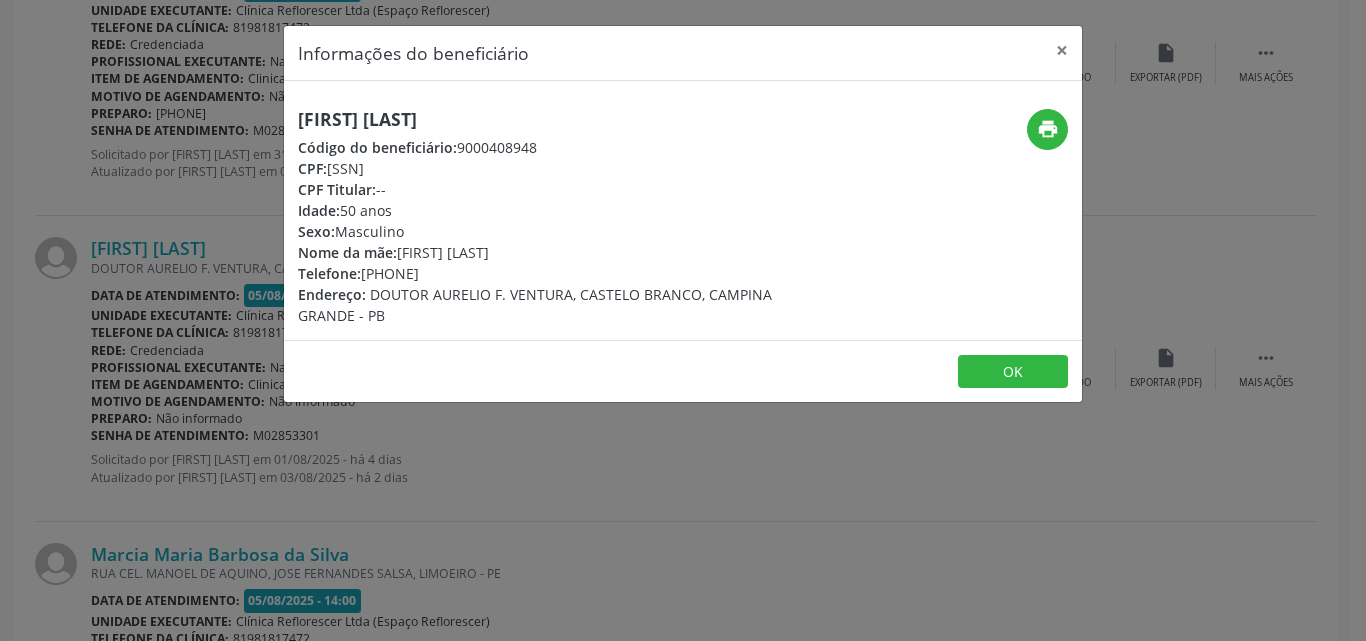 drag, startPoint x: 328, startPoint y: 166, endPoint x: 448, endPoint y: 172, distance: 120.14991 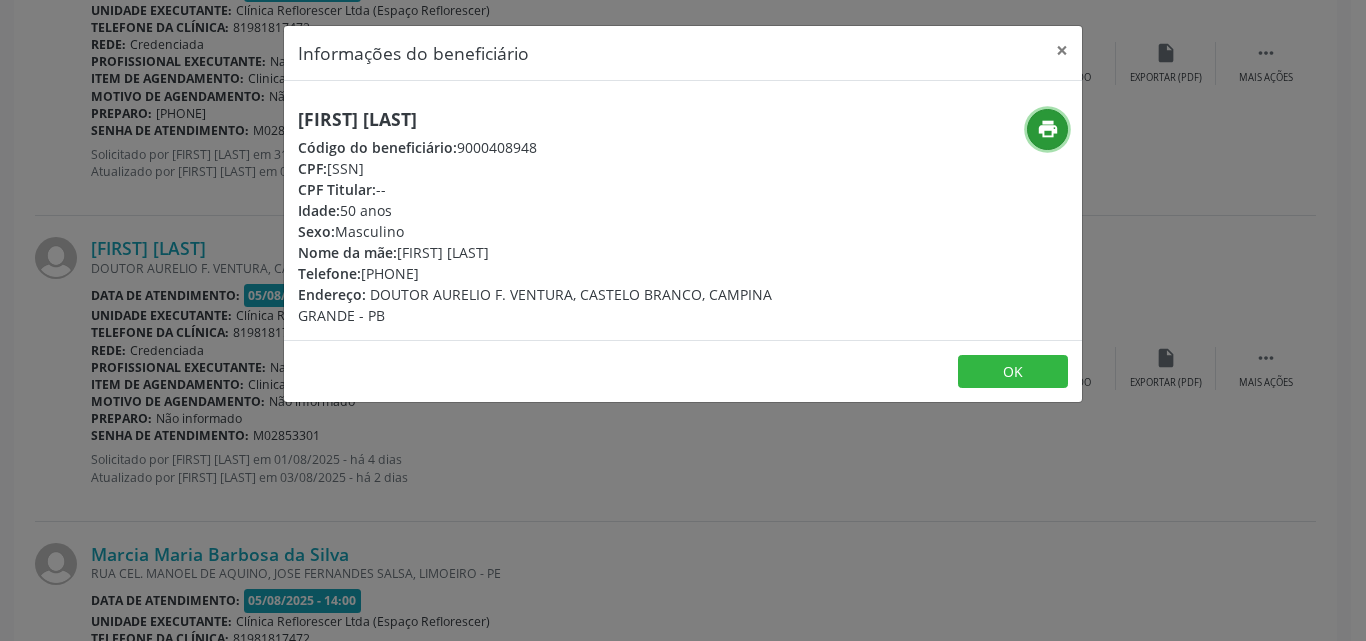 click on "print" at bounding box center [1048, 129] 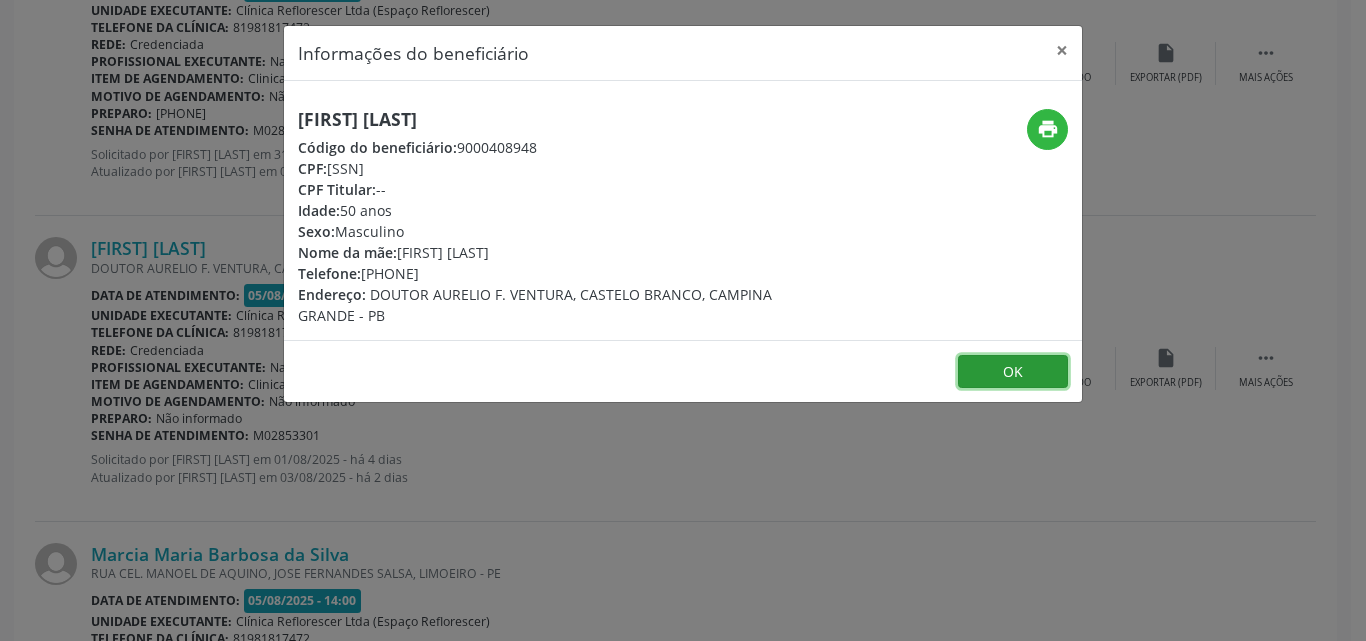 click on "OK" at bounding box center [1013, 372] 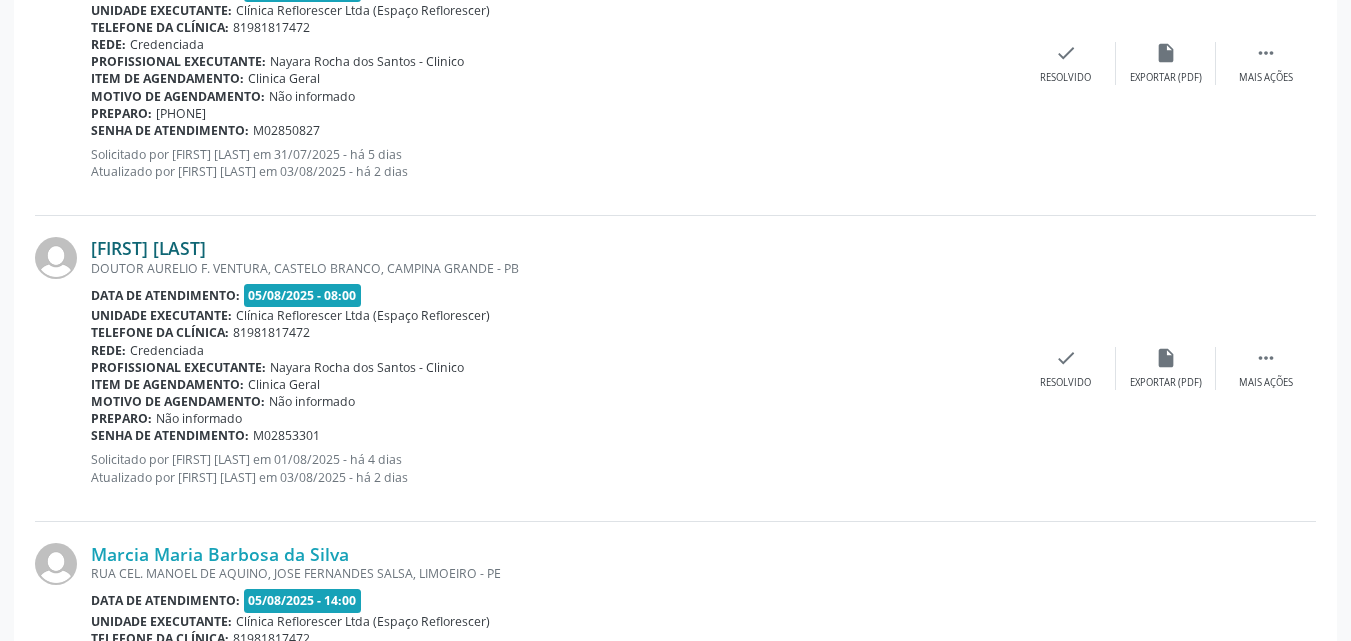 click on "[FIRST] [LAST]" at bounding box center (148, 248) 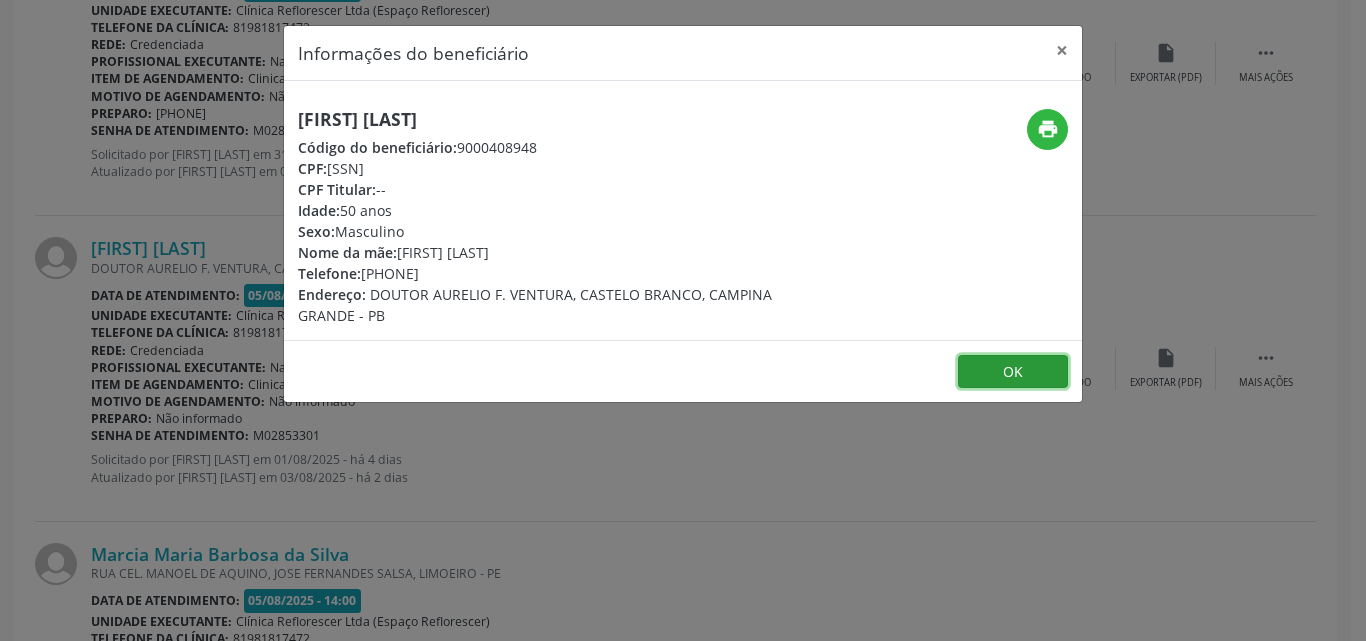 click on "OK" at bounding box center (1013, 372) 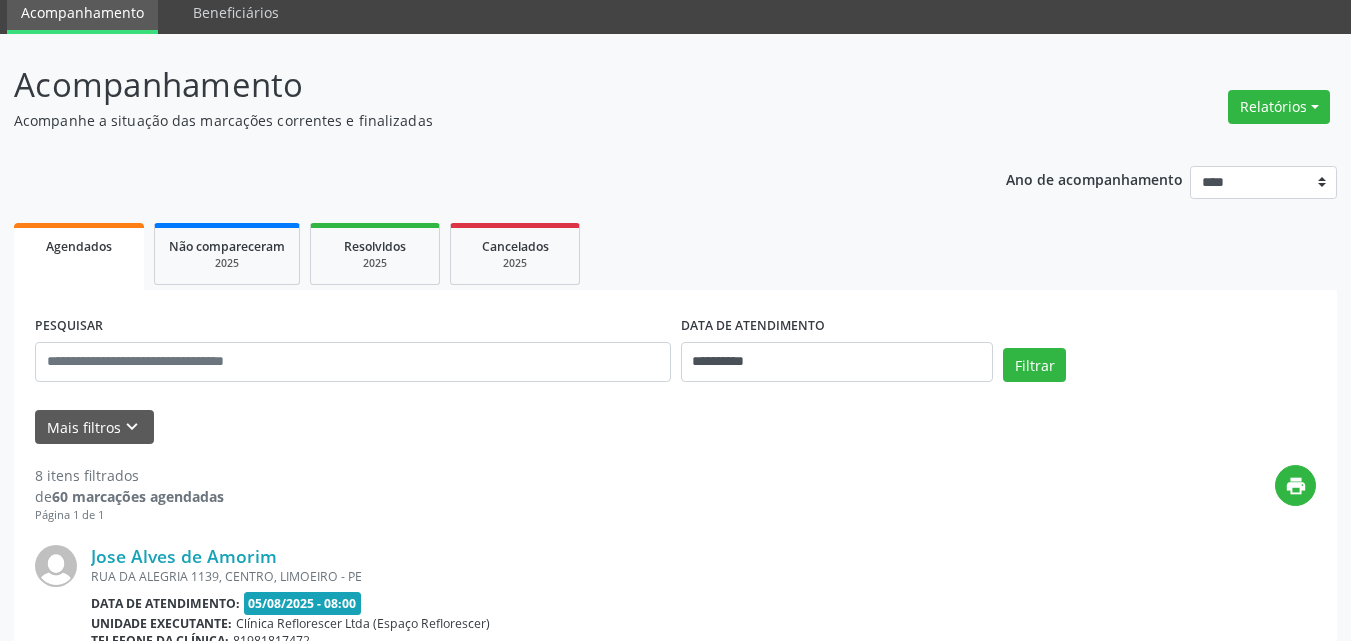 scroll, scrollTop: 0, scrollLeft: 0, axis: both 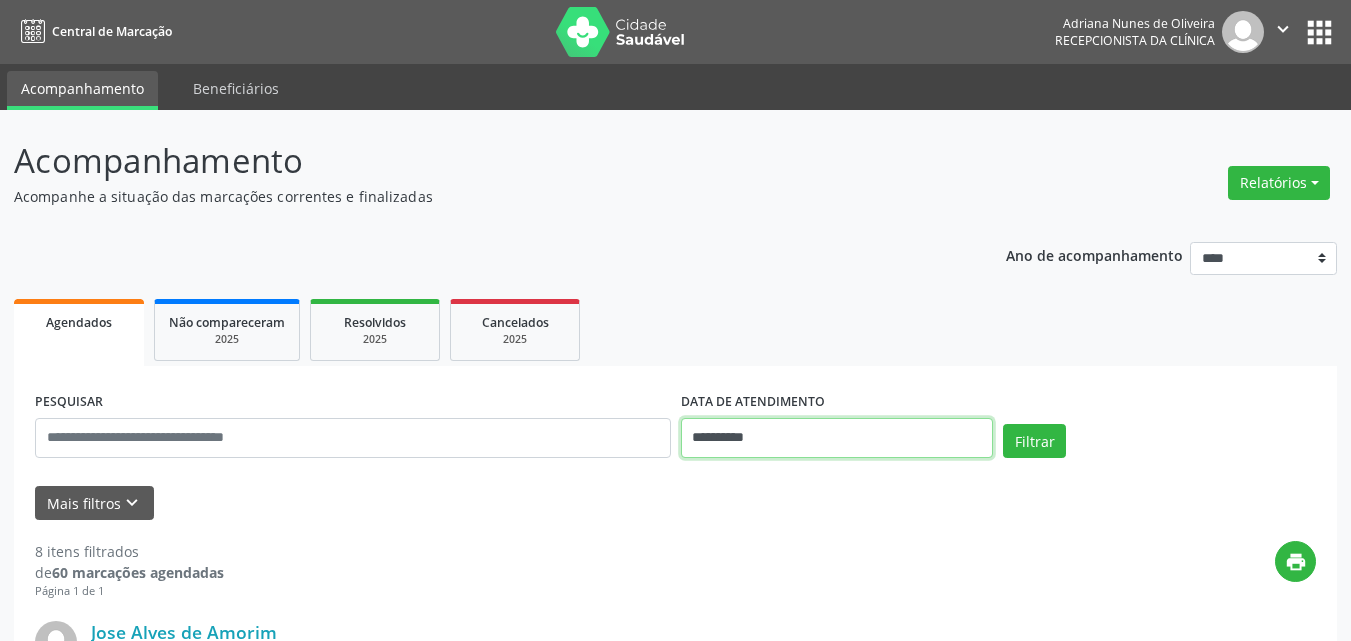 click on "**********" at bounding box center [837, 438] 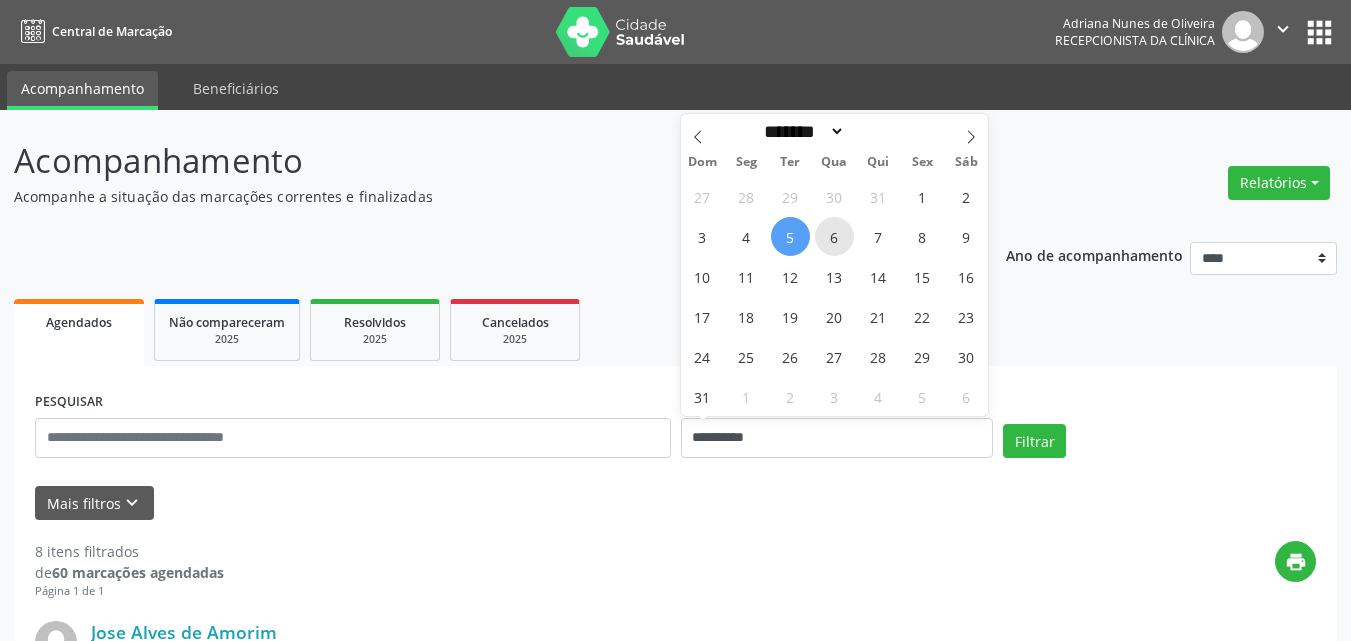 click on "6" at bounding box center (834, 236) 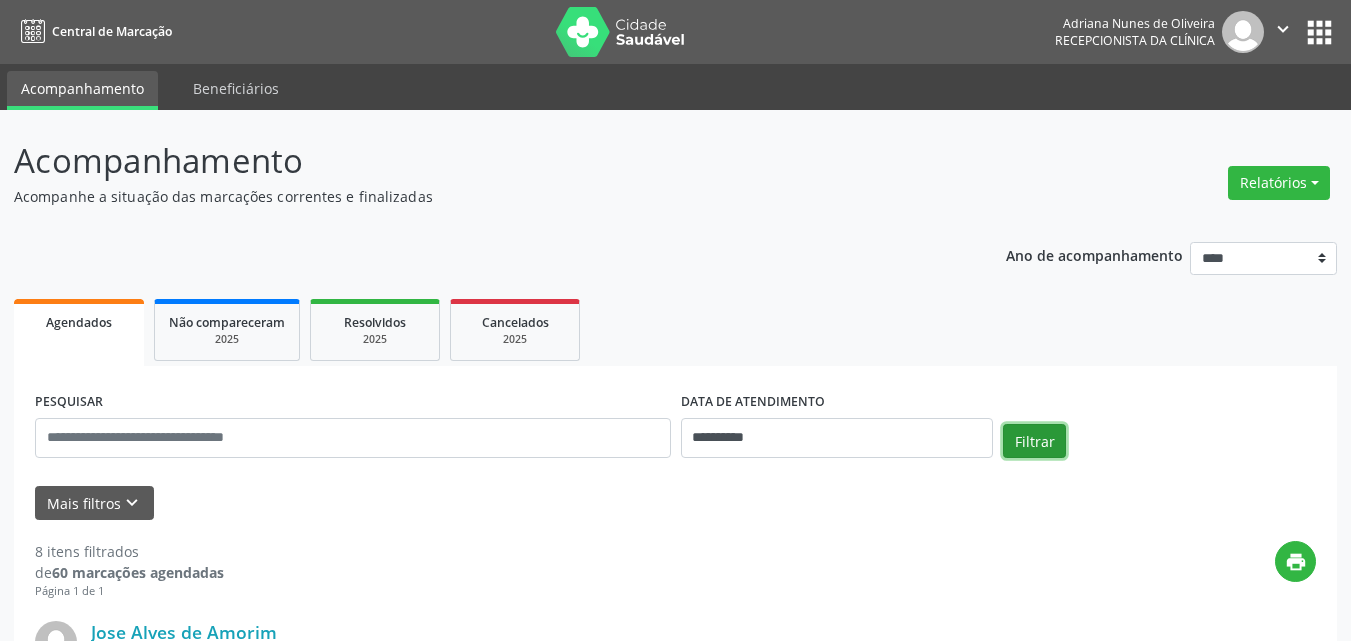 click on "Filtrar" at bounding box center (1034, 441) 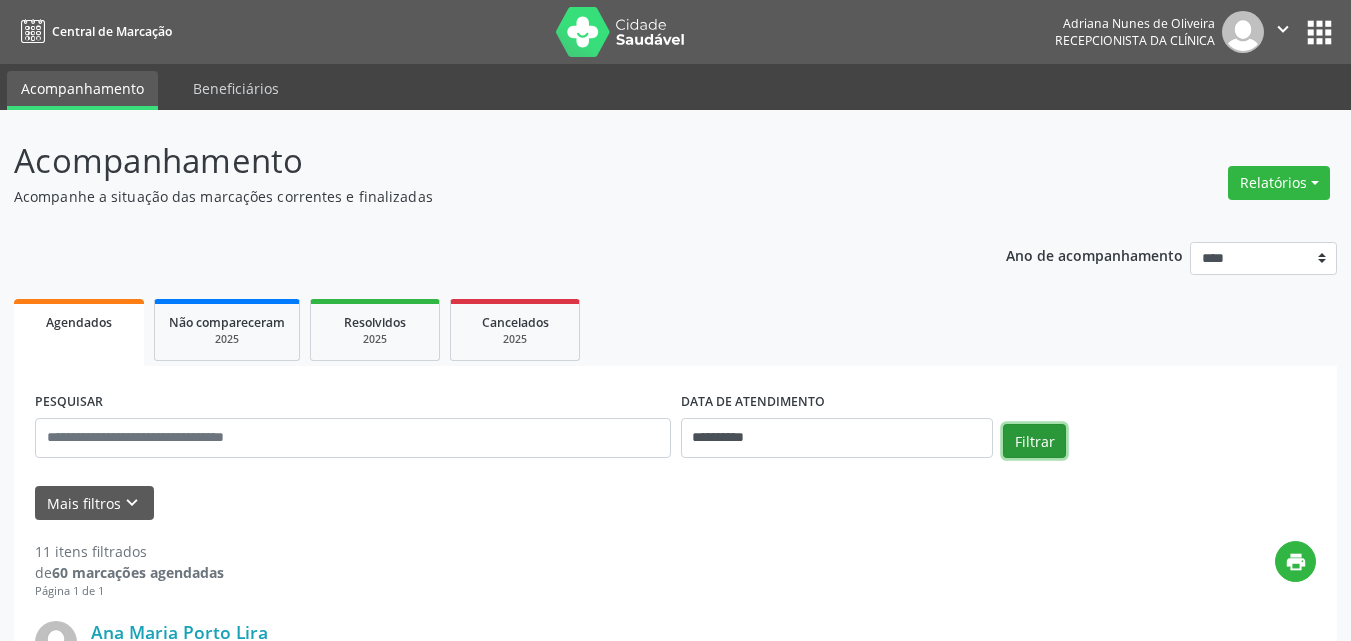 click on "Filtrar" at bounding box center (1034, 441) 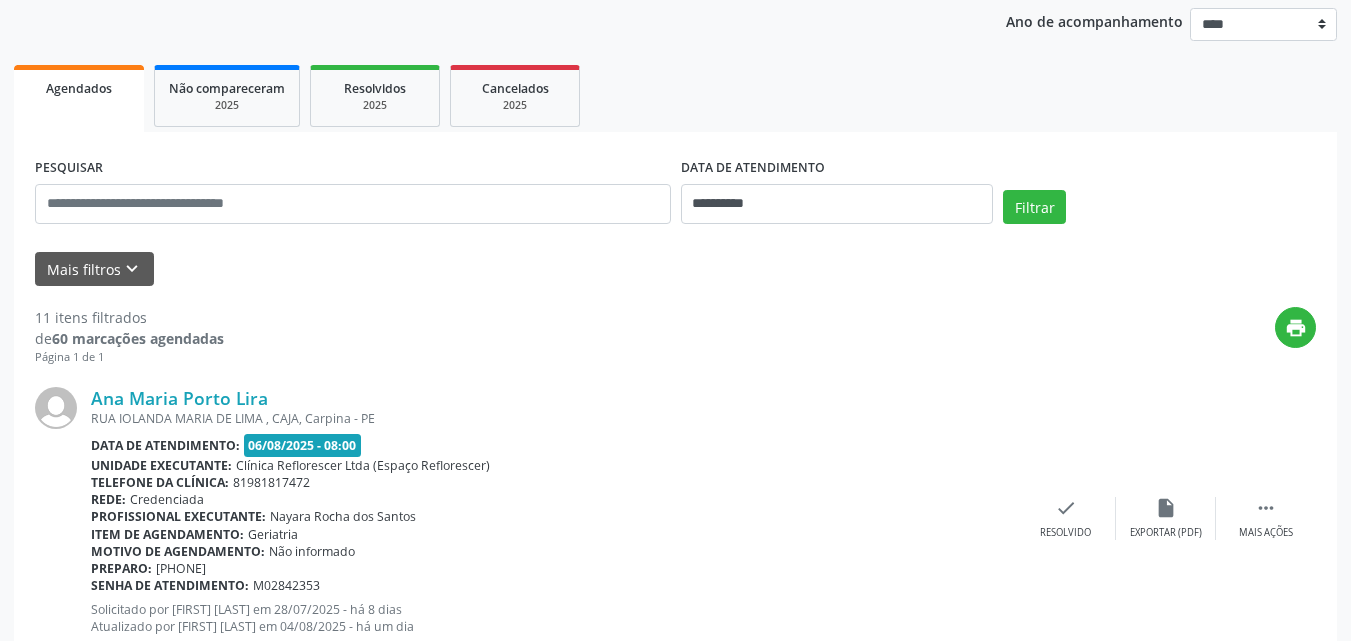 scroll, scrollTop: 0, scrollLeft: 0, axis: both 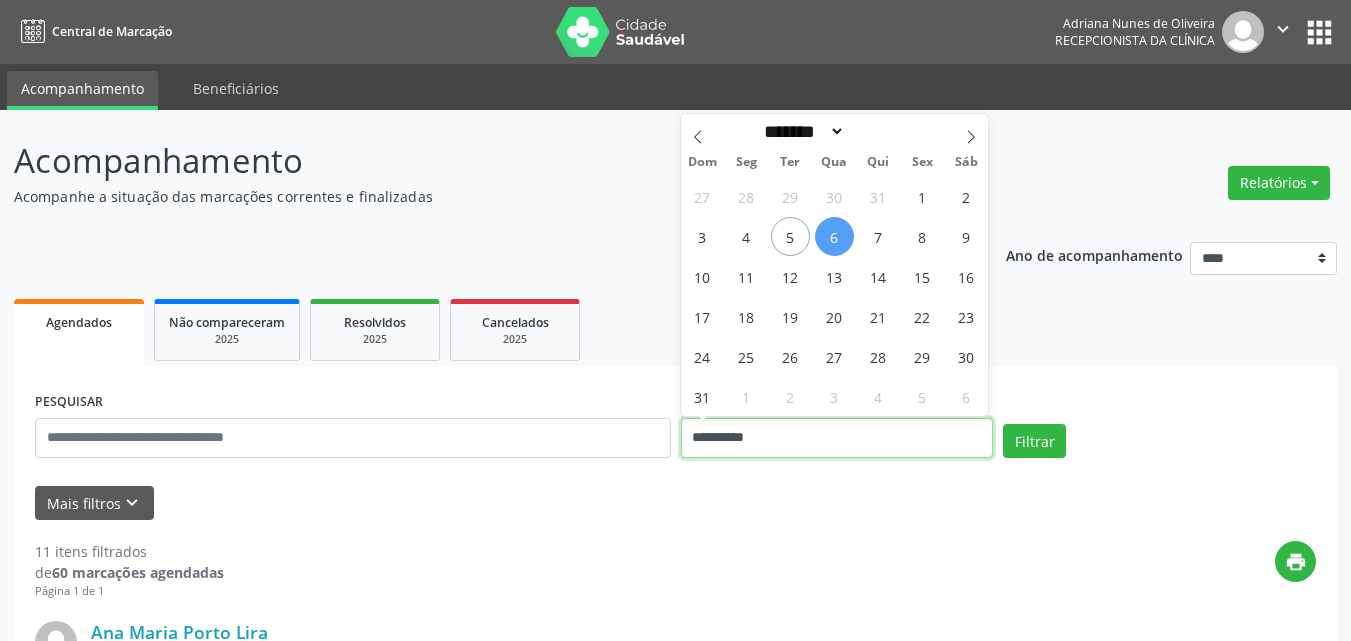 click on "**********" at bounding box center (837, 438) 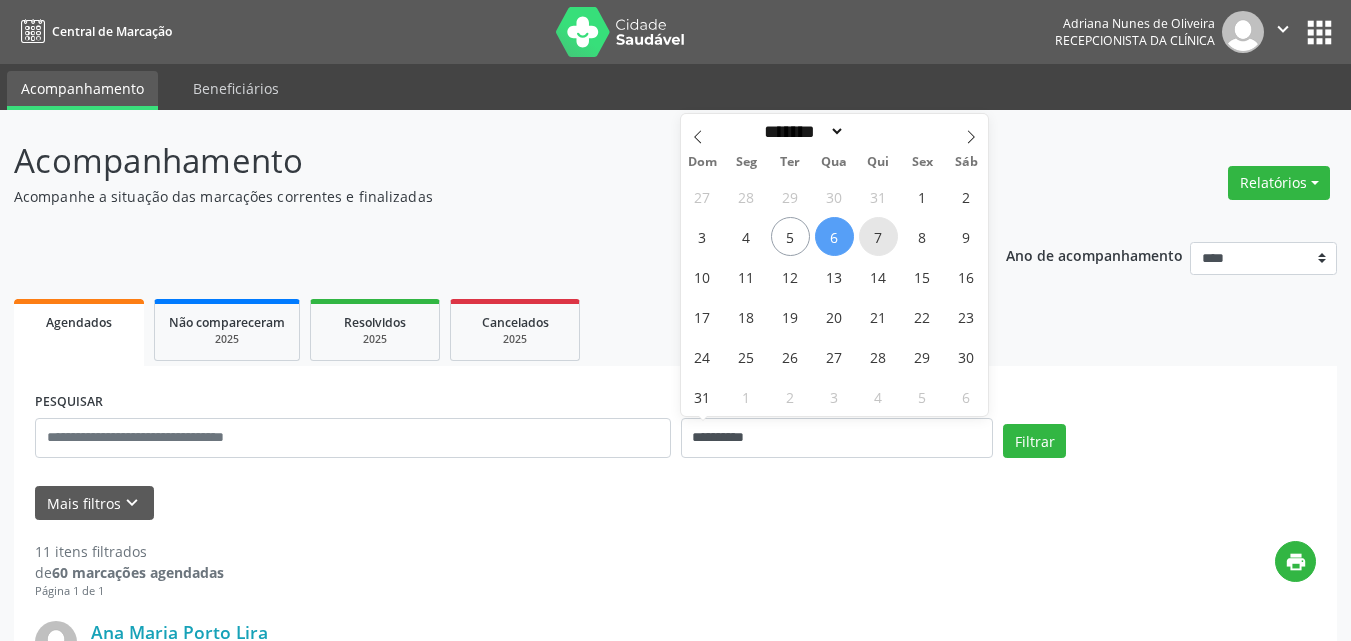 click on "7" at bounding box center (878, 236) 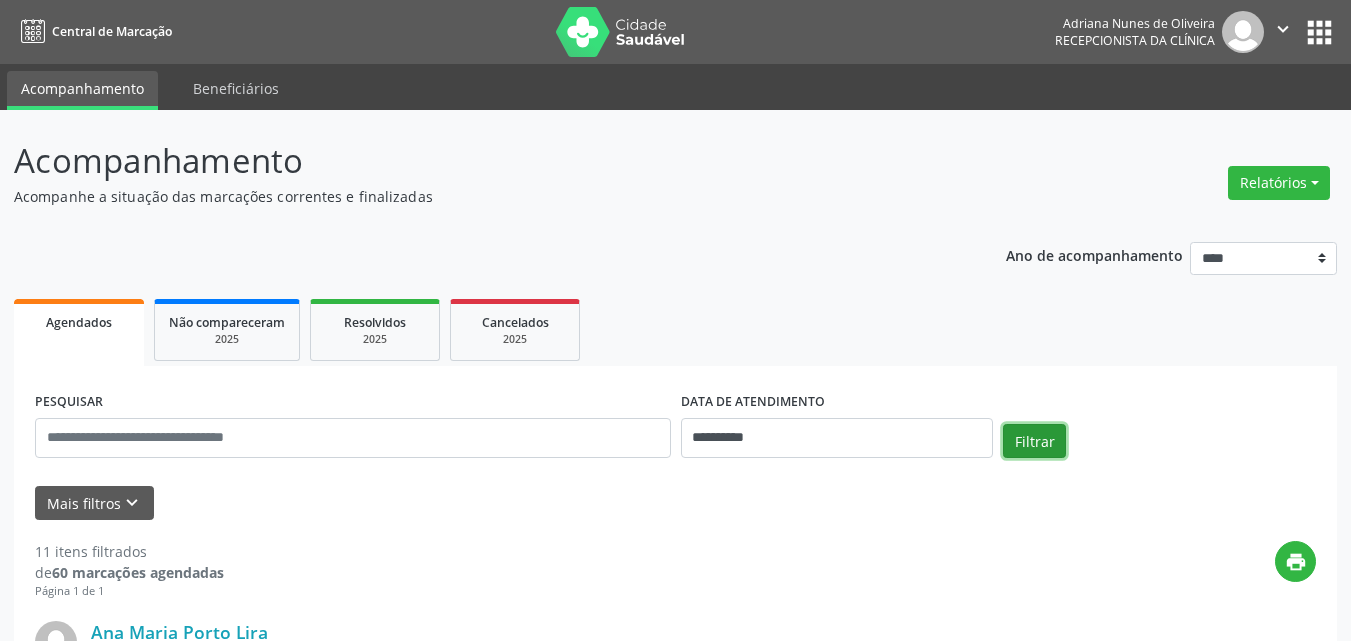 click on "Filtrar" at bounding box center (1034, 441) 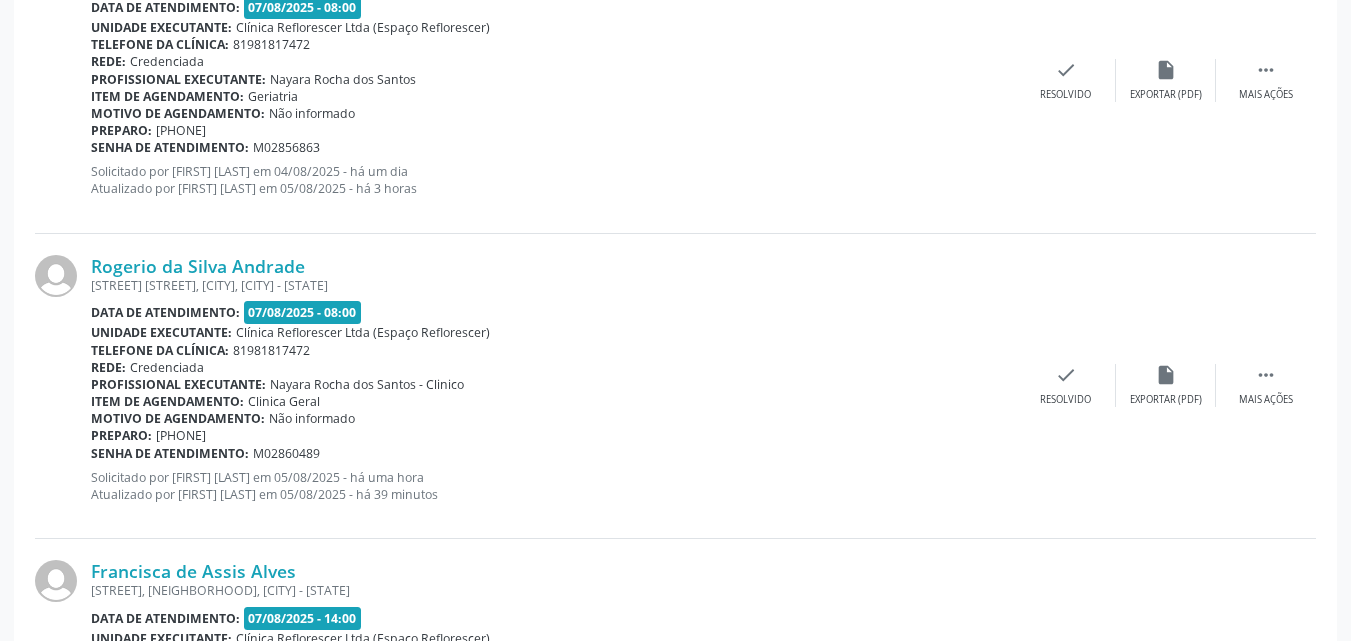 scroll, scrollTop: 2200, scrollLeft: 0, axis: vertical 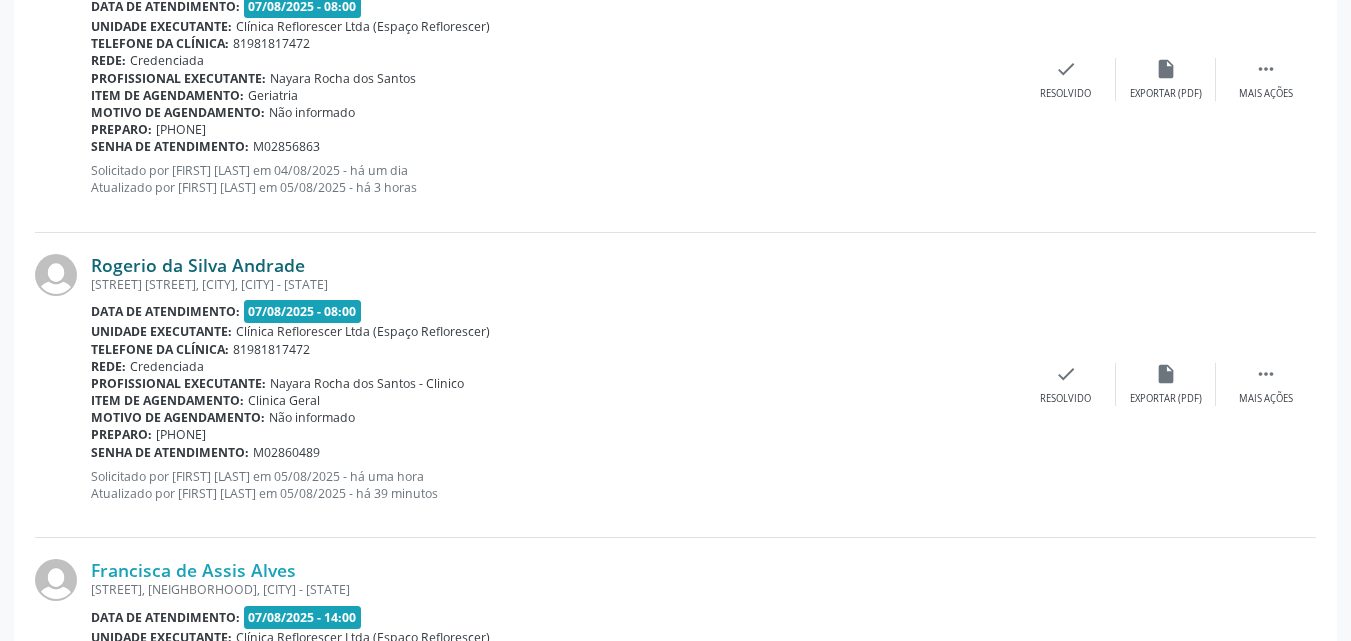 click on "Rogerio da Silva Andrade" at bounding box center [198, 265] 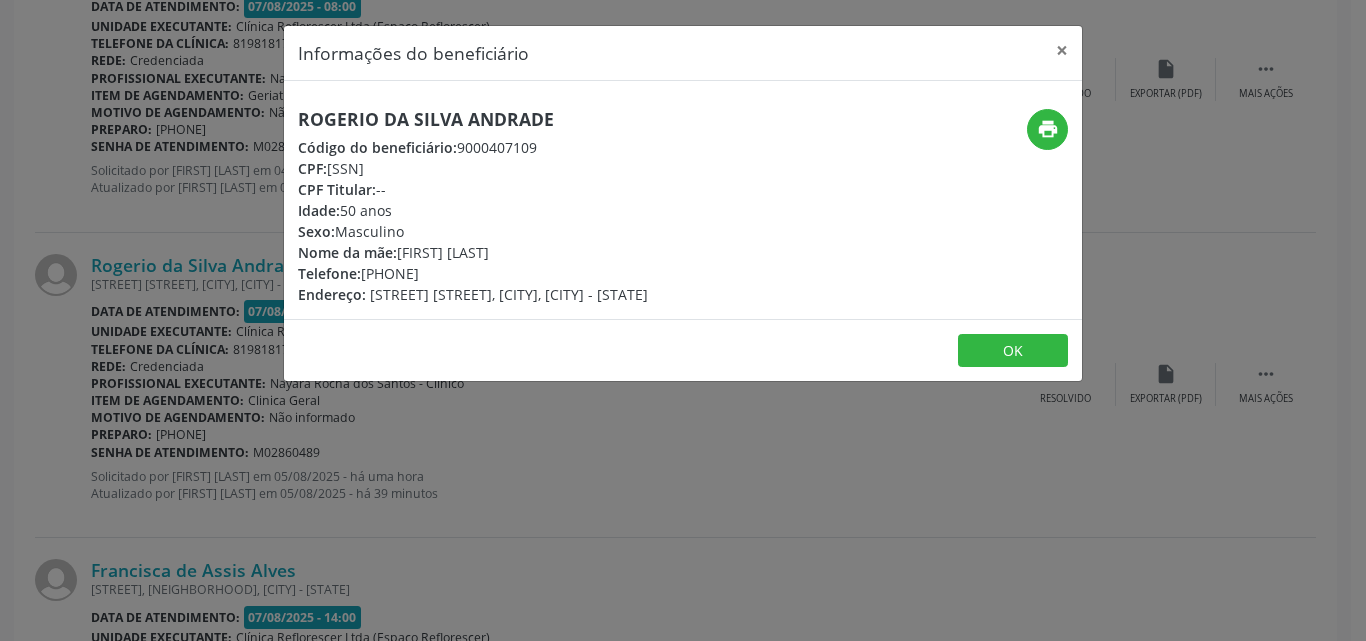 drag, startPoint x: 292, startPoint y: 113, endPoint x: 563, endPoint y: 118, distance: 271.0461 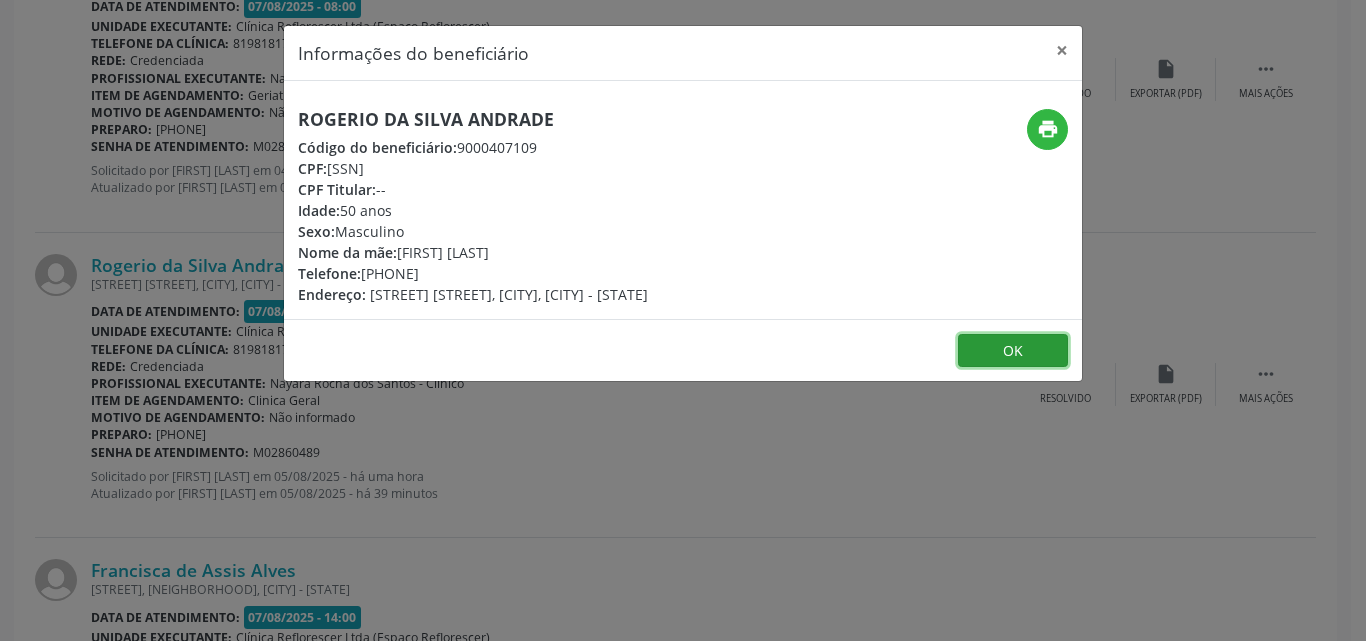 click on "OK" at bounding box center [1013, 351] 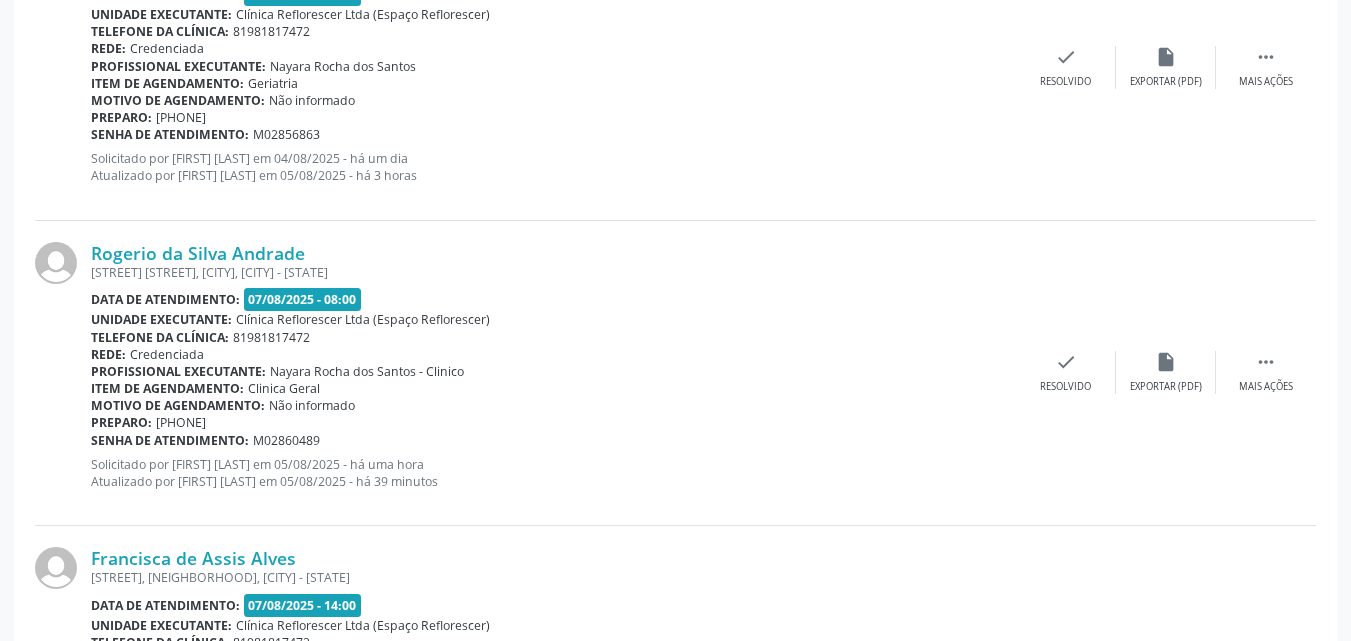 scroll, scrollTop: 2184, scrollLeft: 0, axis: vertical 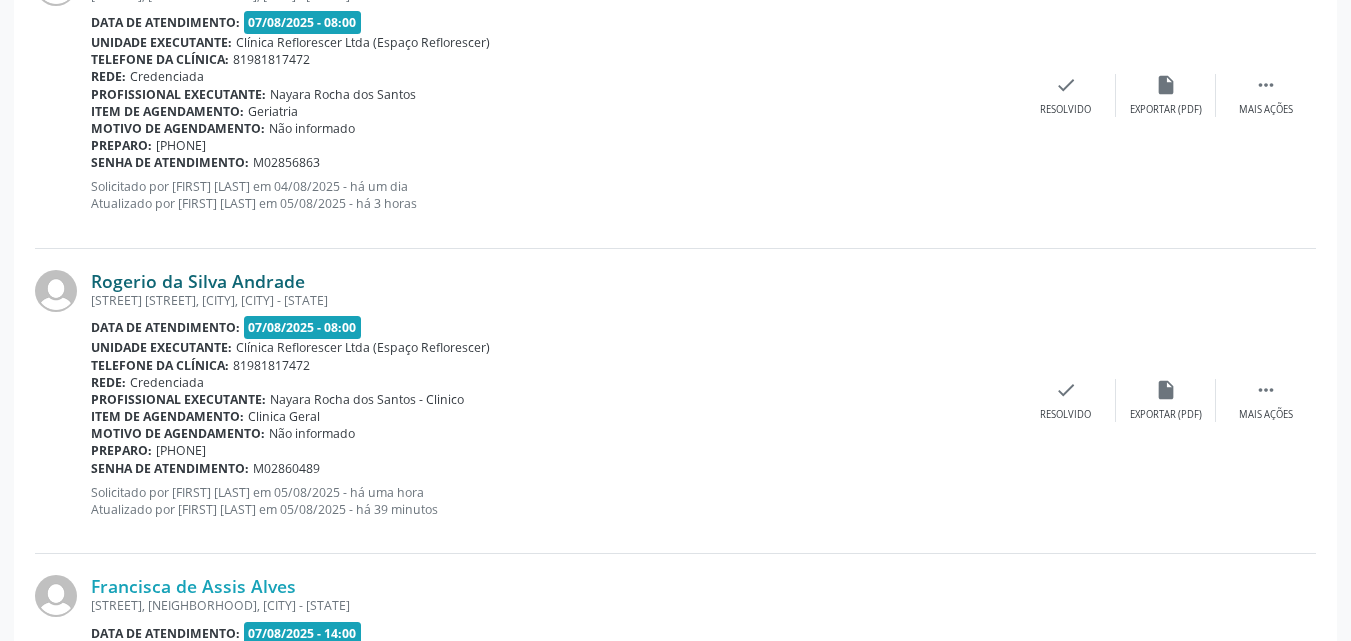 click on "Rogerio da Silva Andrade" at bounding box center (198, 281) 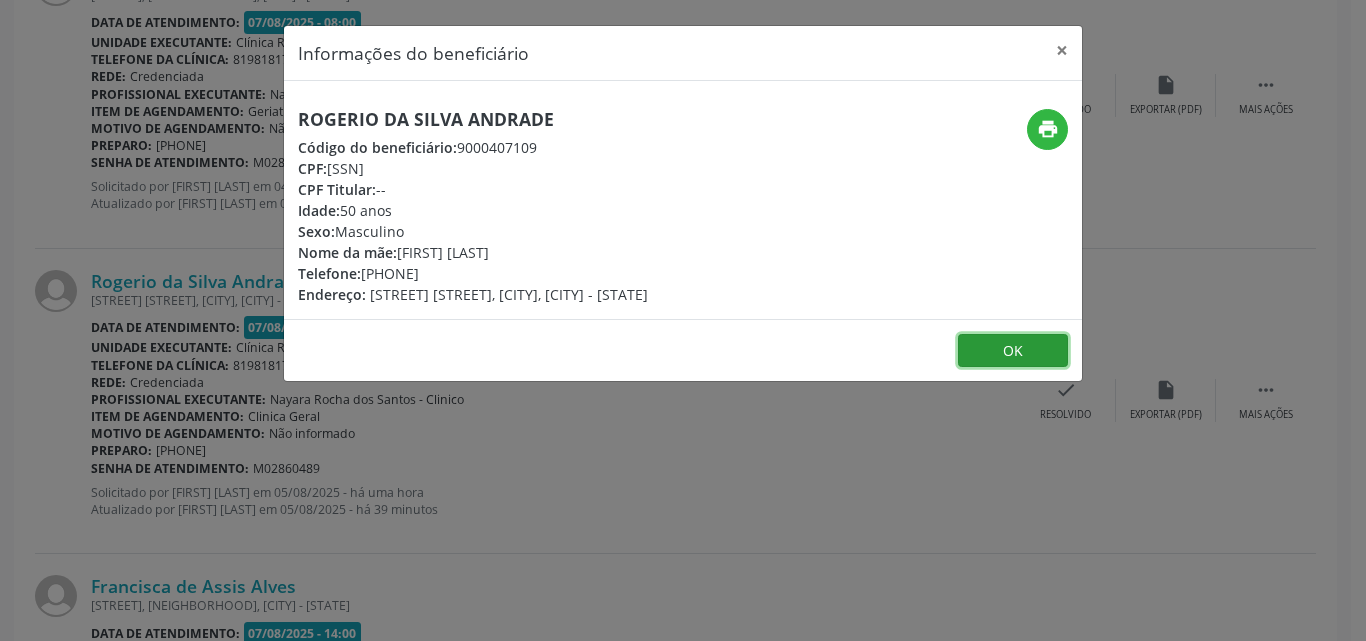 drag, startPoint x: 997, startPoint y: 347, endPoint x: 985, endPoint y: 347, distance: 12 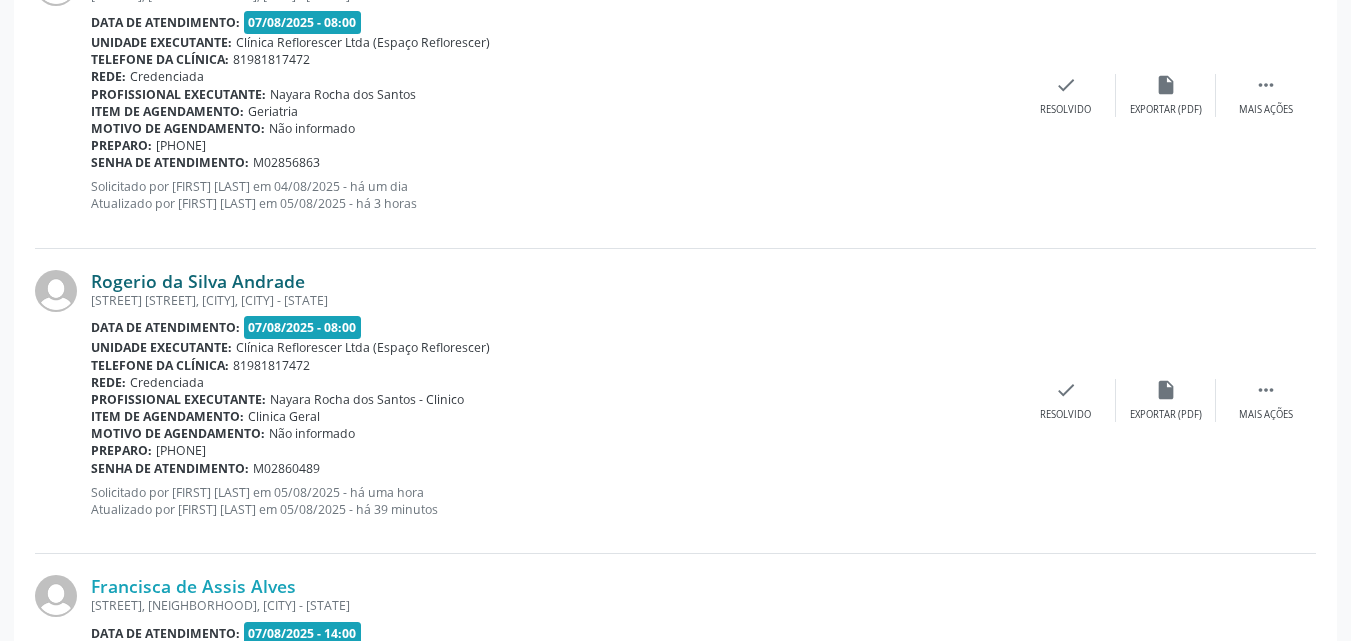 click on "Rogerio da Silva Andrade" at bounding box center (198, 281) 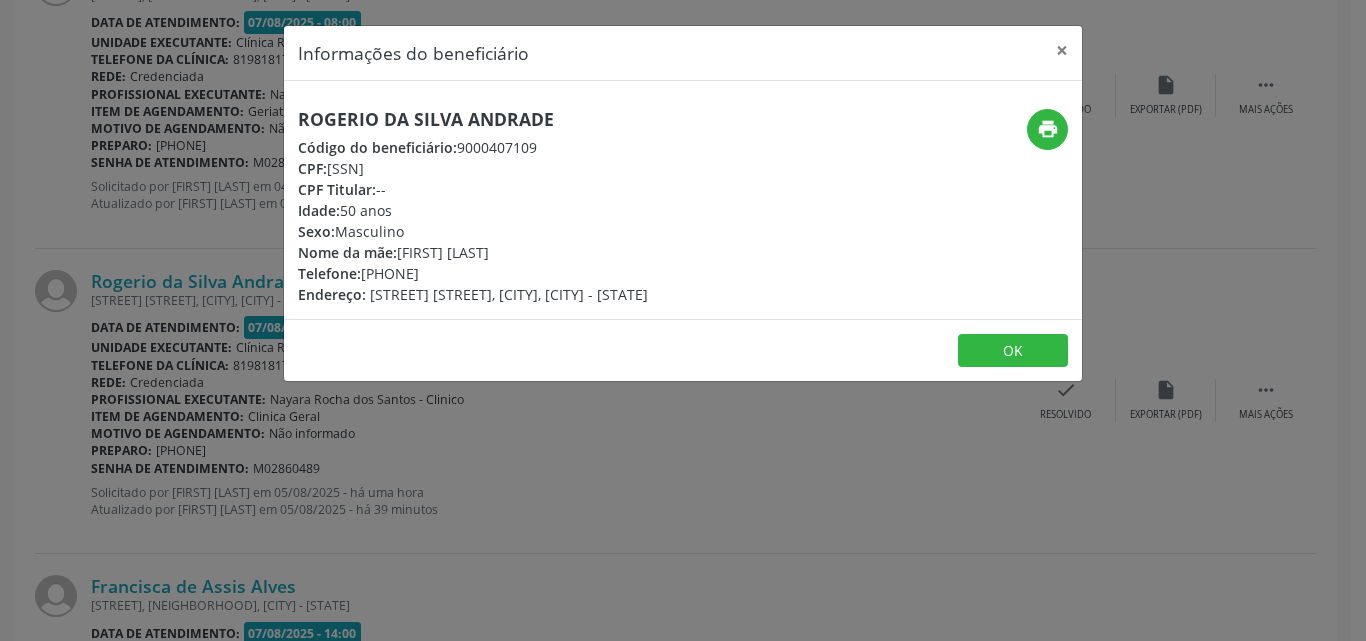 drag, startPoint x: 298, startPoint y: 119, endPoint x: 547, endPoint y: 119, distance: 249 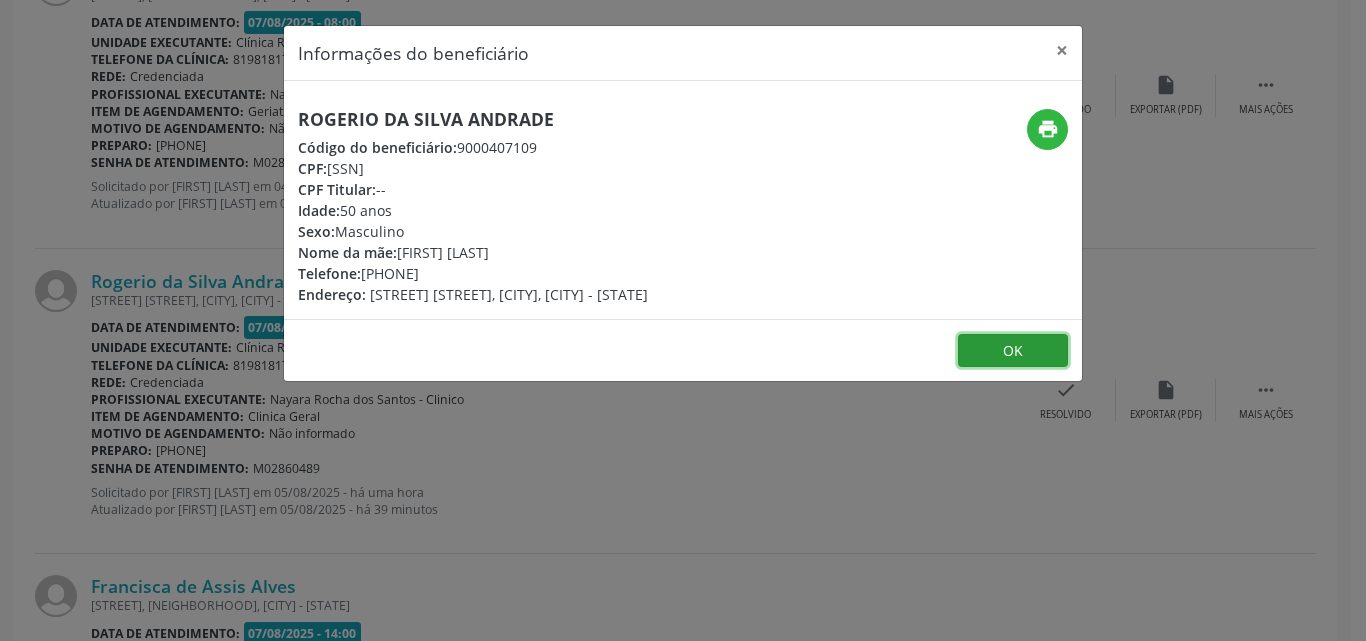click on "OK" at bounding box center [1013, 351] 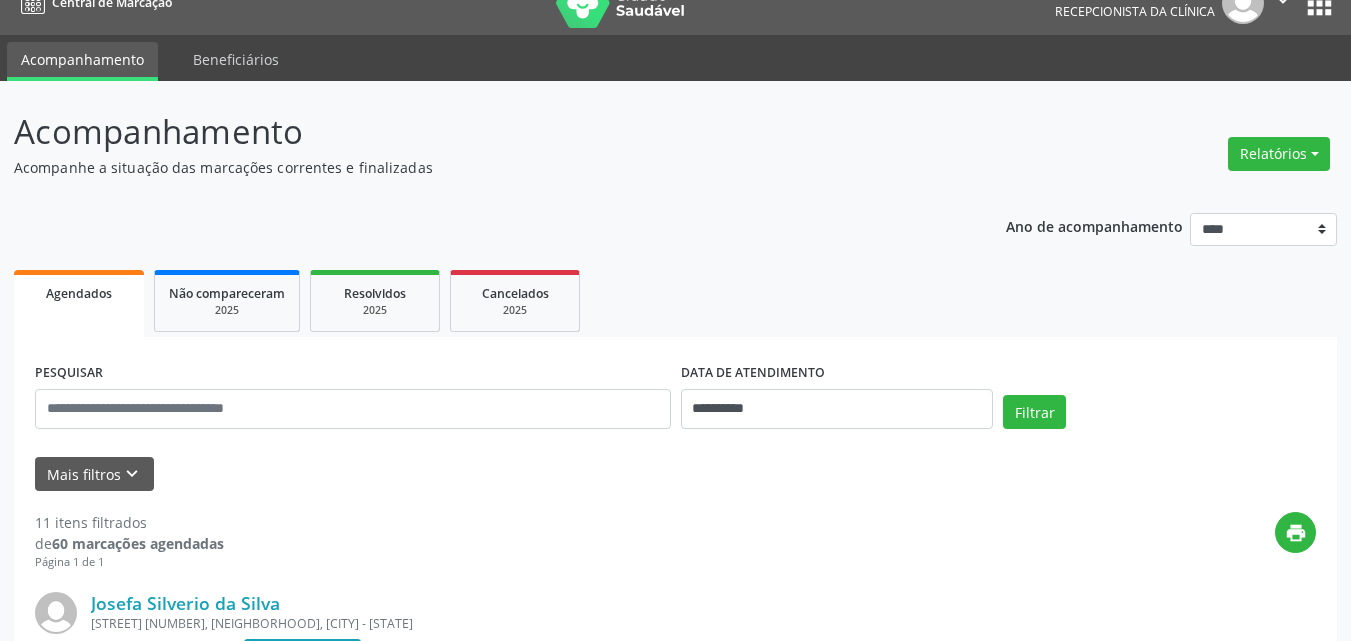 scroll, scrollTop: 0, scrollLeft: 0, axis: both 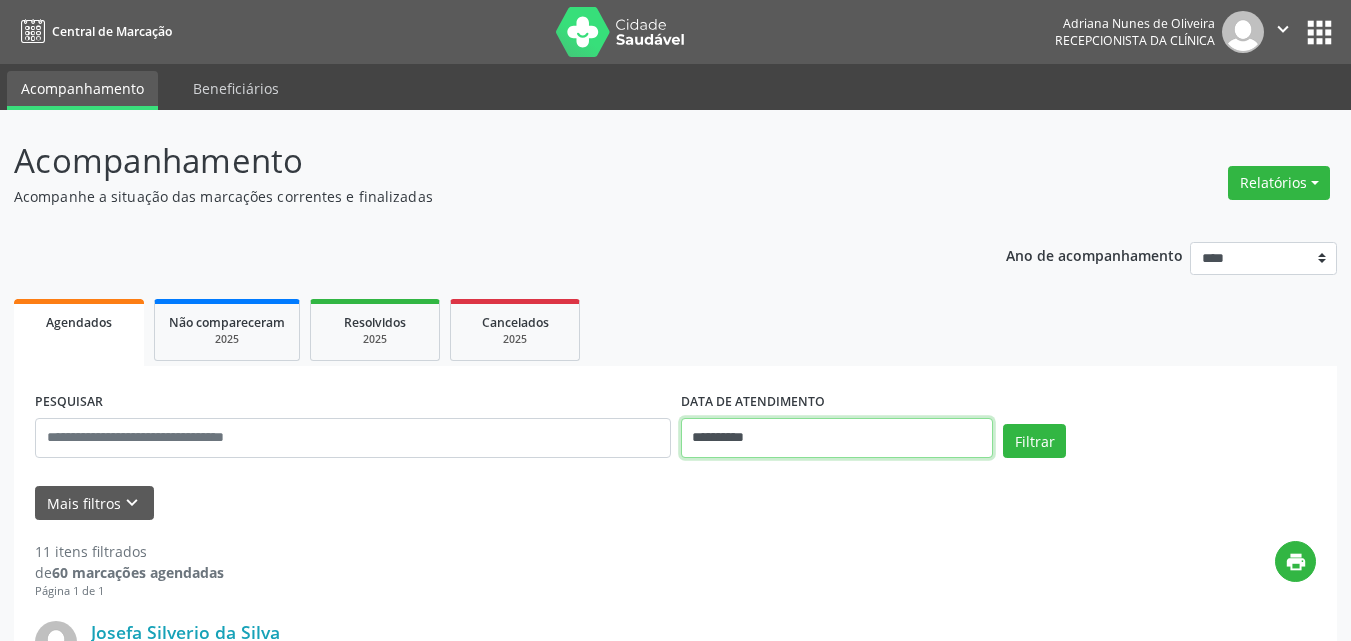 click on "**********" at bounding box center (837, 438) 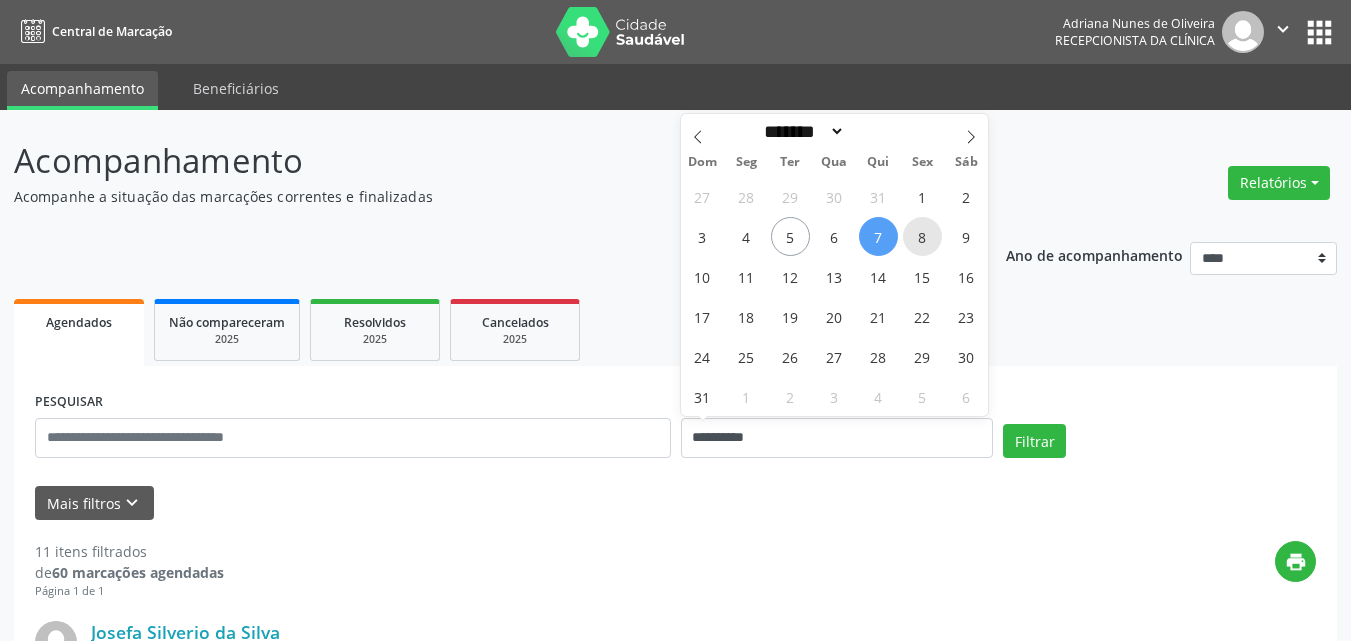 click on "8" at bounding box center [922, 236] 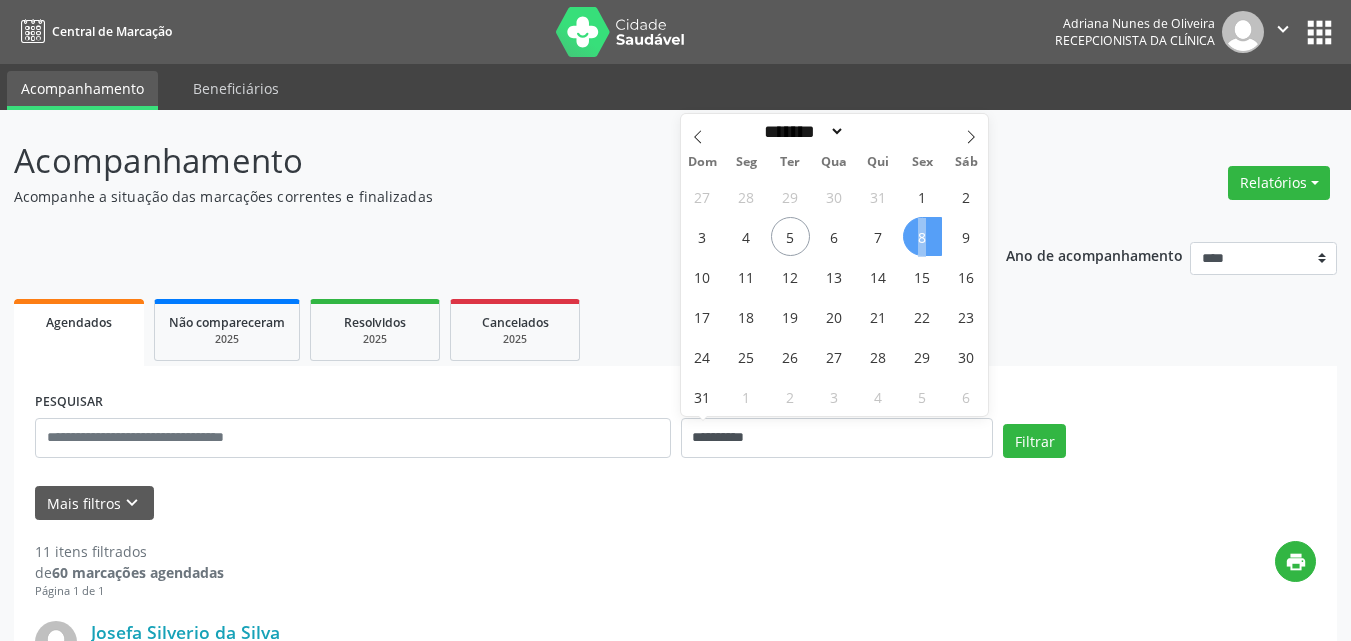 click on "8" at bounding box center (922, 236) 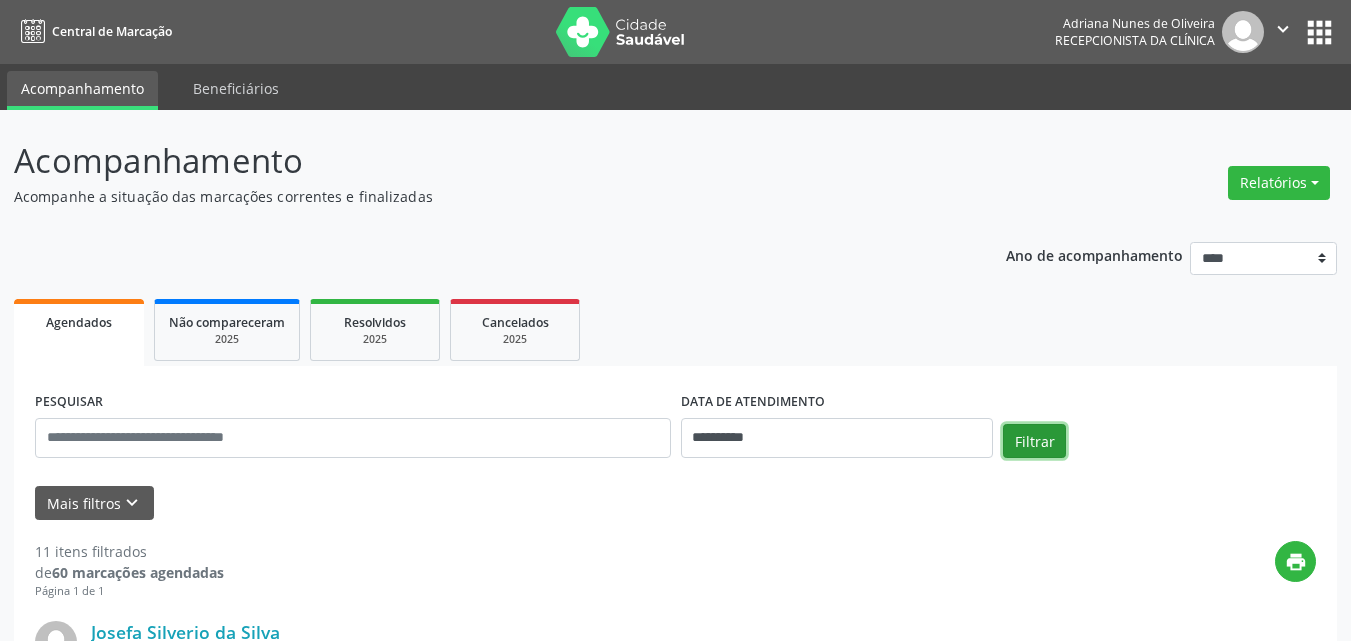 click on "Filtrar" at bounding box center [1034, 441] 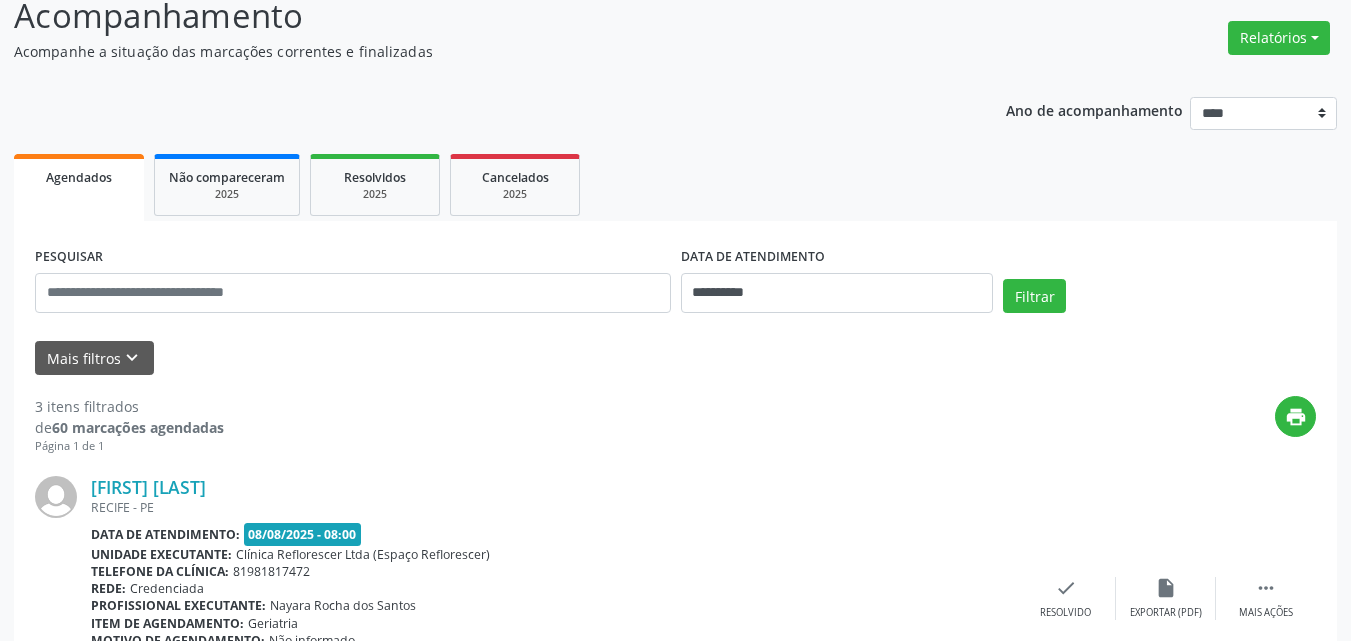 scroll, scrollTop: 0, scrollLeft: 0, axis: both 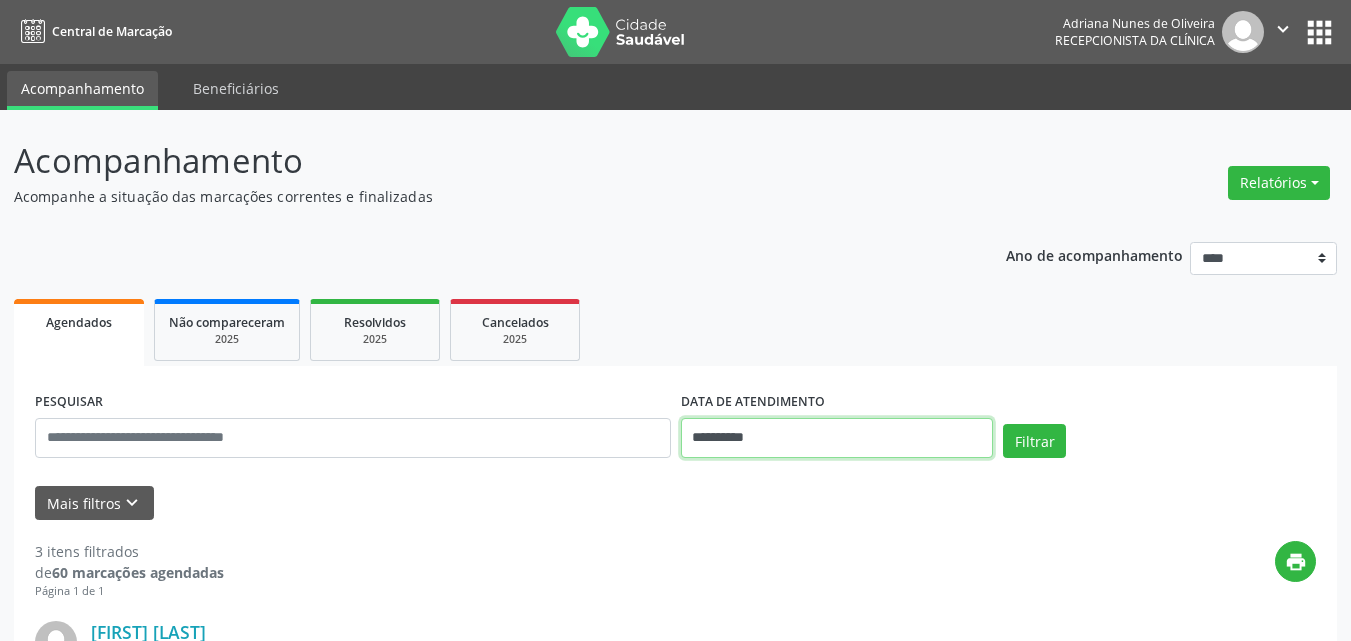 click on "**********" at bounding box center [837, 438] 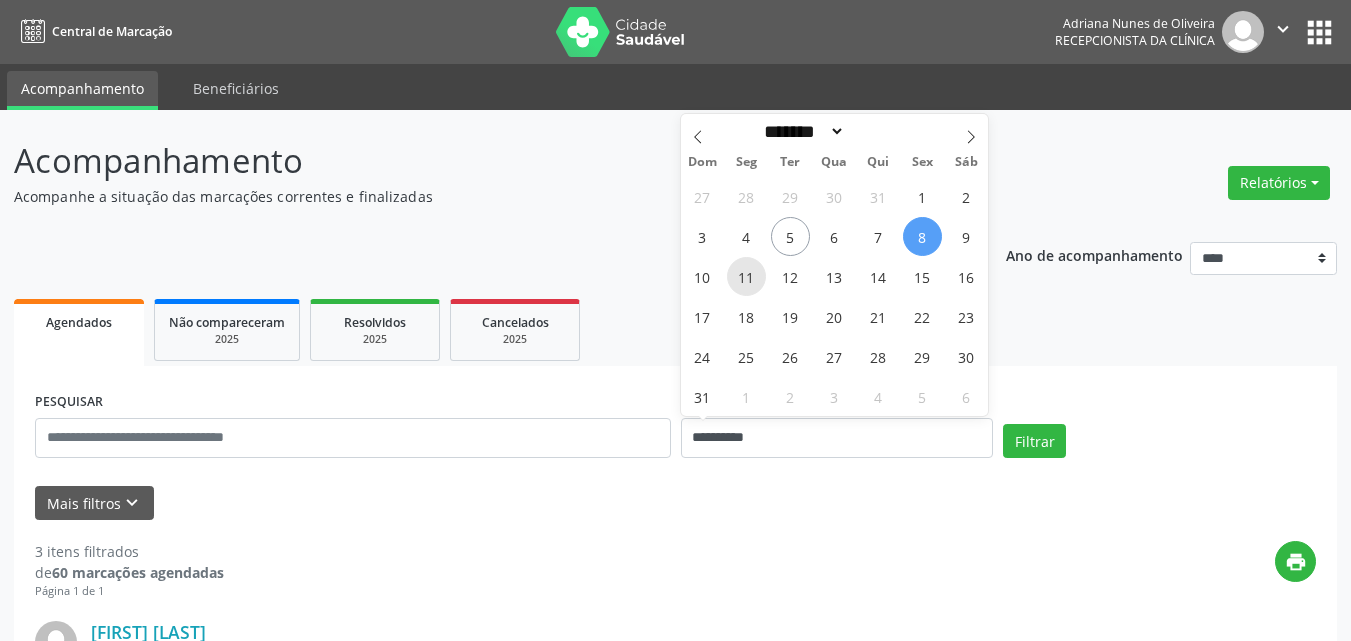 click on "11" at bounding box center [746, 276] 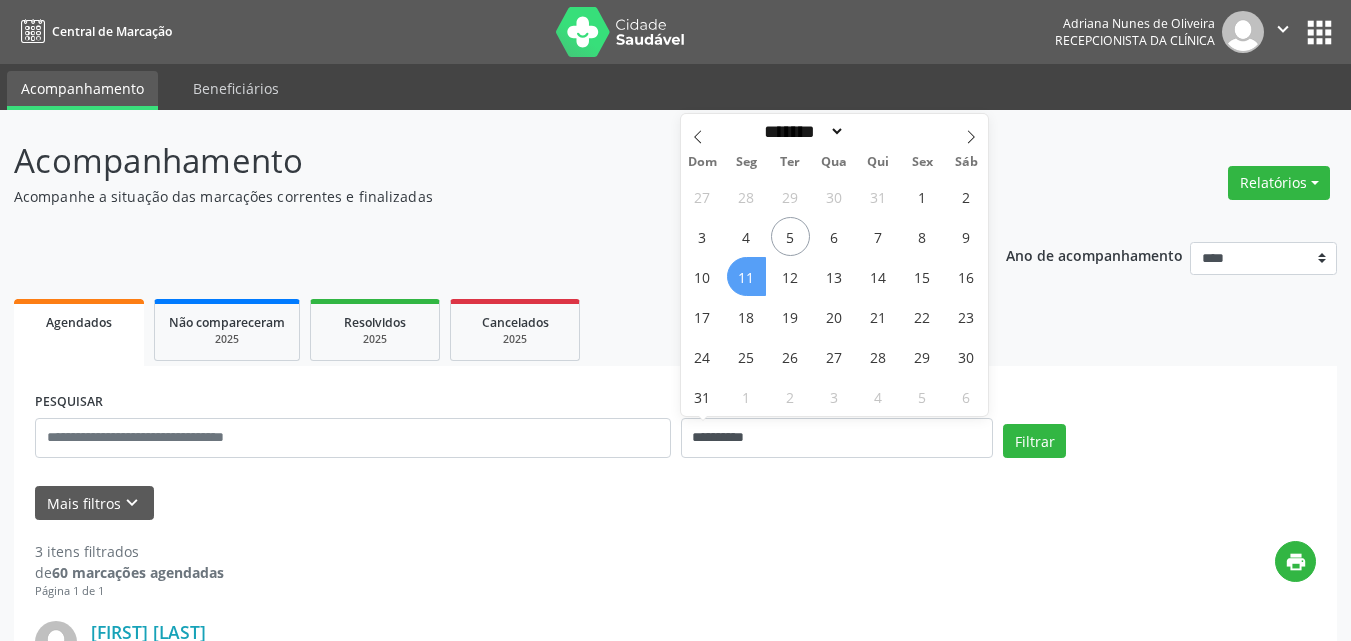click on "11" at bounding box center [746, 276] 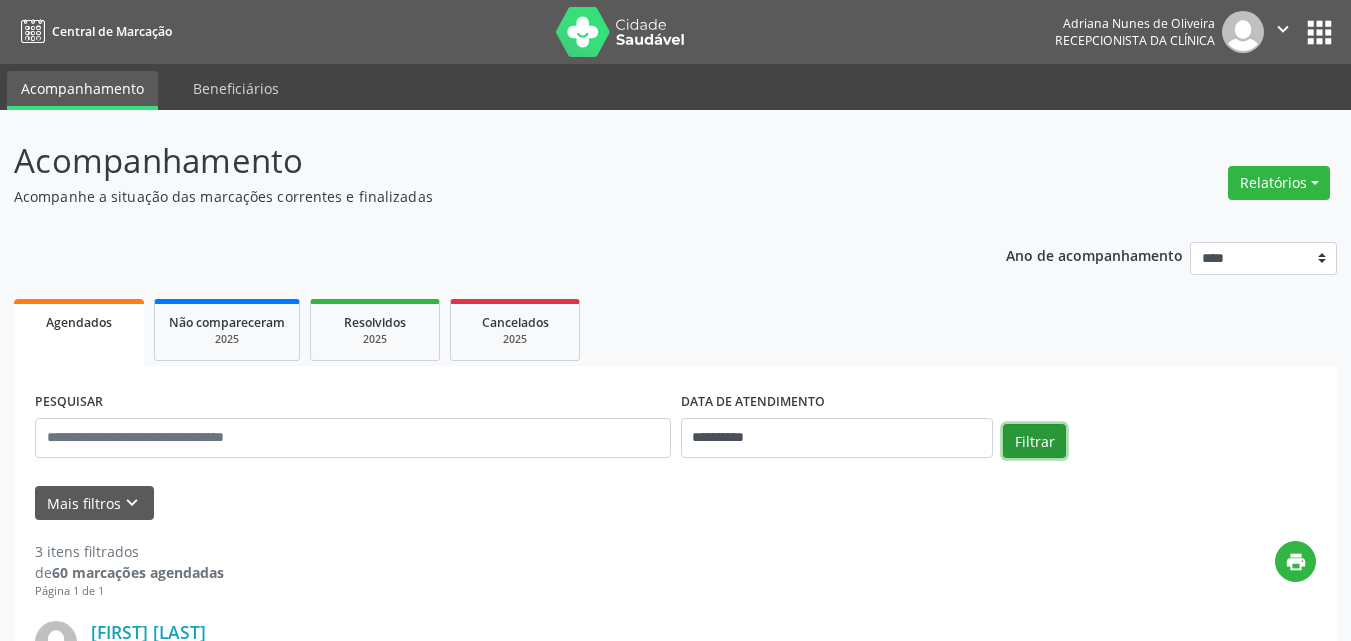 click on "Filtrar" at bounding box center (1034, 441) 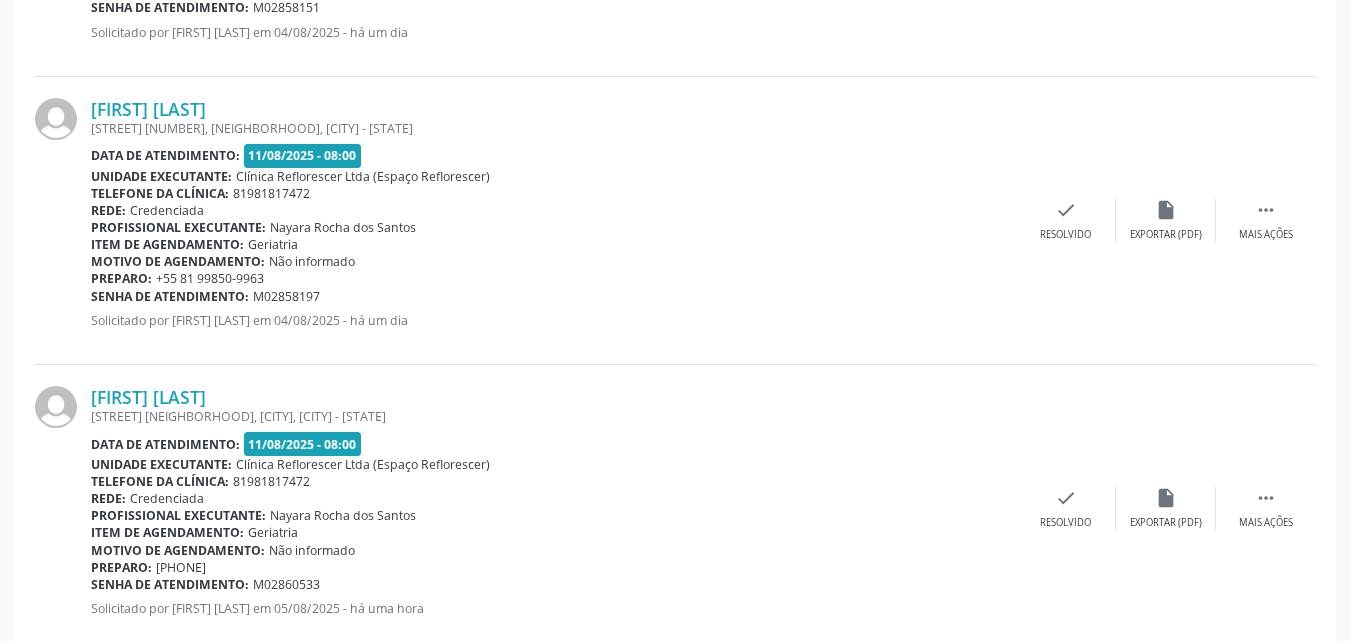 scroll, scrollTop: 1146, scrollLeft: 0, axis: vertical 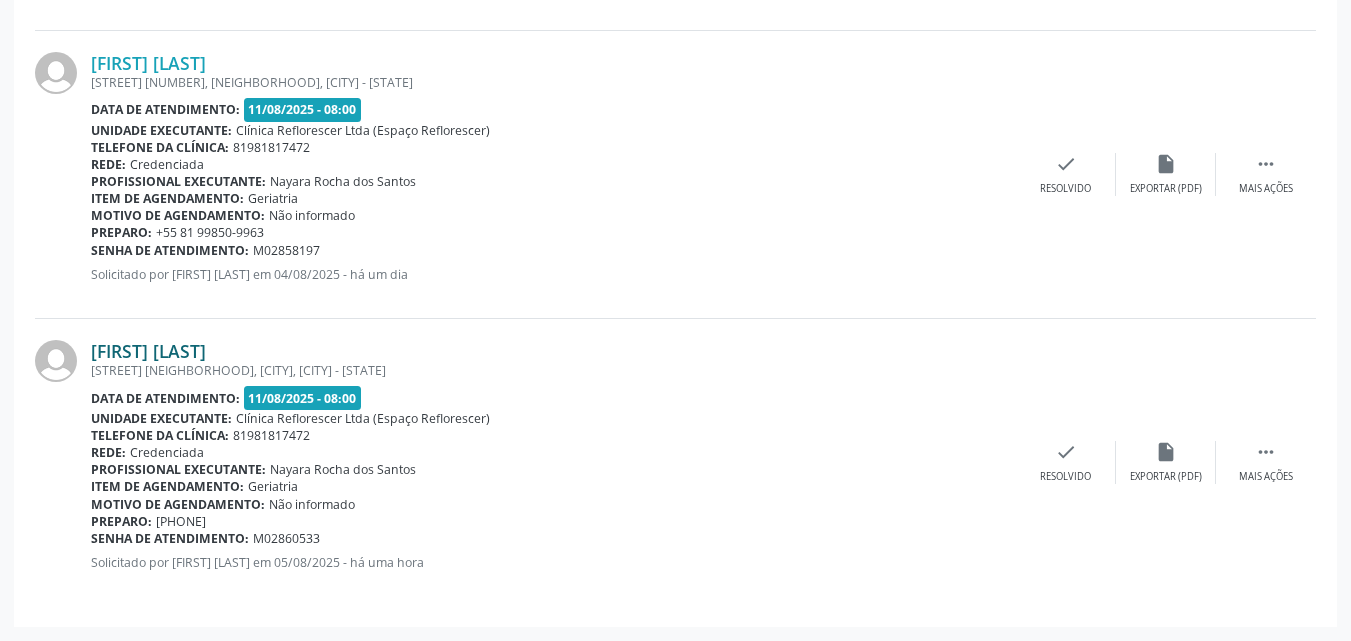 click on "[FIRST] [LAST]" at bounding box center [148, 351] 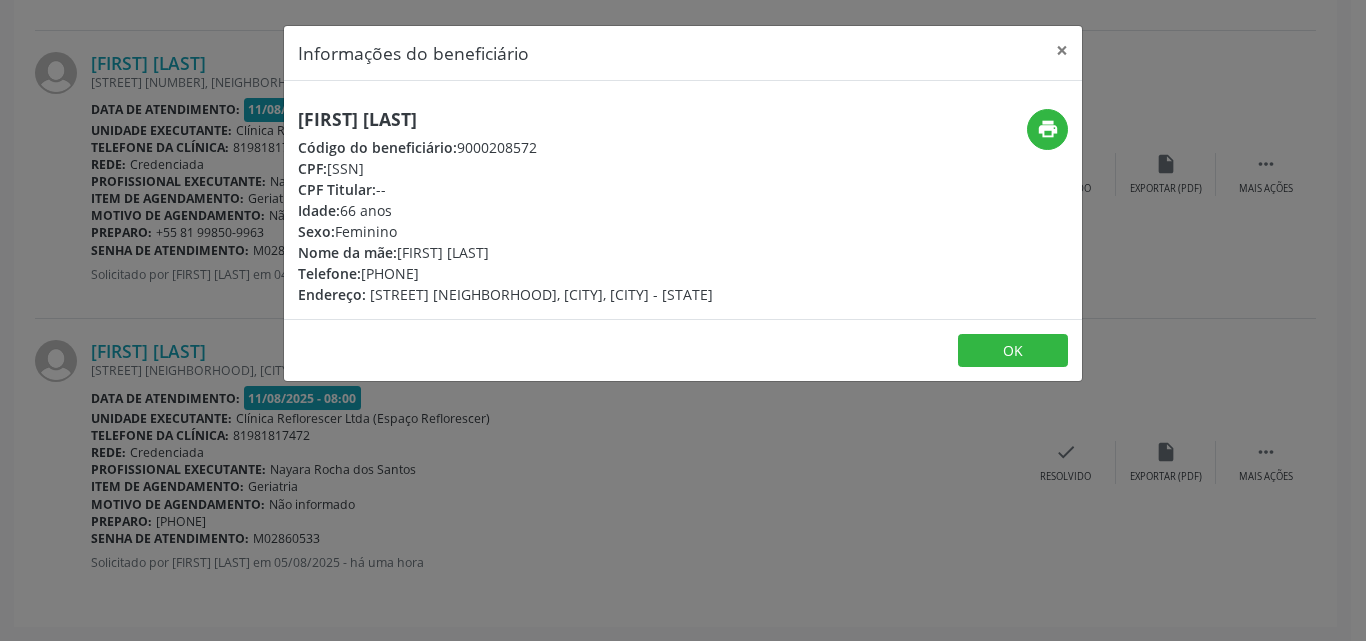 drag, startPoint x: 298, startPoint y: 122, endPoint x: 529, endPoint y: 116, distance: 231.07791 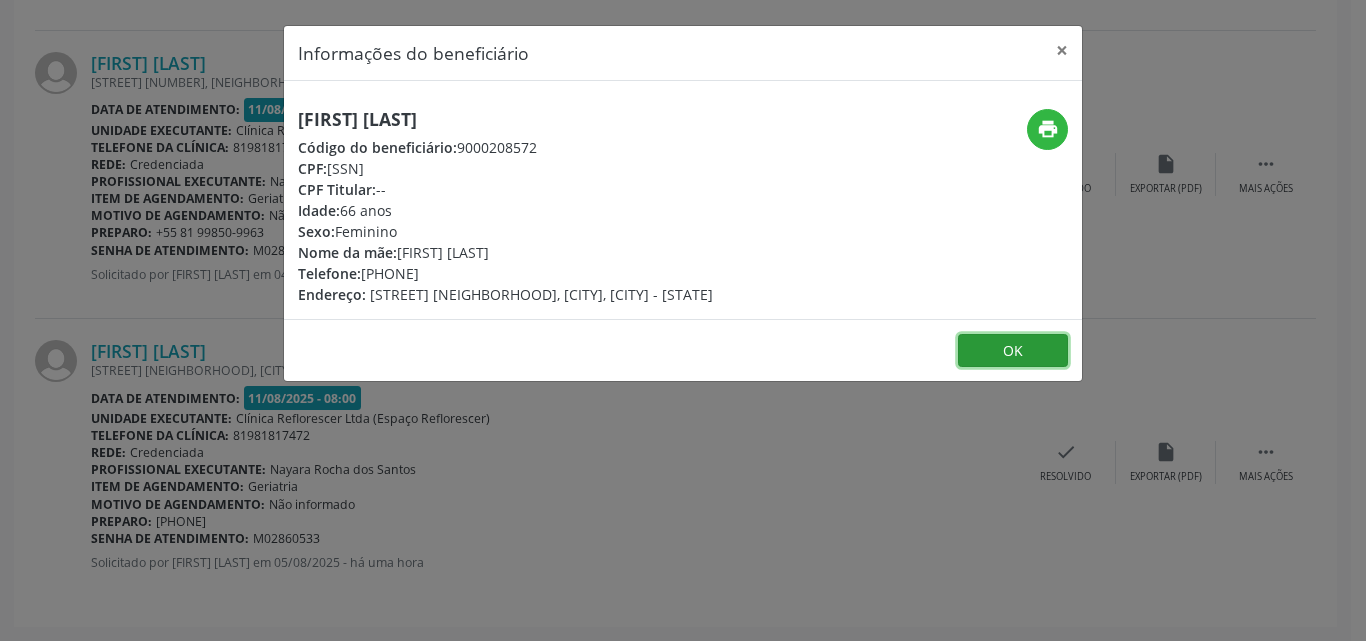 click on "OK" at bounding box center (1013, 351) 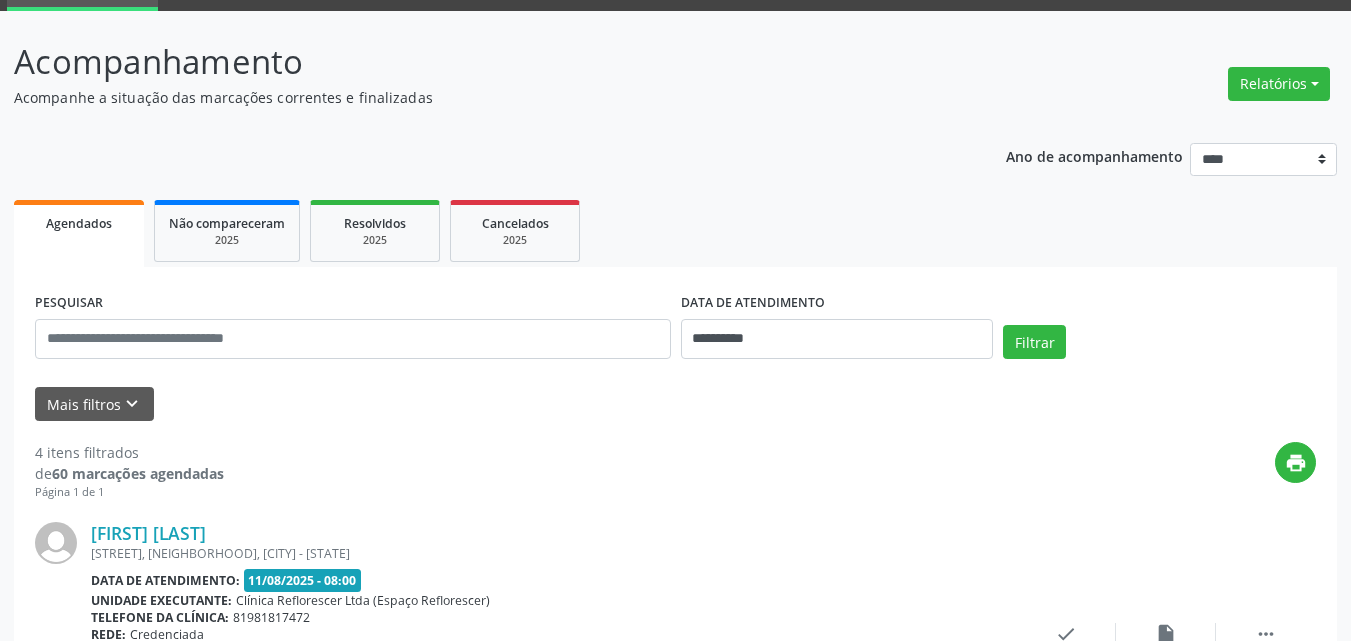 scroll, scrollTop: 46, scrollLeft: 0, axis: vertical 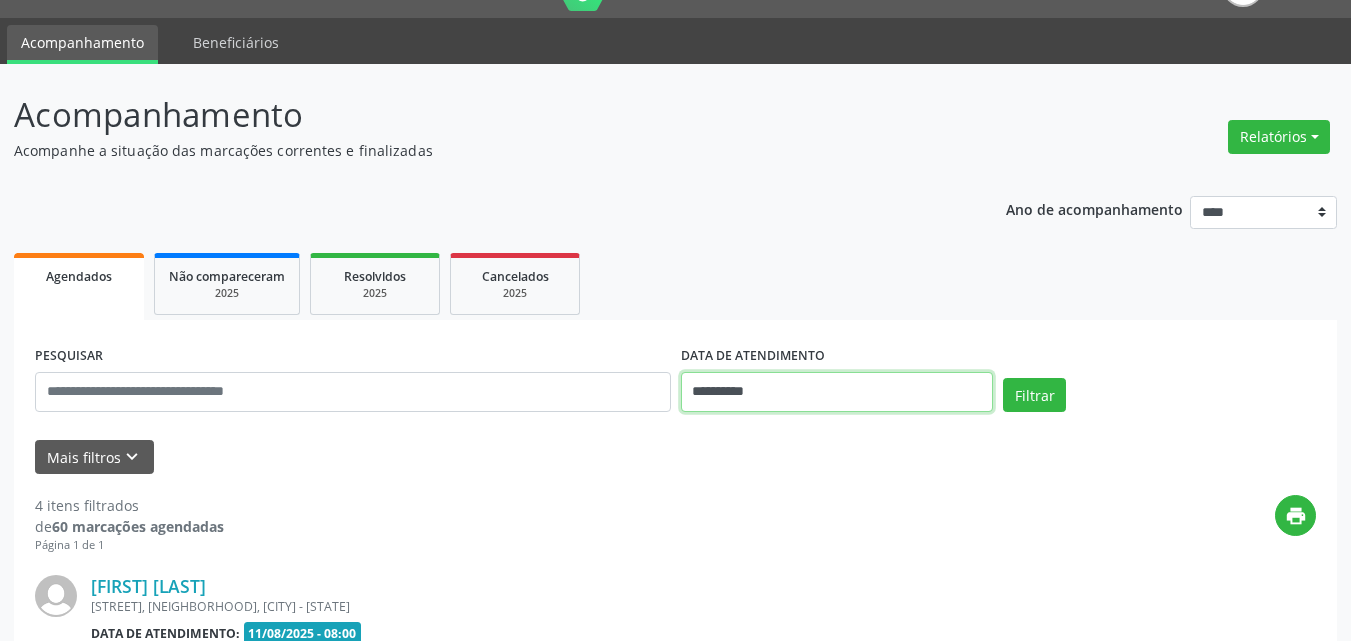click on "**********" at bounding box center (837, 392) 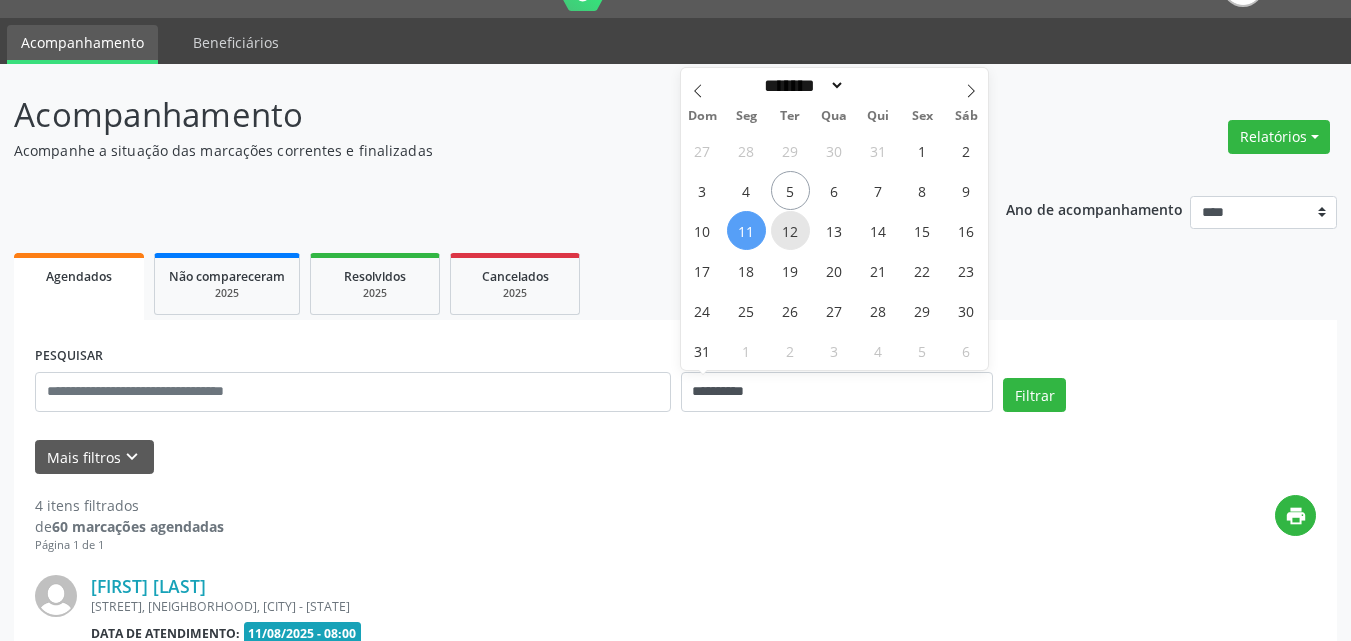 click on "12" at bounding box center (790, 230) 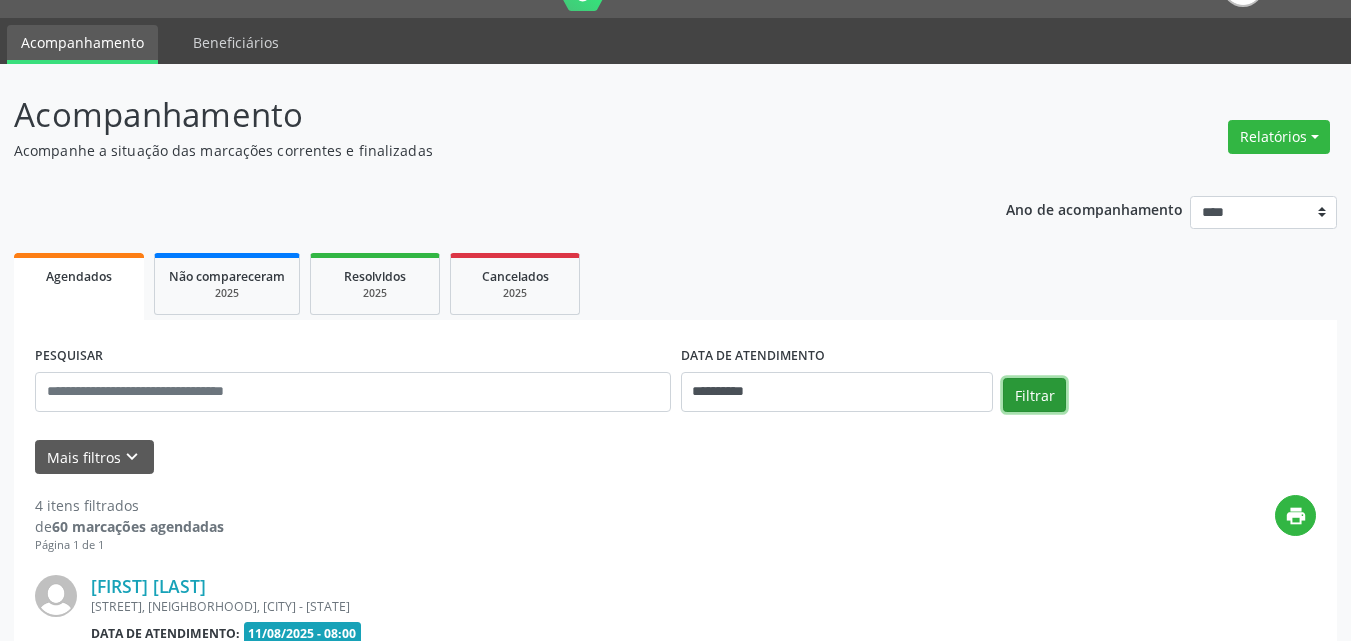 click on "Filtrar" at bounding box center [1034, 395] 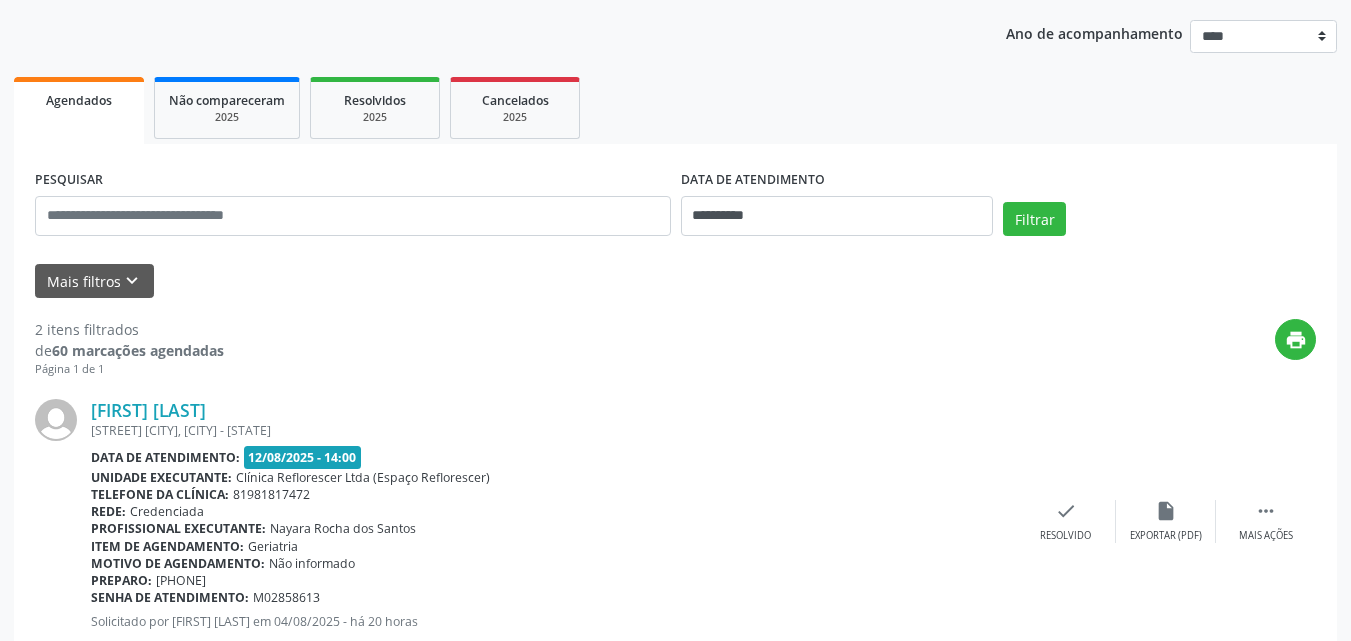 scroll, scrollTop: 70, scrollLeft: 0, axis: vertical 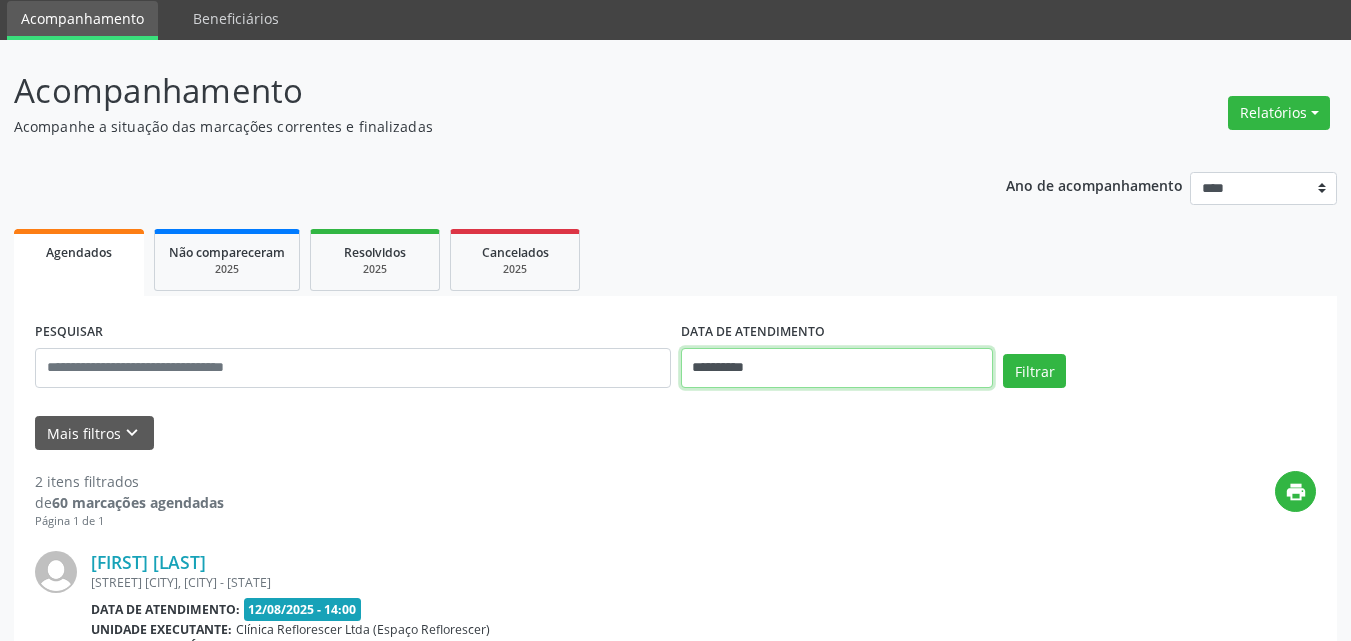 click on "**********" at bounding box center (837, 368) 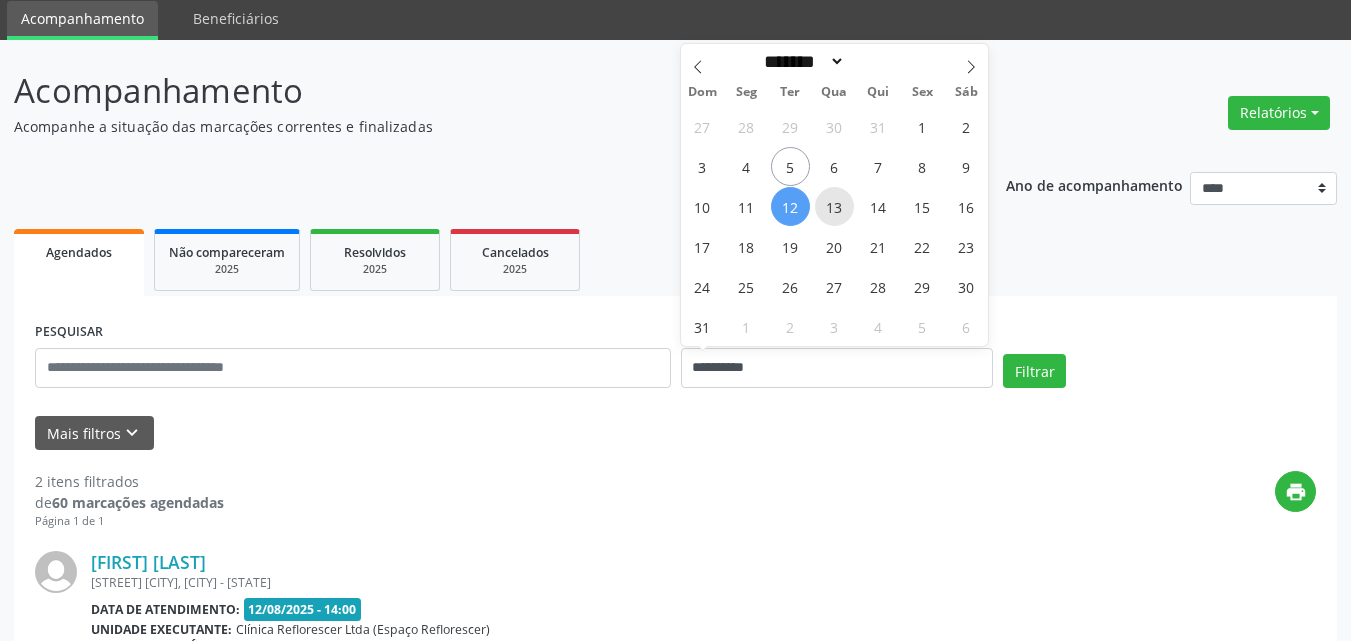 click on "13" at bounding box center (834, 206) 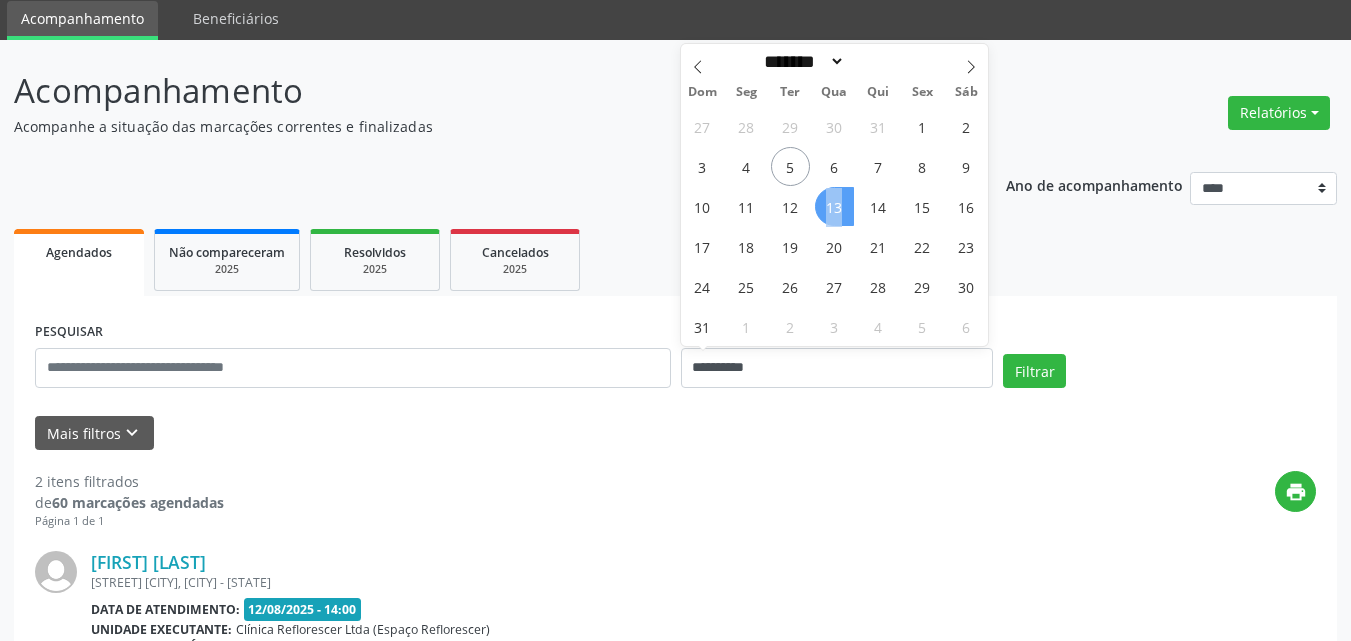 click on "13" at bounding box center [834, 206] 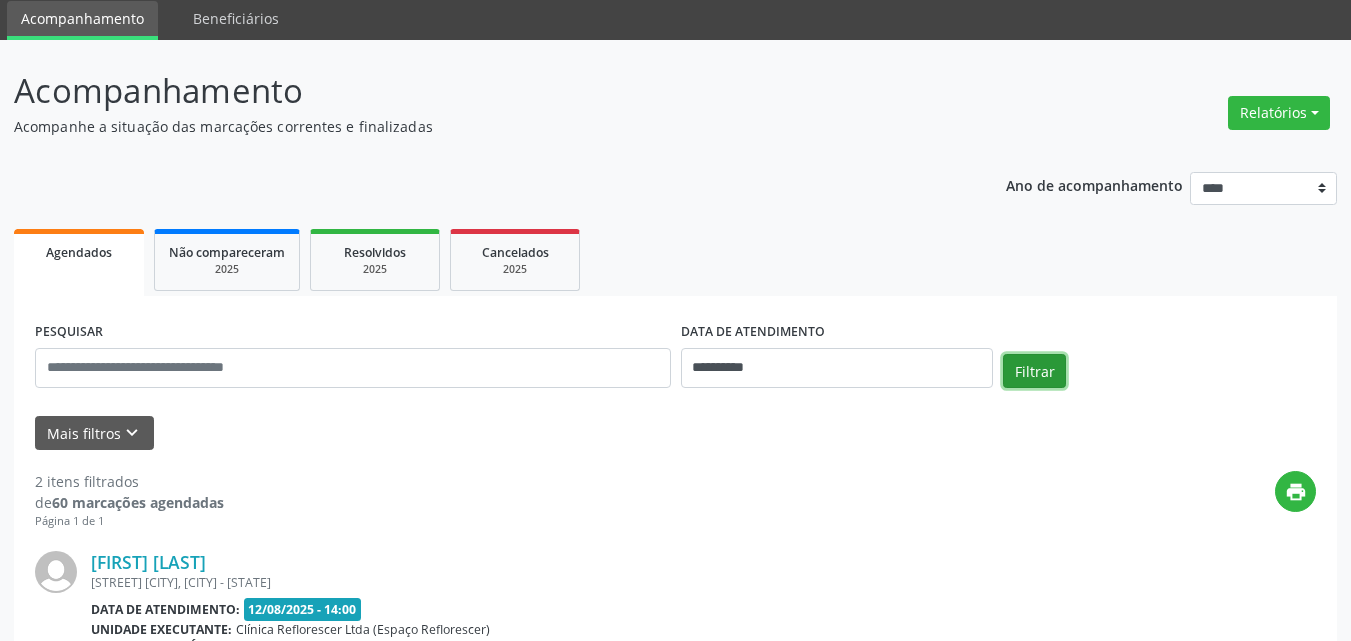 click on "Filtrar" at bounding box center (1034, 371) 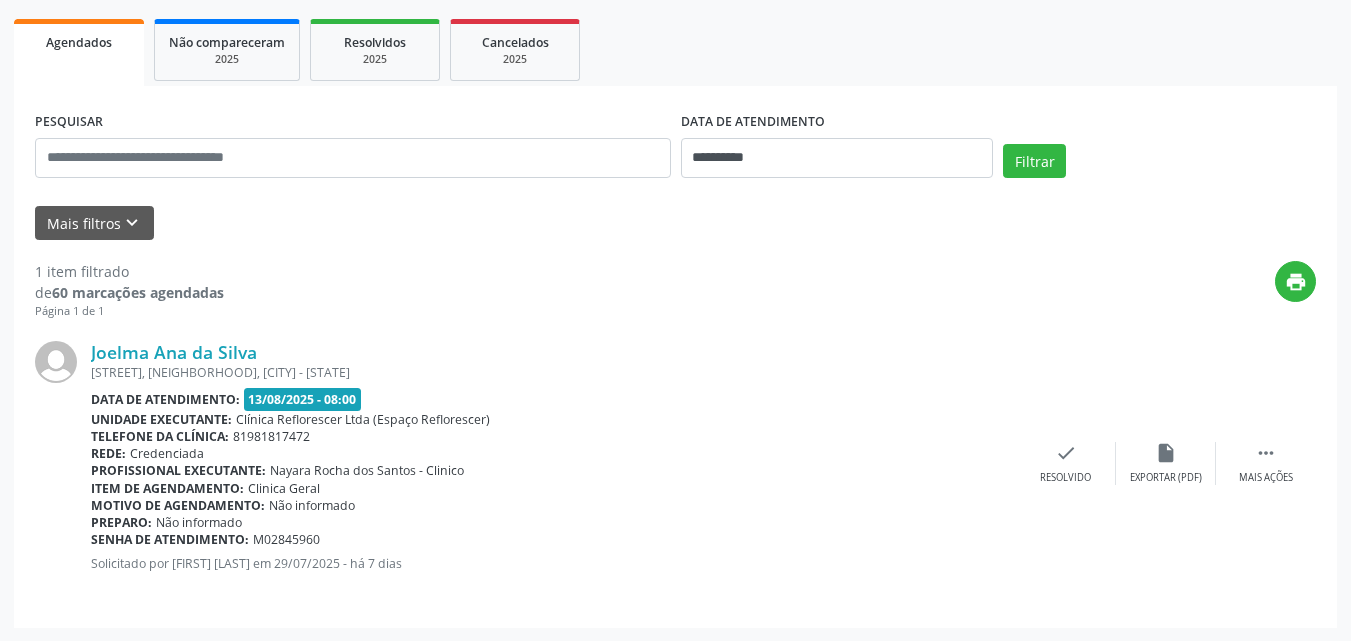 scroll, scrollTop: 281, scrollLeft: 0, axis: vertical 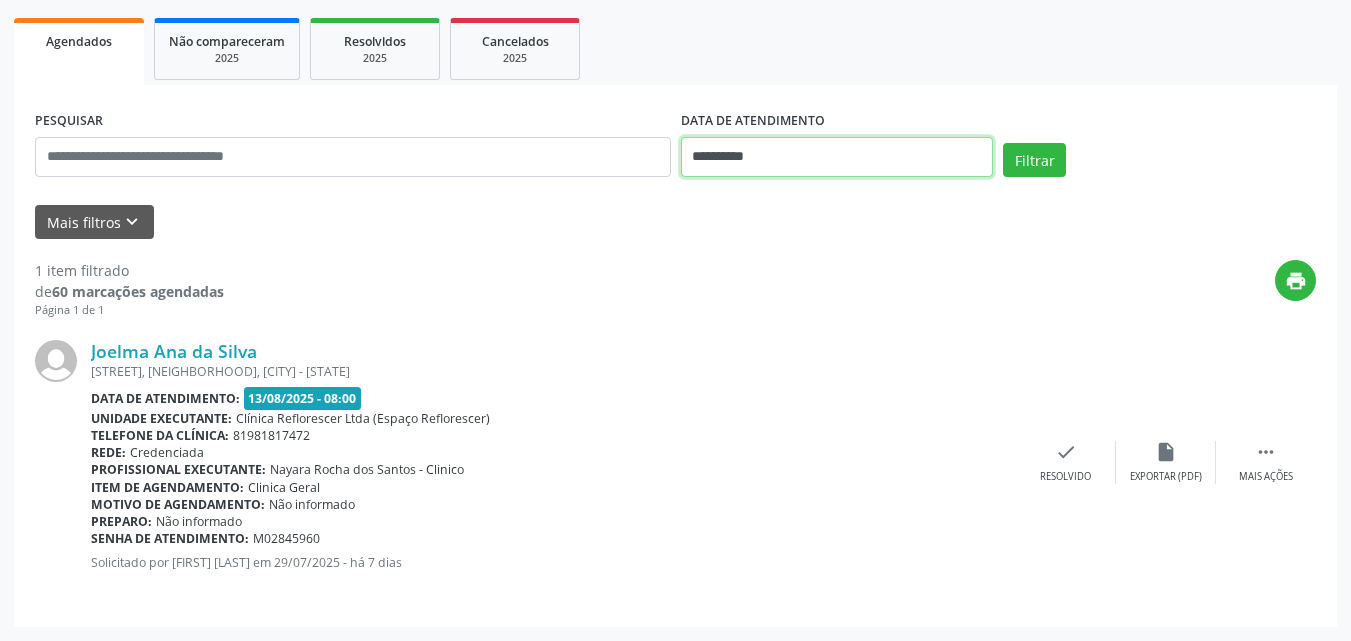 click on "**********" at bounding box center (837, 157) 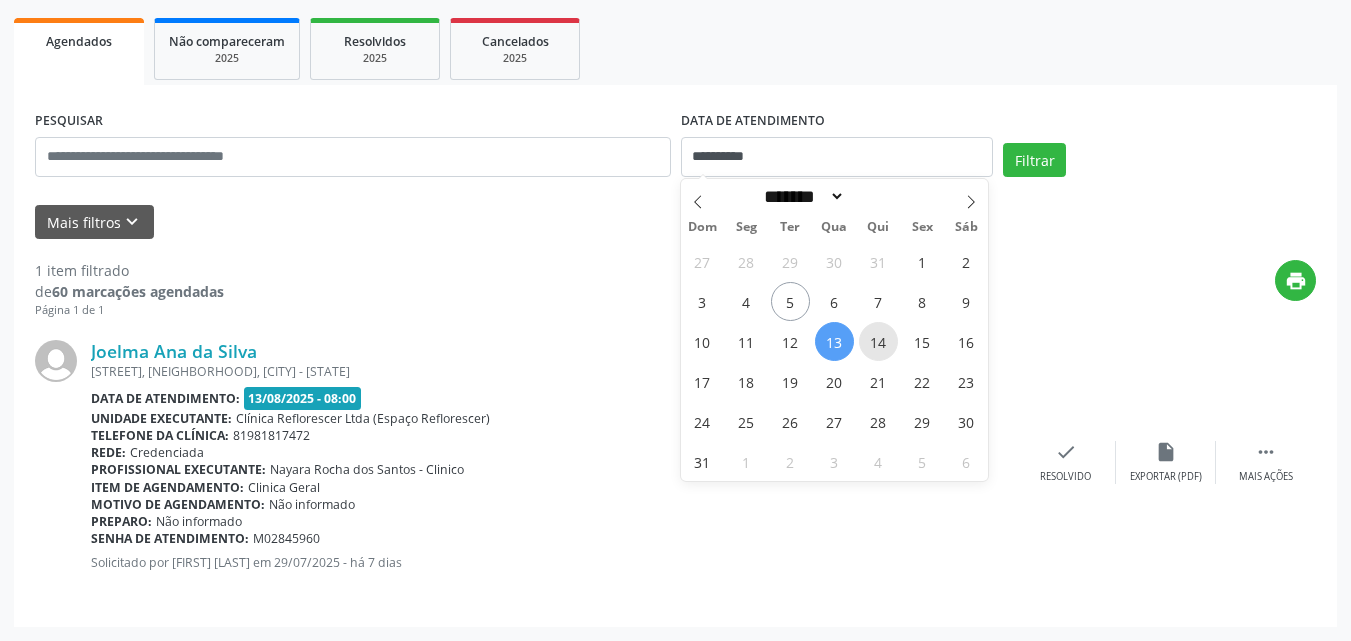 click on "14" at bounding box center (878, 341) 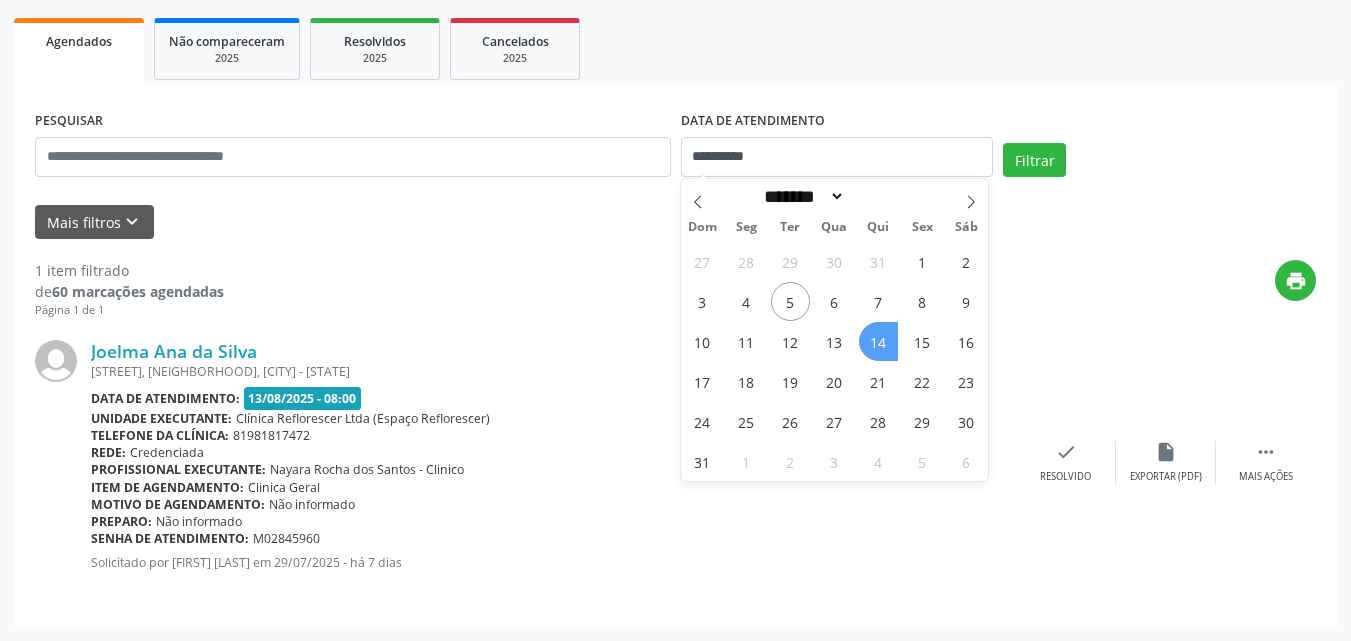 click on "14" at bounding box center [878, 341] 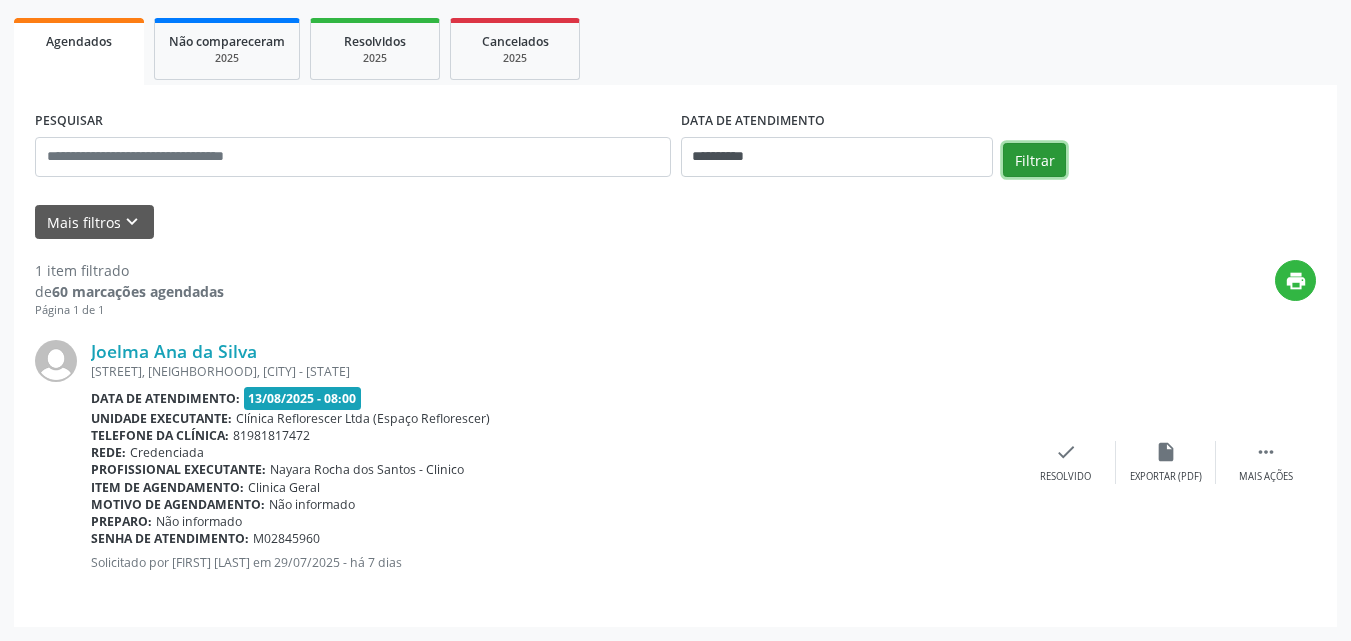 click on "Filtrar" at bounding box center [1034, 160] 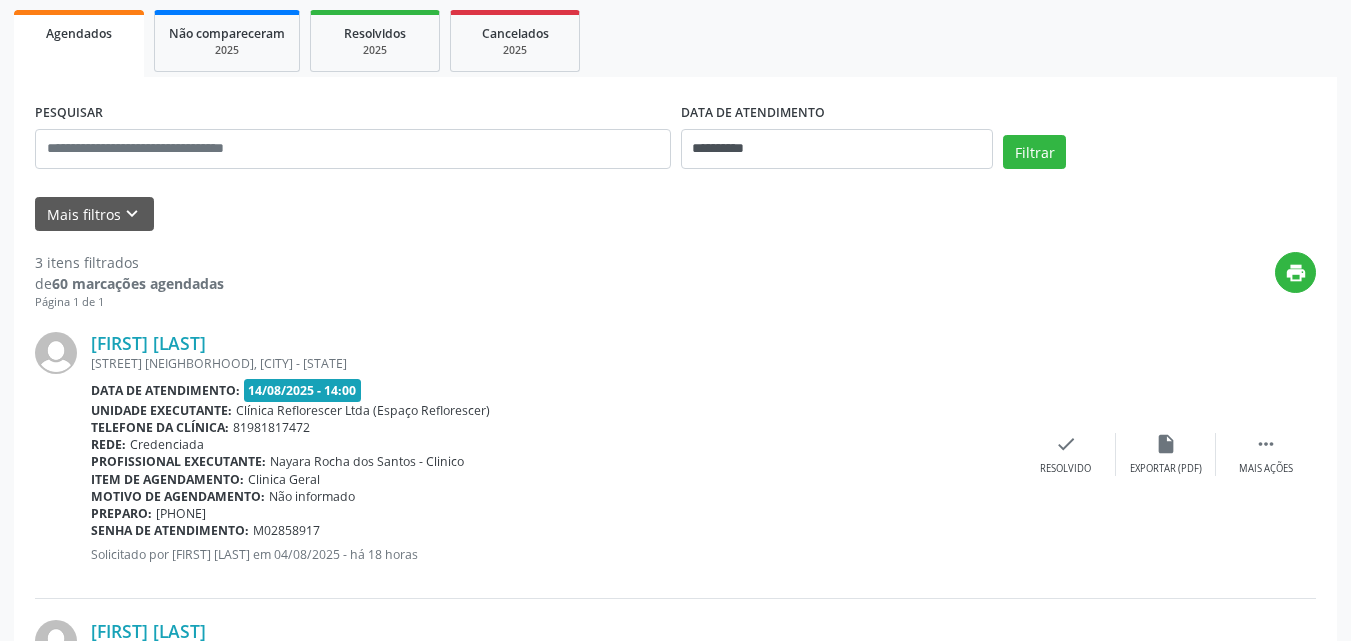 scroll, scrollTop: 358, scrollLeft: 0, axis: vertical 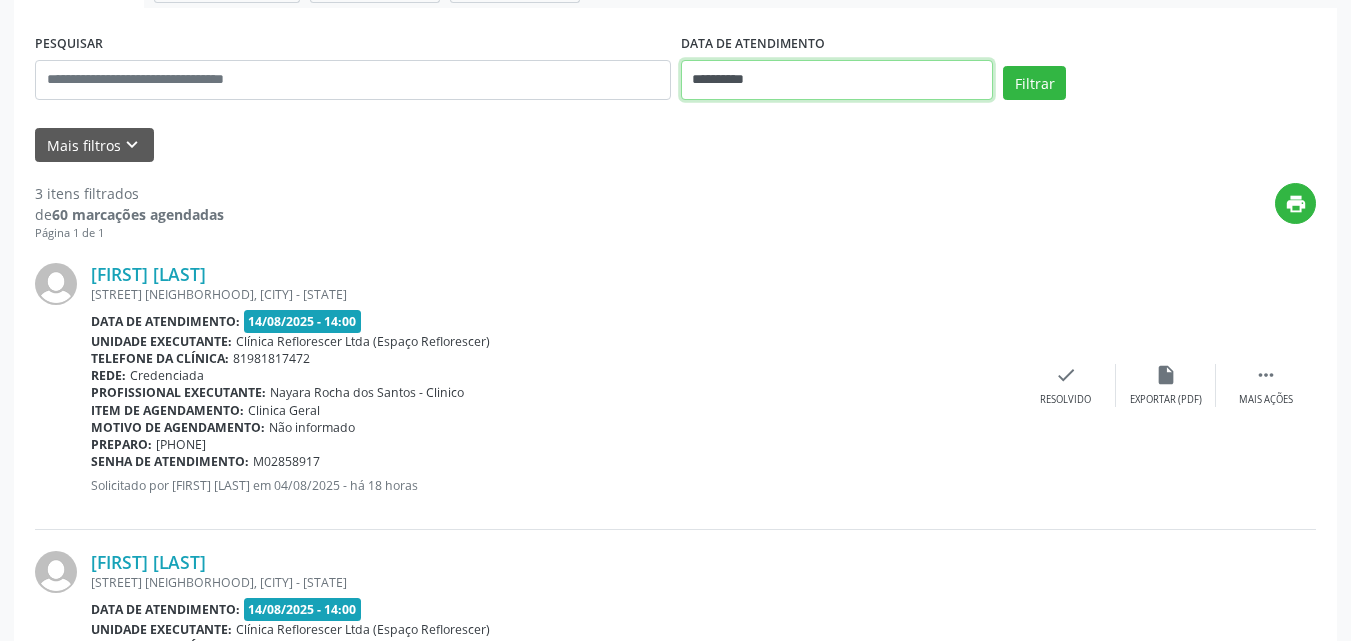 click on "**********" at bounding box center [837, 80] 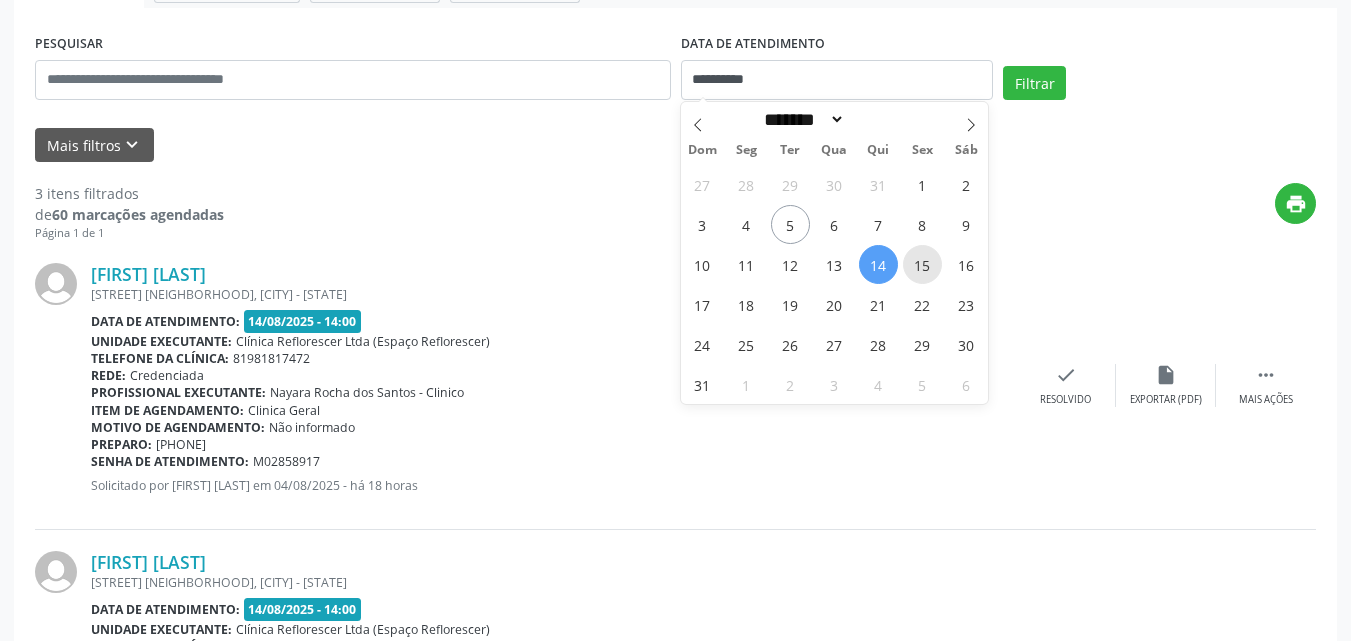 click on "15" at bounding box center (922, 264) 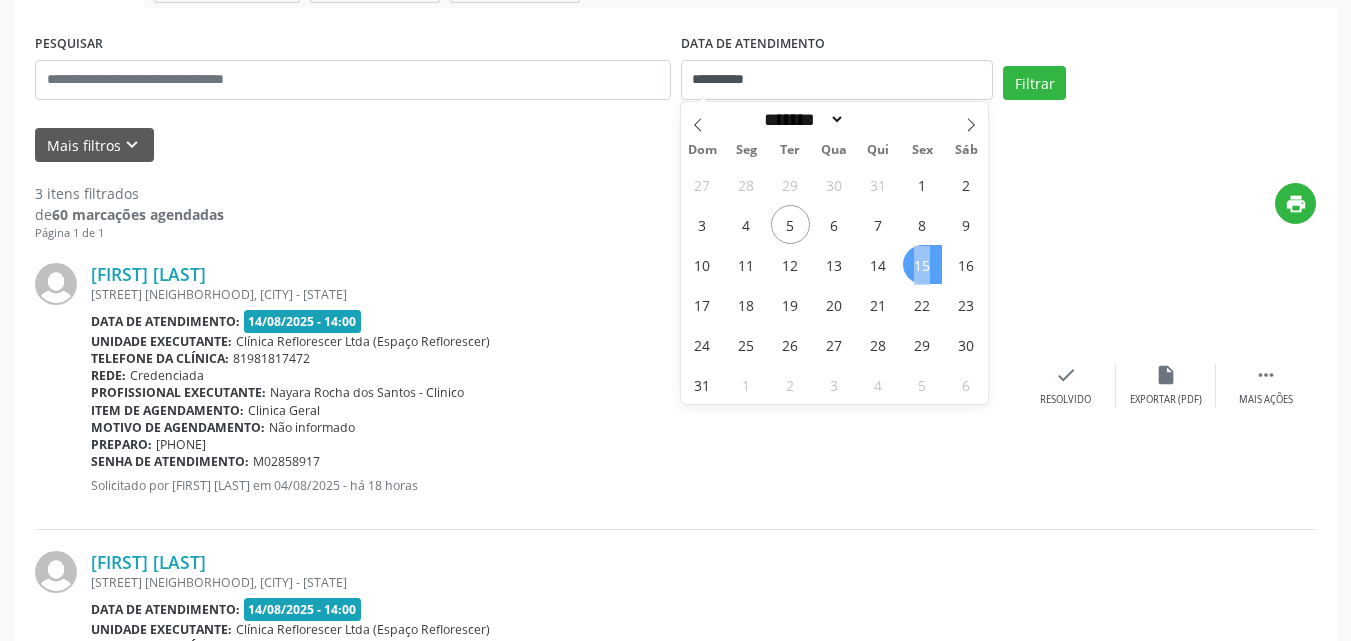 click on "15" at bounding box center (922, 264) 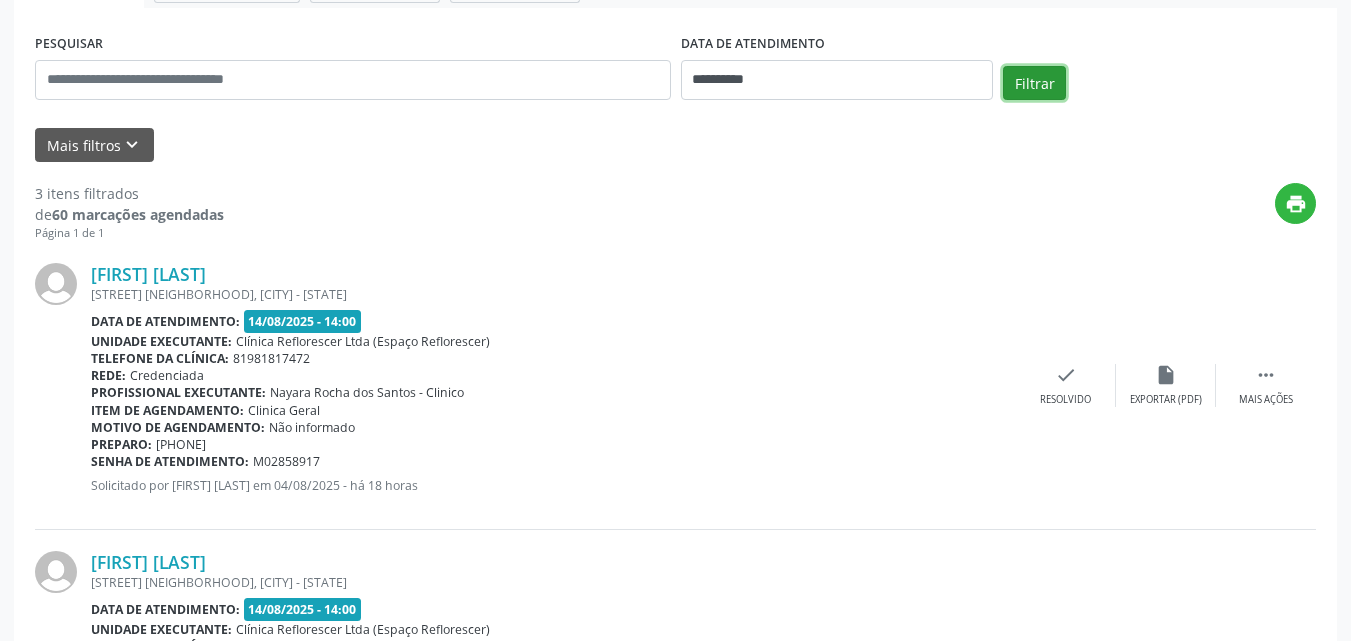 click on "Filtrar" at bounding box center (1034, 83) 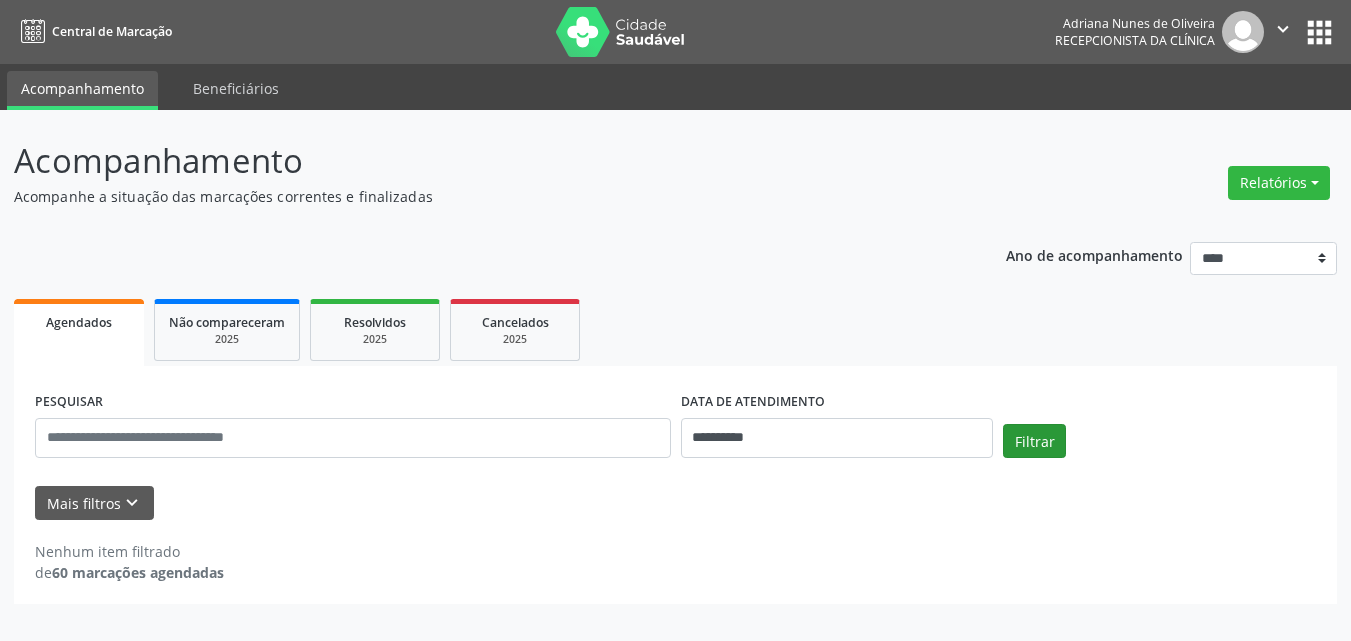 scroll, scrollTop: 0, scrollLeft: 0, axis: both 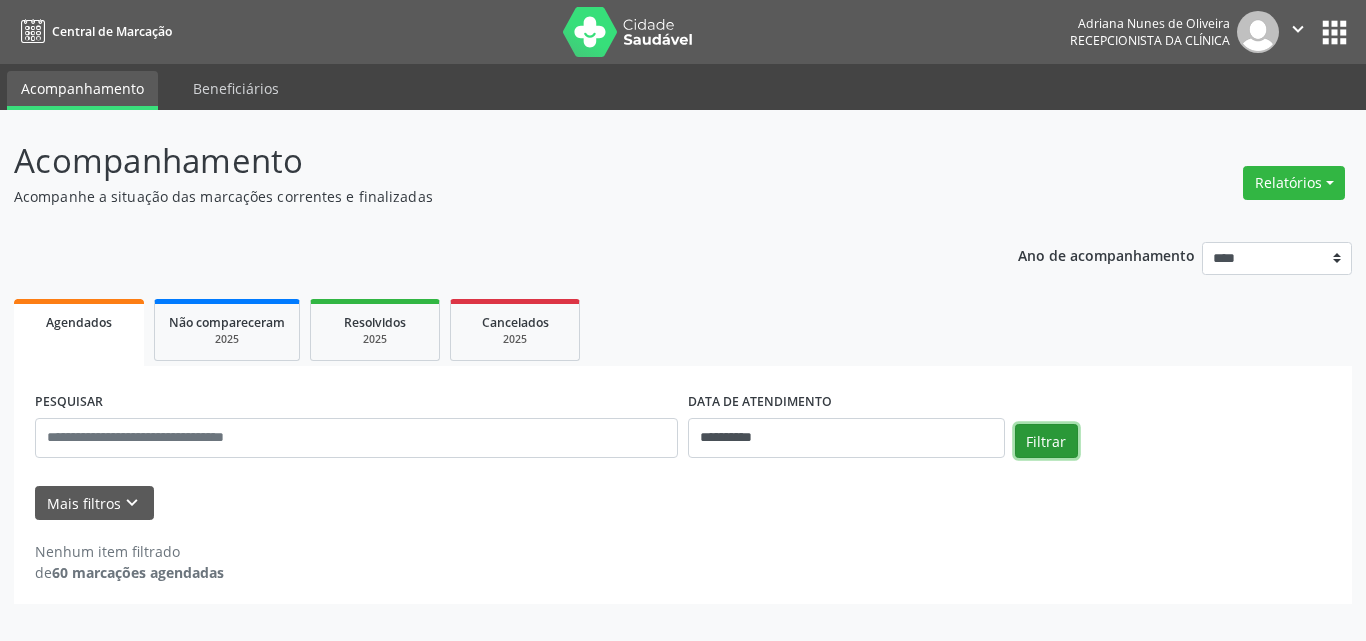 click on "Filtrar" at bounding box center (1046, 441) 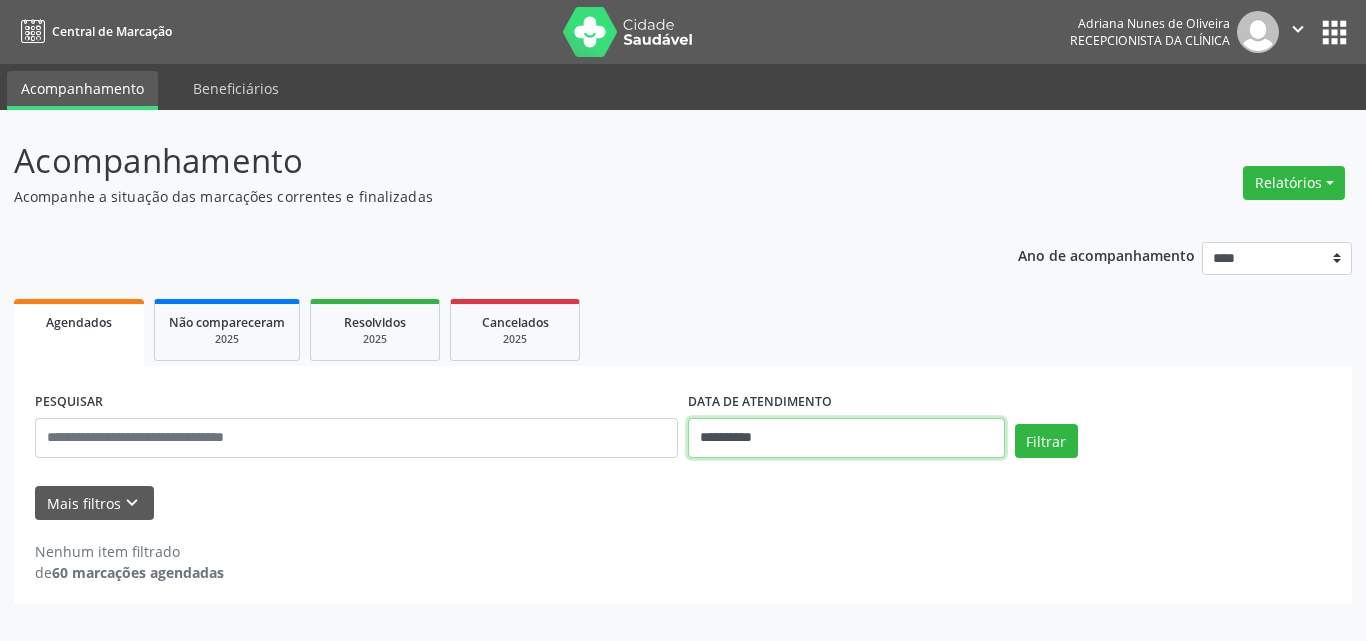 click on "**********" at bounding box center (846, 438) 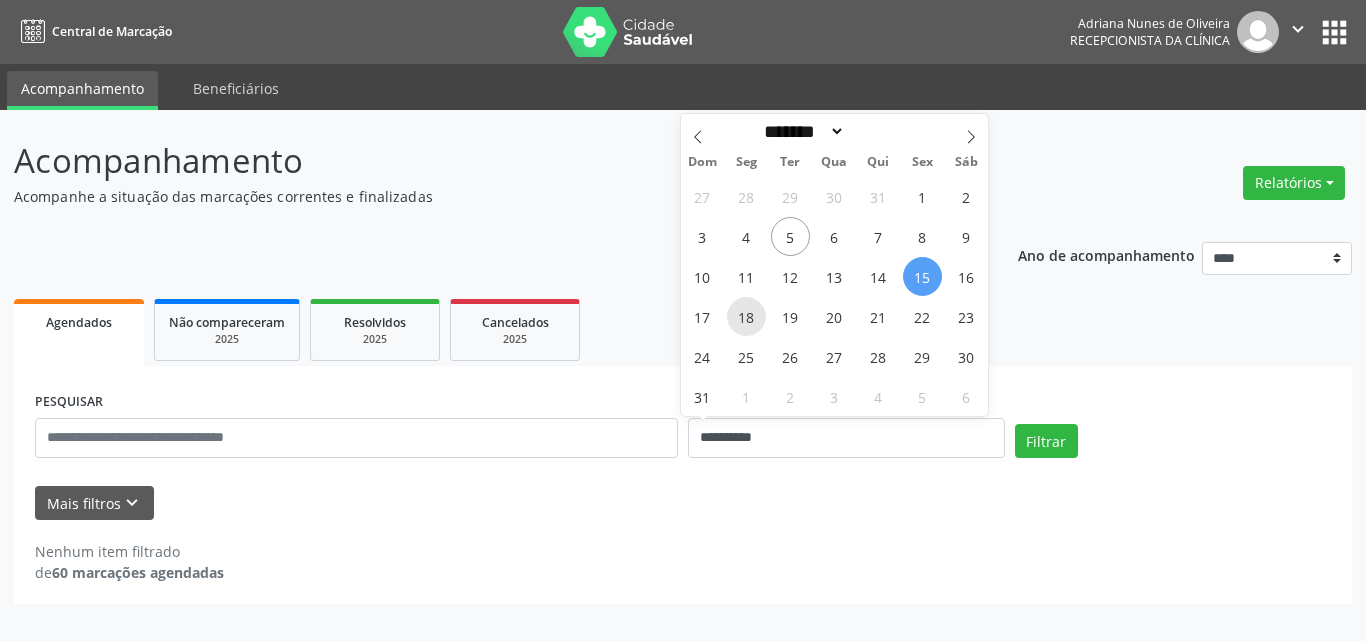 click on "18" at bounding box center (746, 316) 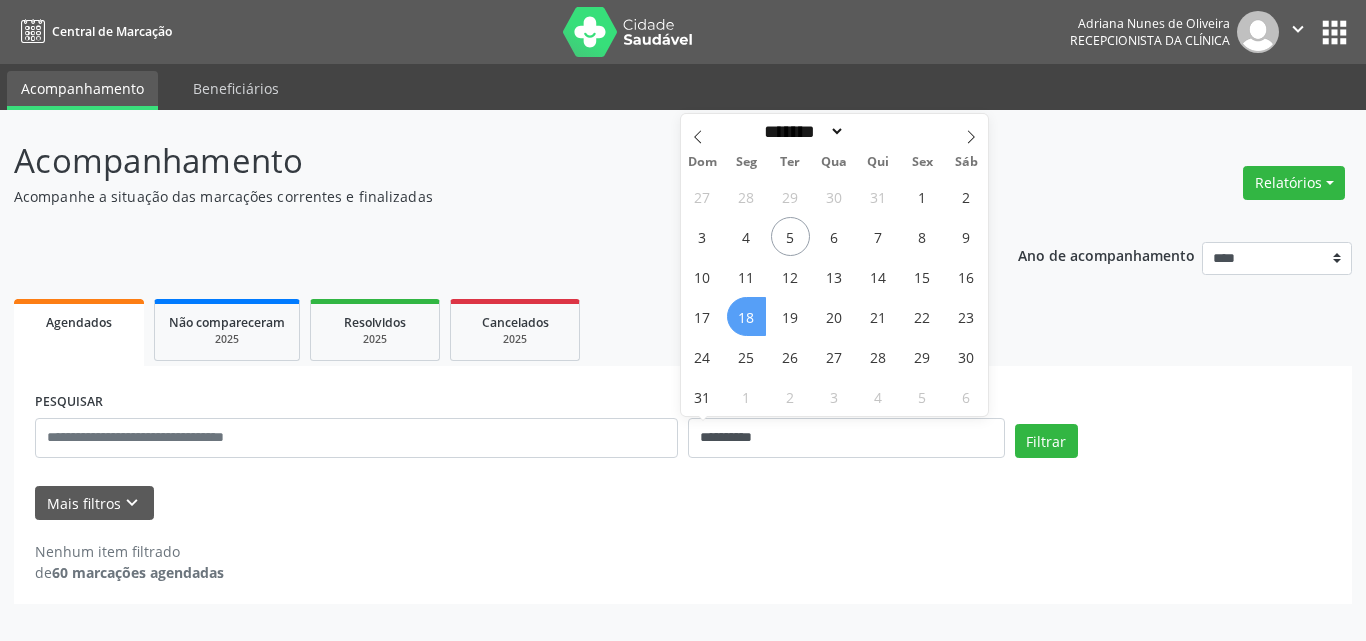 click on "18" at bounding box center [746, 316] 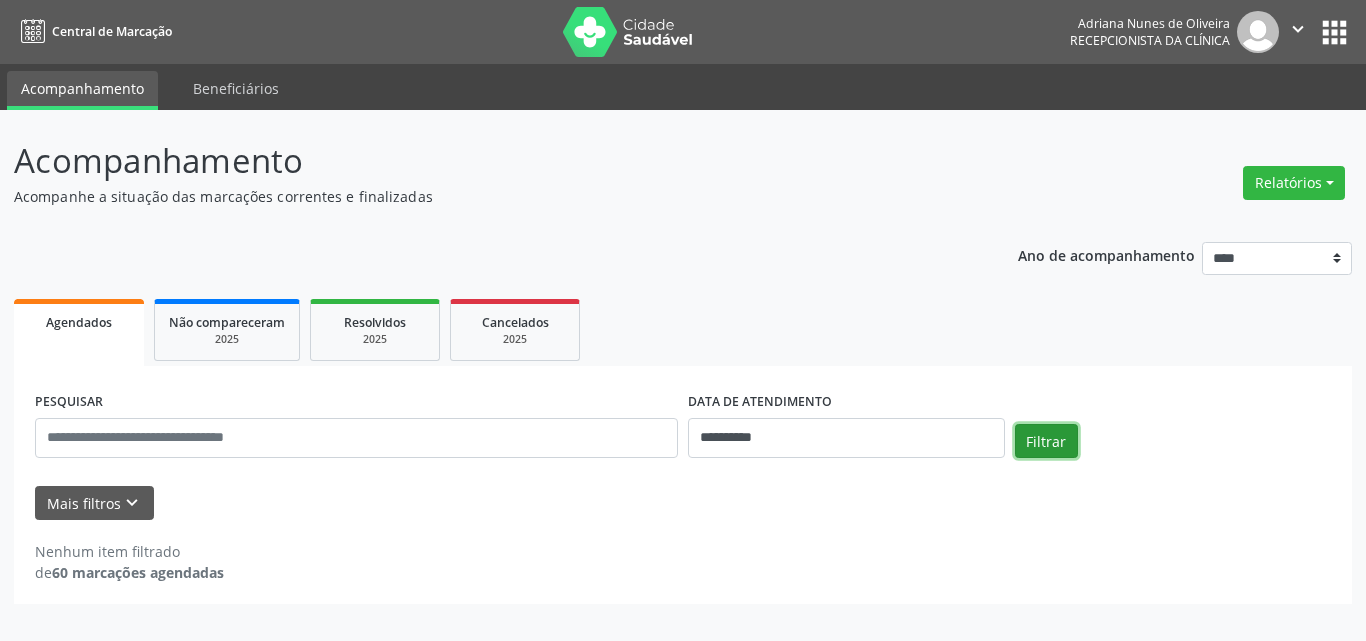 click on "Filtrar" at bounding box center [1046, 441] 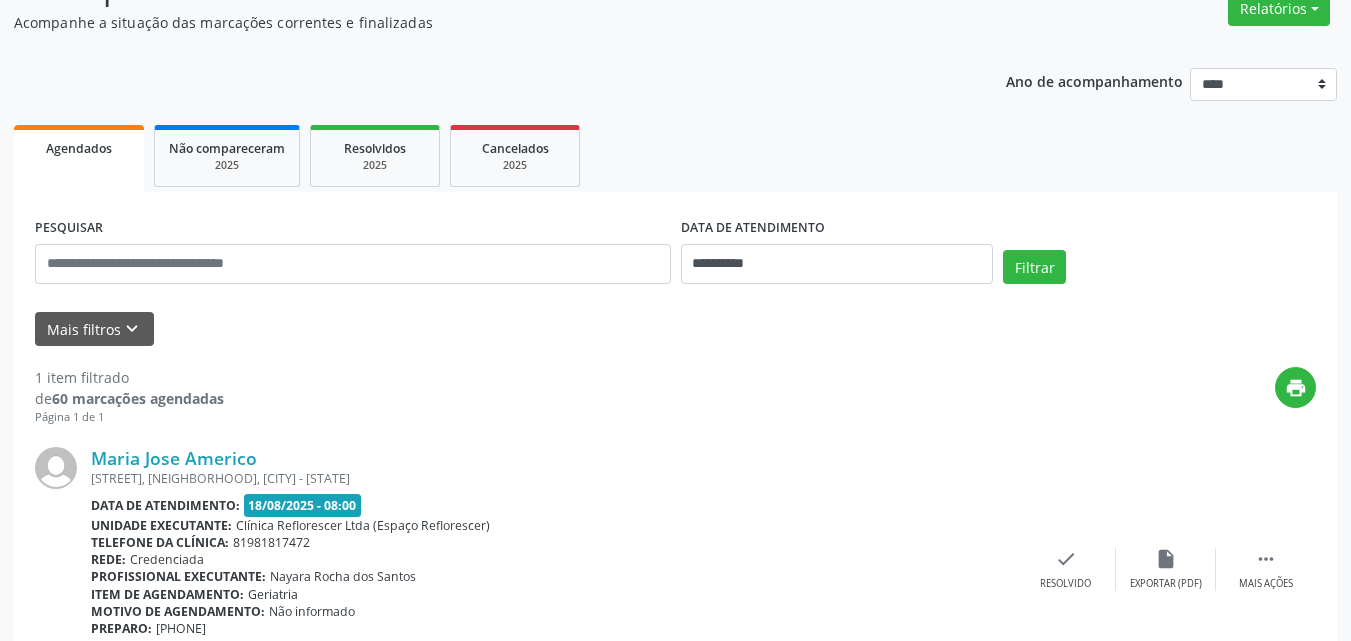 scroll, scrollTop: 281, scrollLeft: 0, axis: vertical 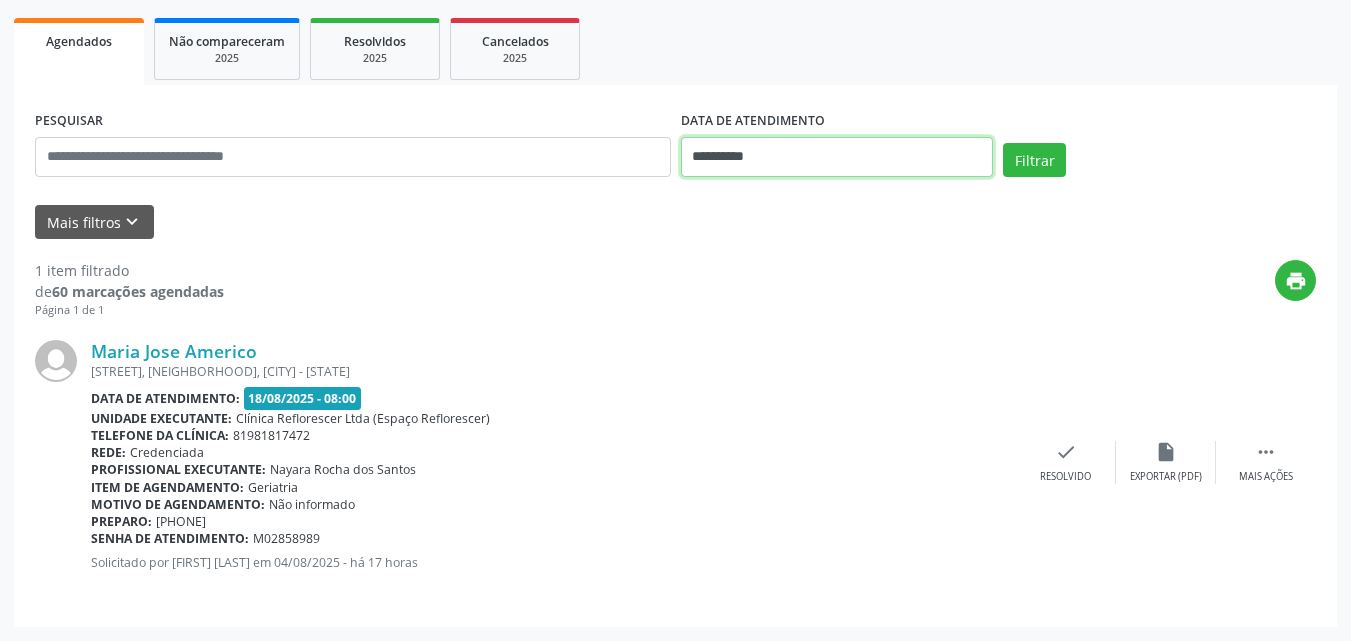 click on "**********" at bounding box center (837, 157) 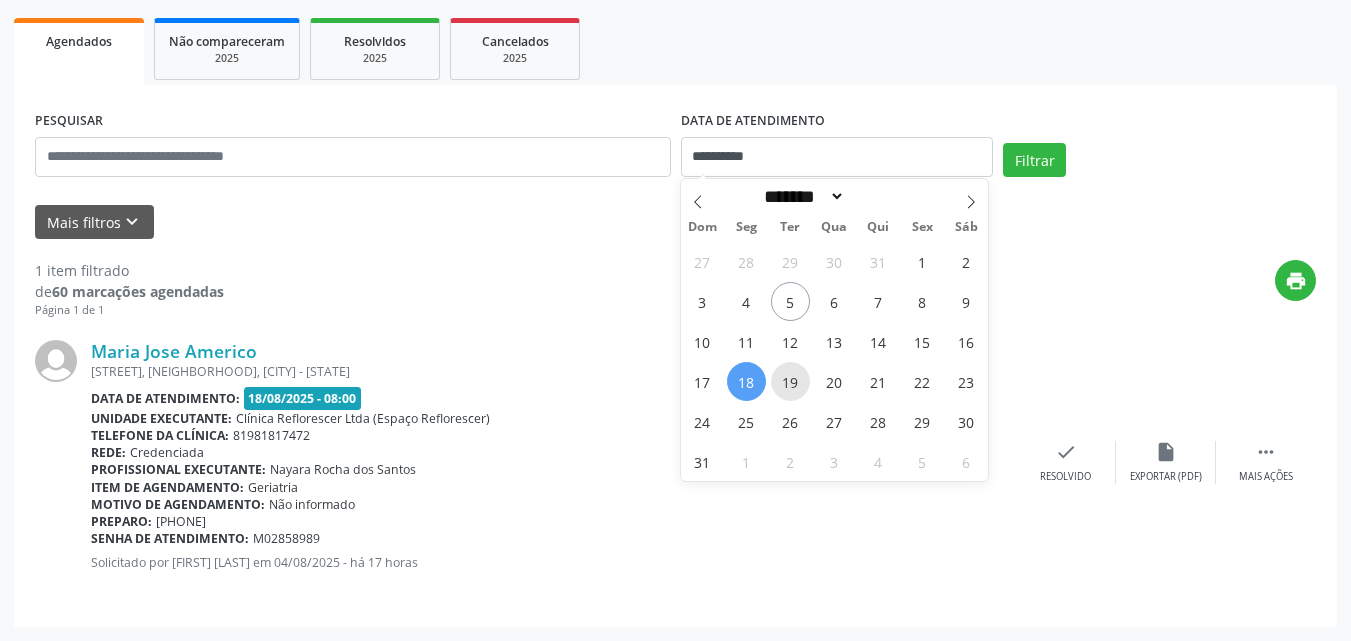 click on "19" at bounding box center [790, 381] 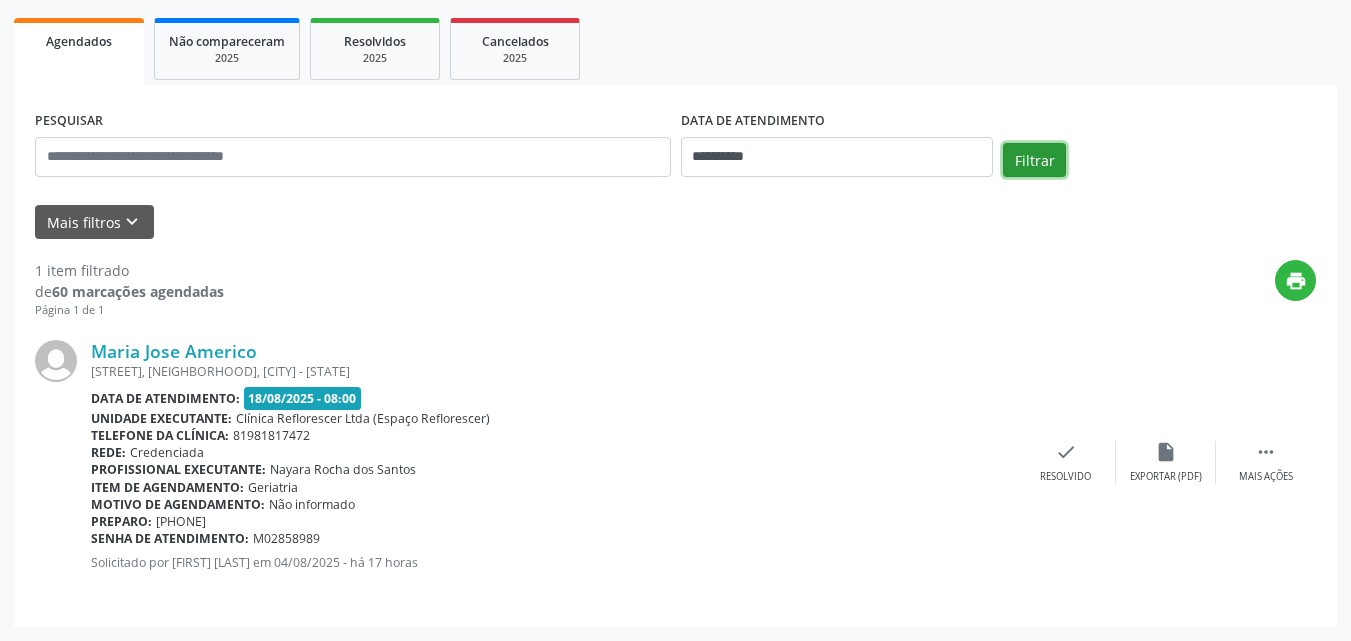 click on "Filtrar" at bounding box center [1034, 160] 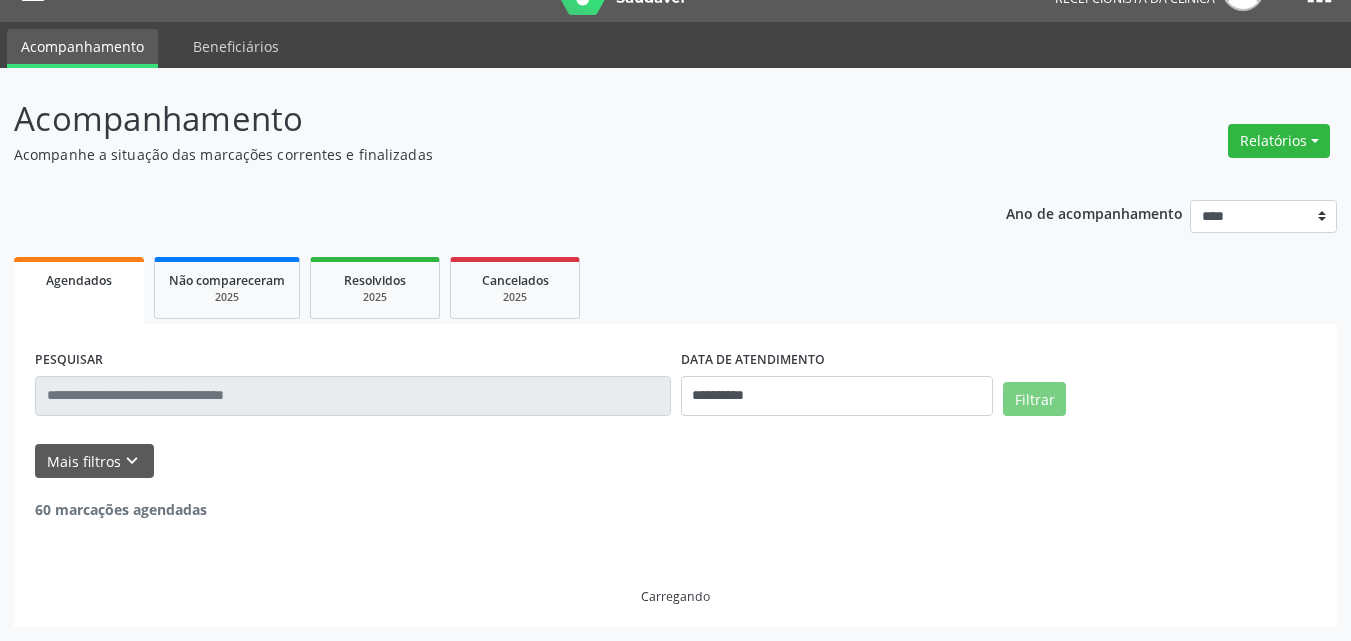 scroll, scrollTop: 281, scrollLeft: 0, axis: vertical 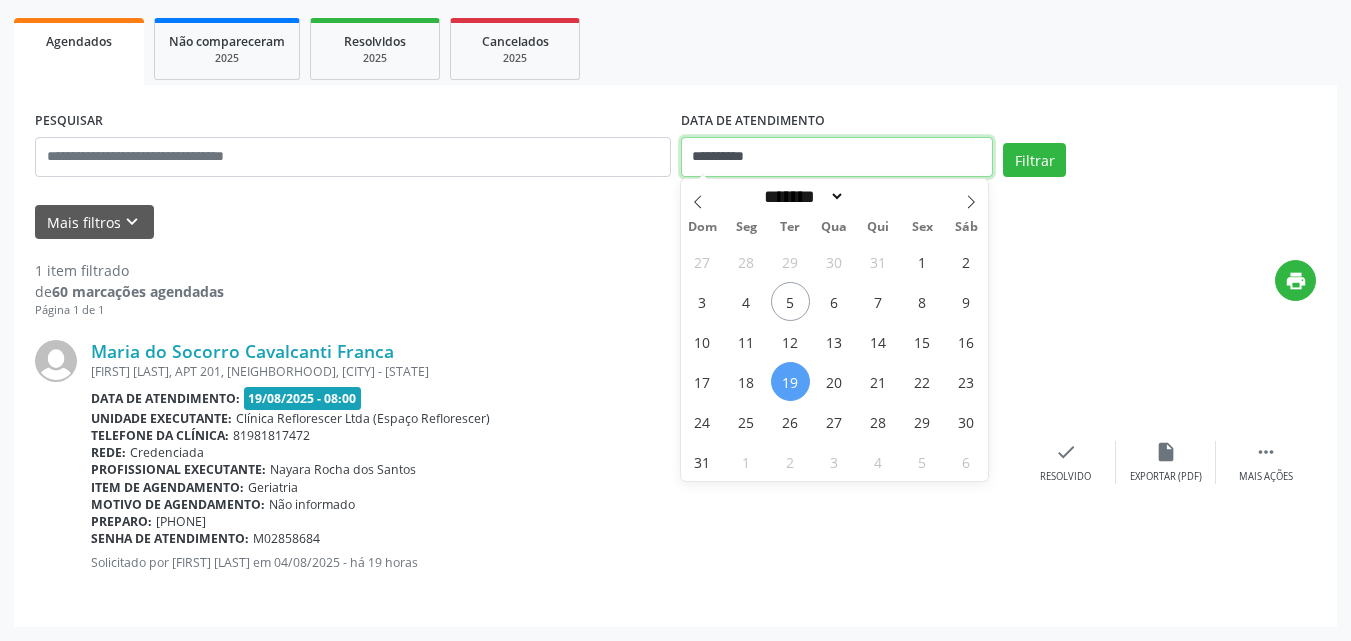 click on "**********" at bounding box center [837, 157] 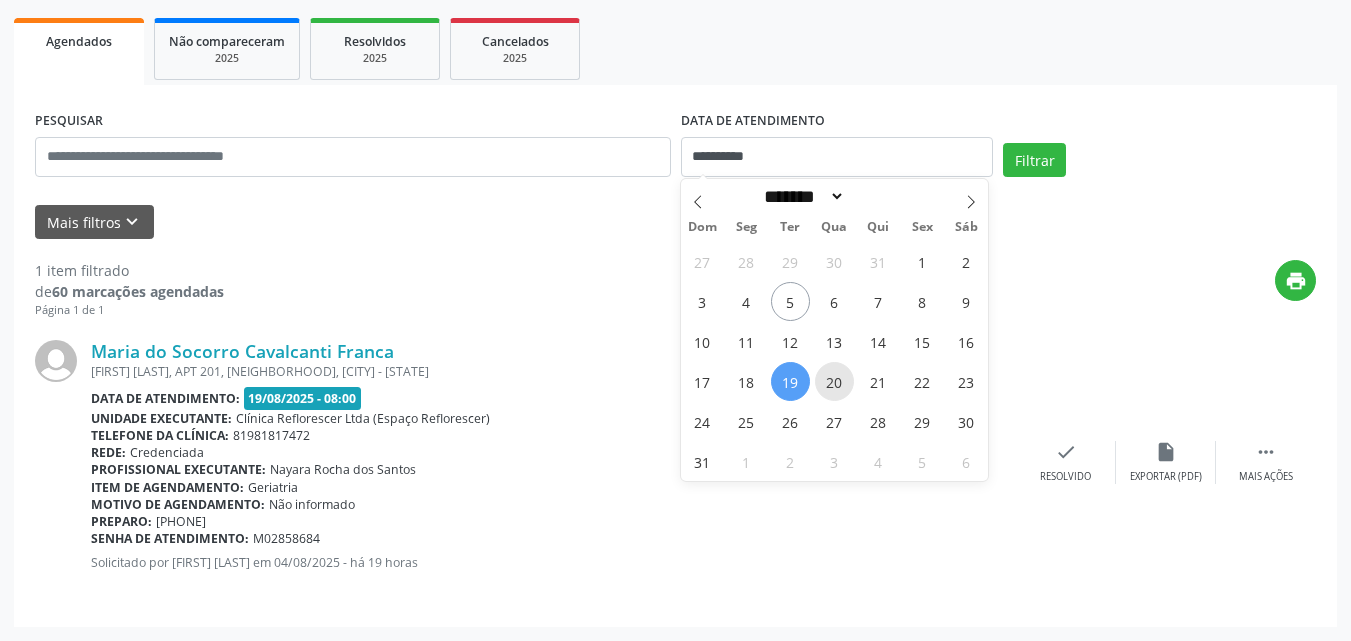 click on "20" at bounding box center (834, 381) 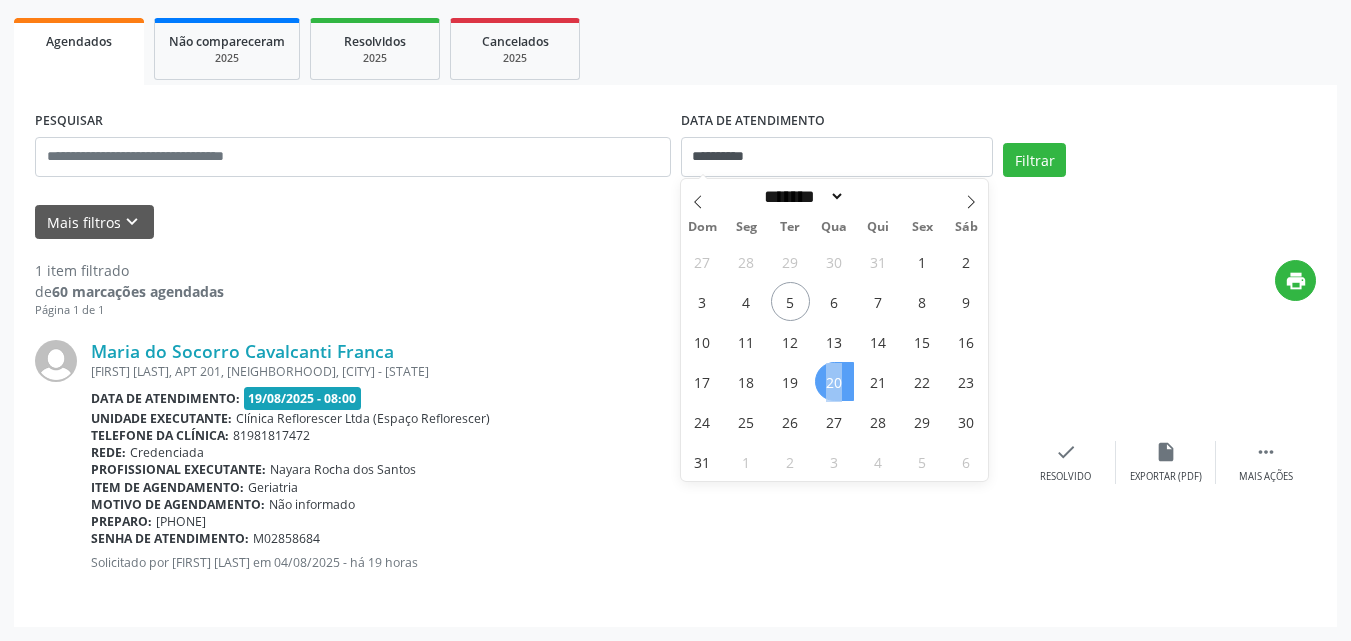 click on "20" at bounding box center [834, 381] 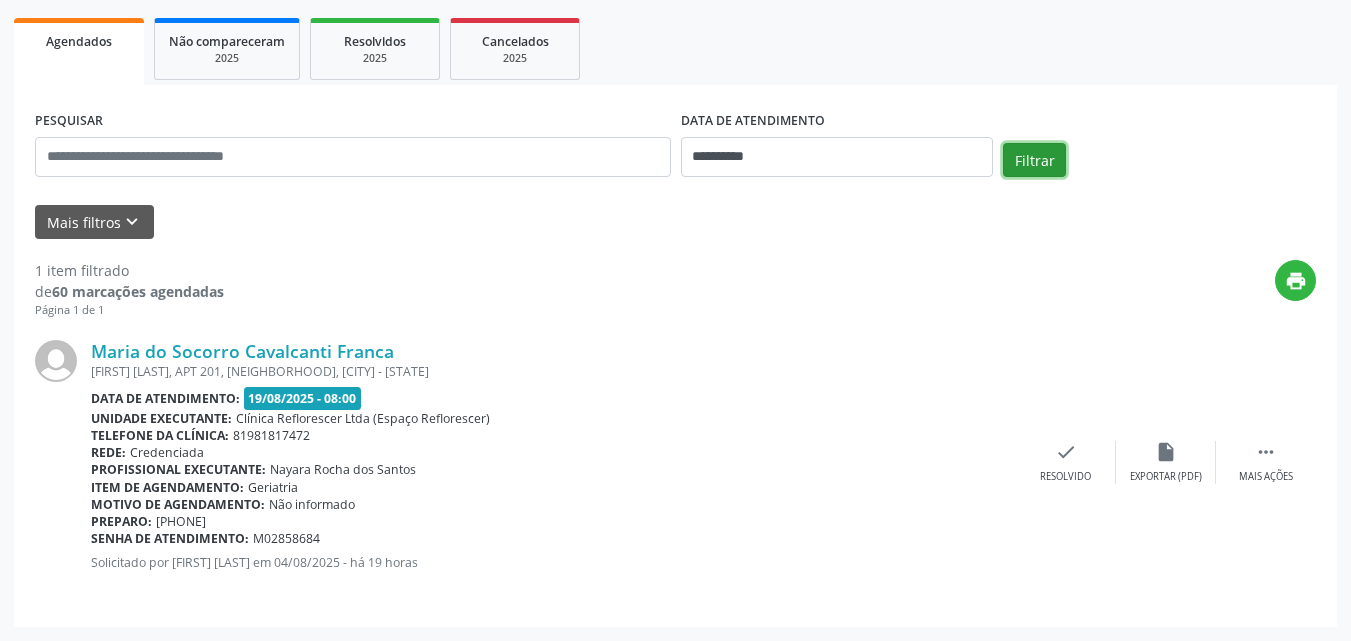 click on "Filtrar" at bounding box center [1034, 160] 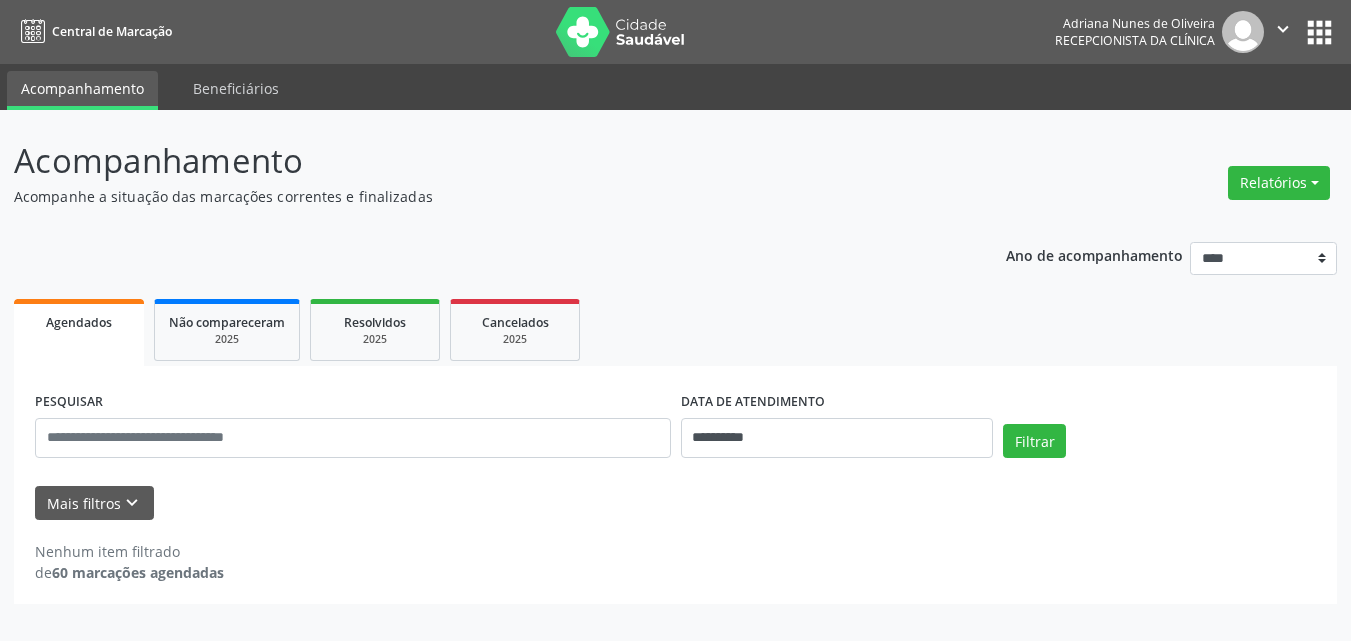 scroll, scrollTop: 0, scrollLeft: 0, axis: both 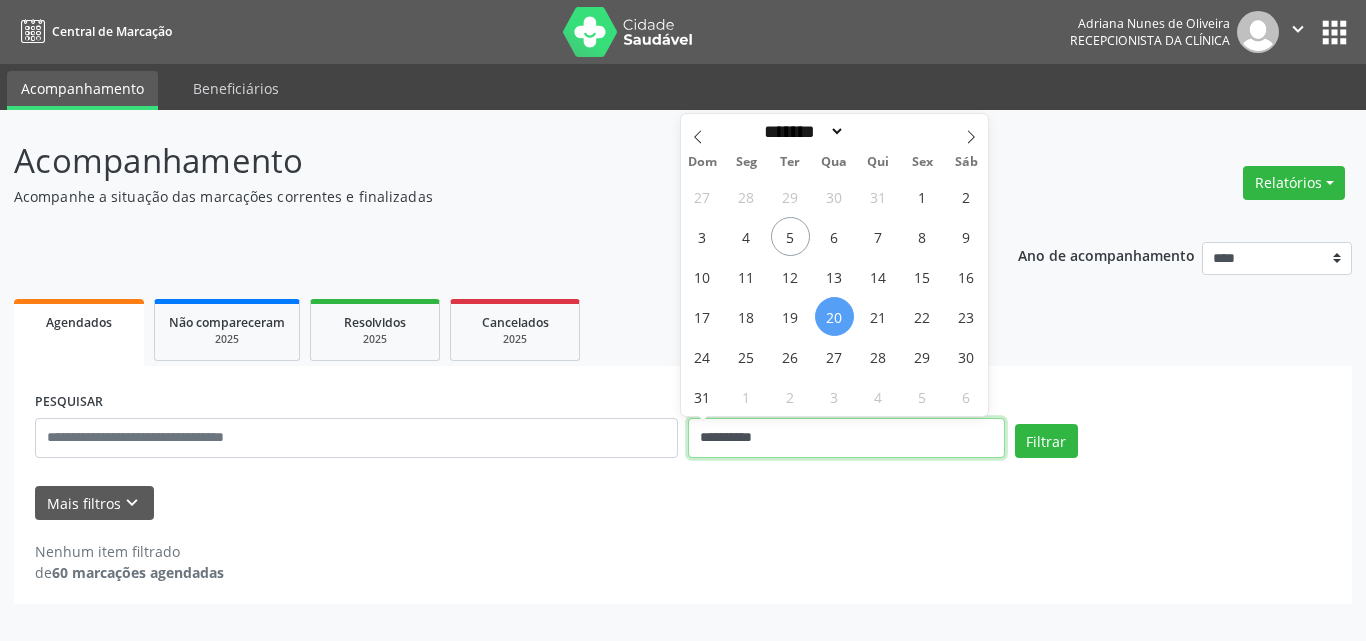 click on "**********" at bounding box center (846, 438) 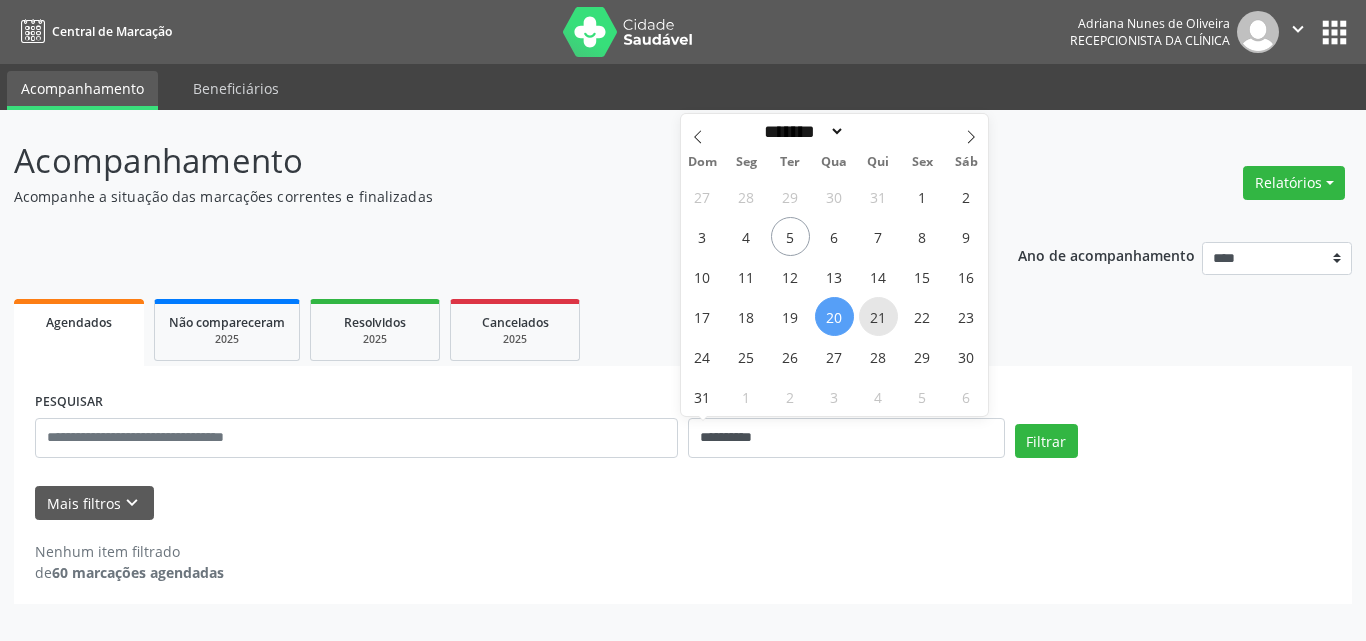 click on "21" at bounding box center (878, 316) 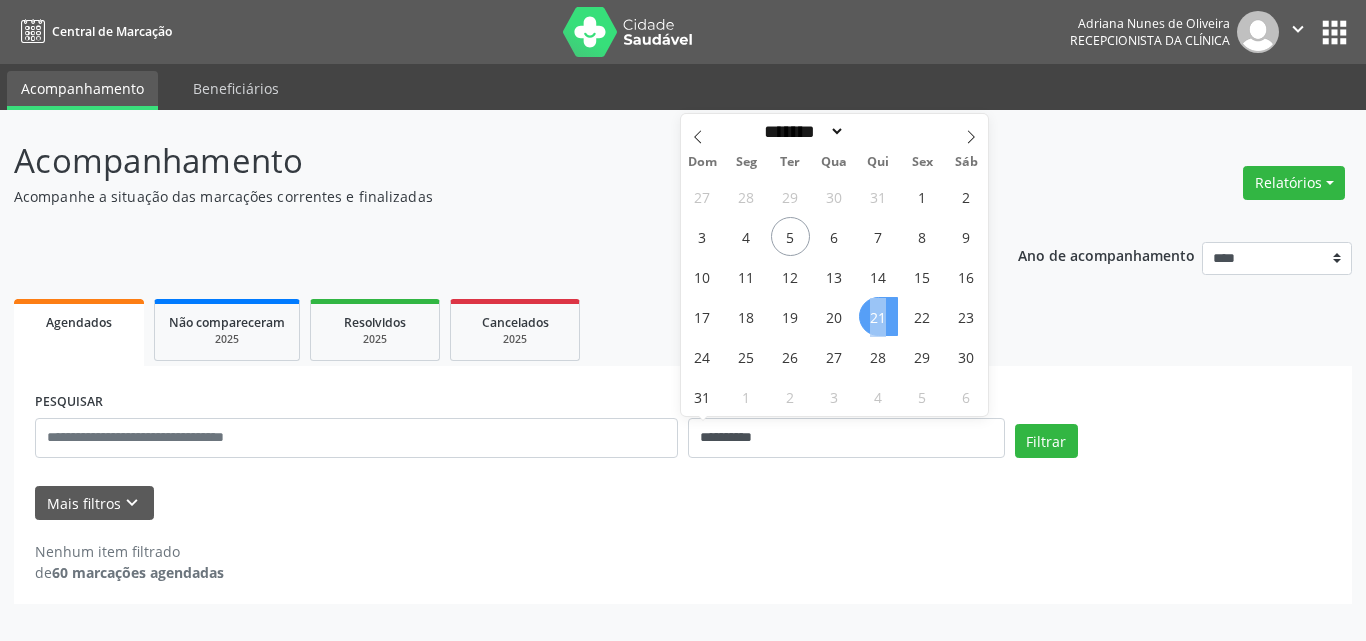 click on "21" at bounding box center (878, 316) 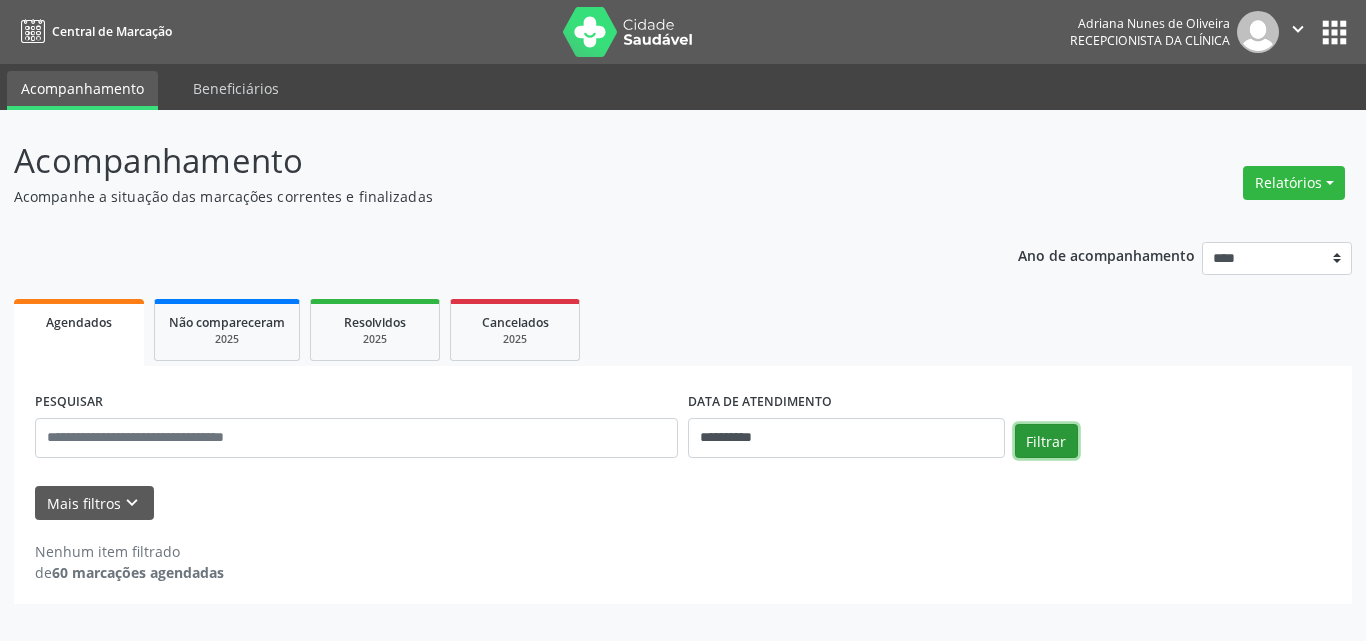 click on "Filtrar" at bounding box center (1046, 441) 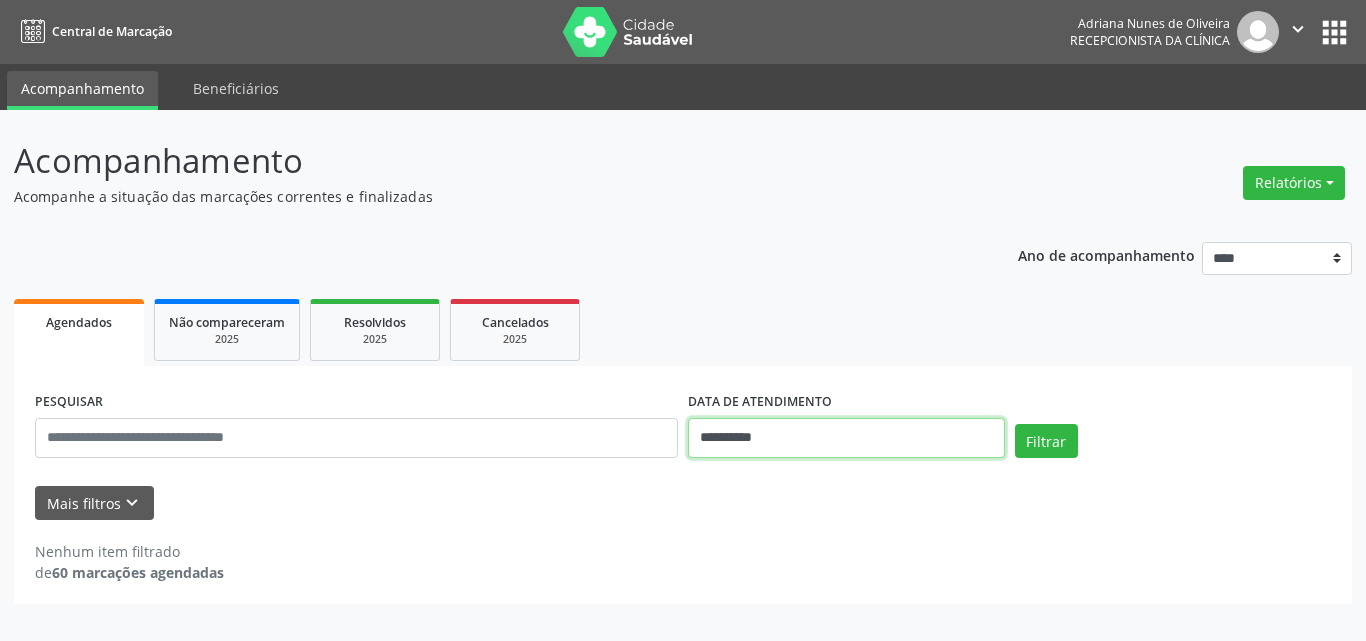 click on "**********" at bounding box center [846, 438] 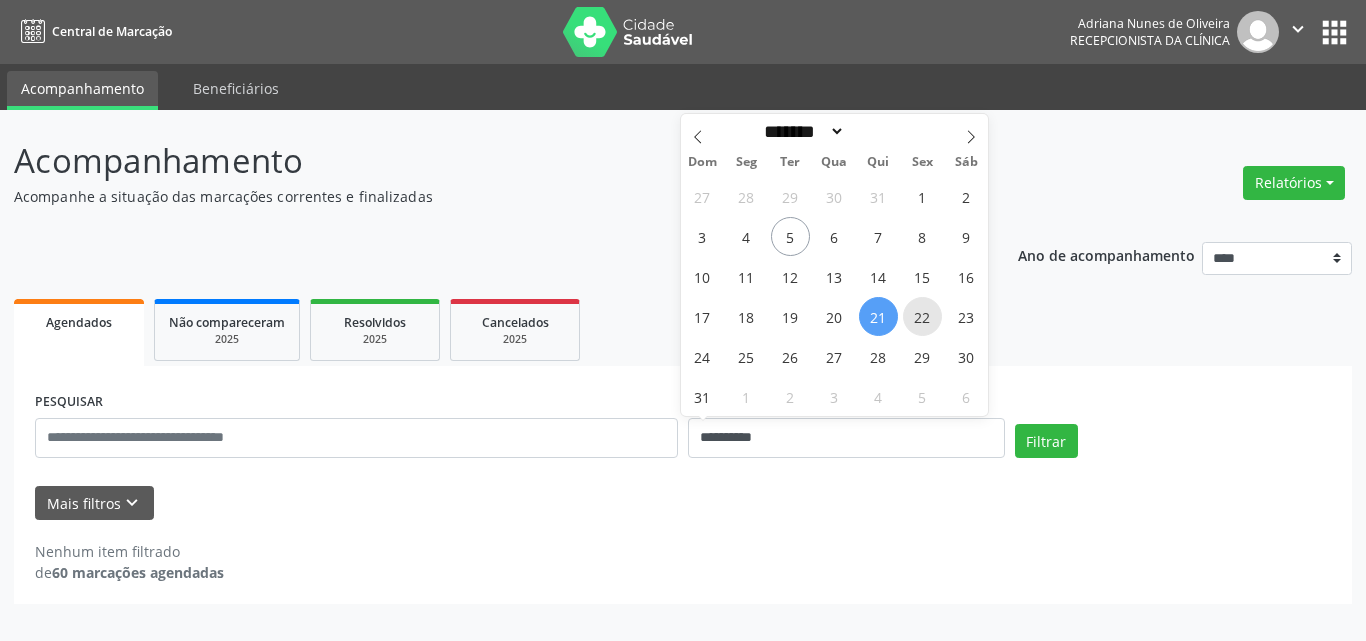 click on "22" at bounding box center (922, 316) 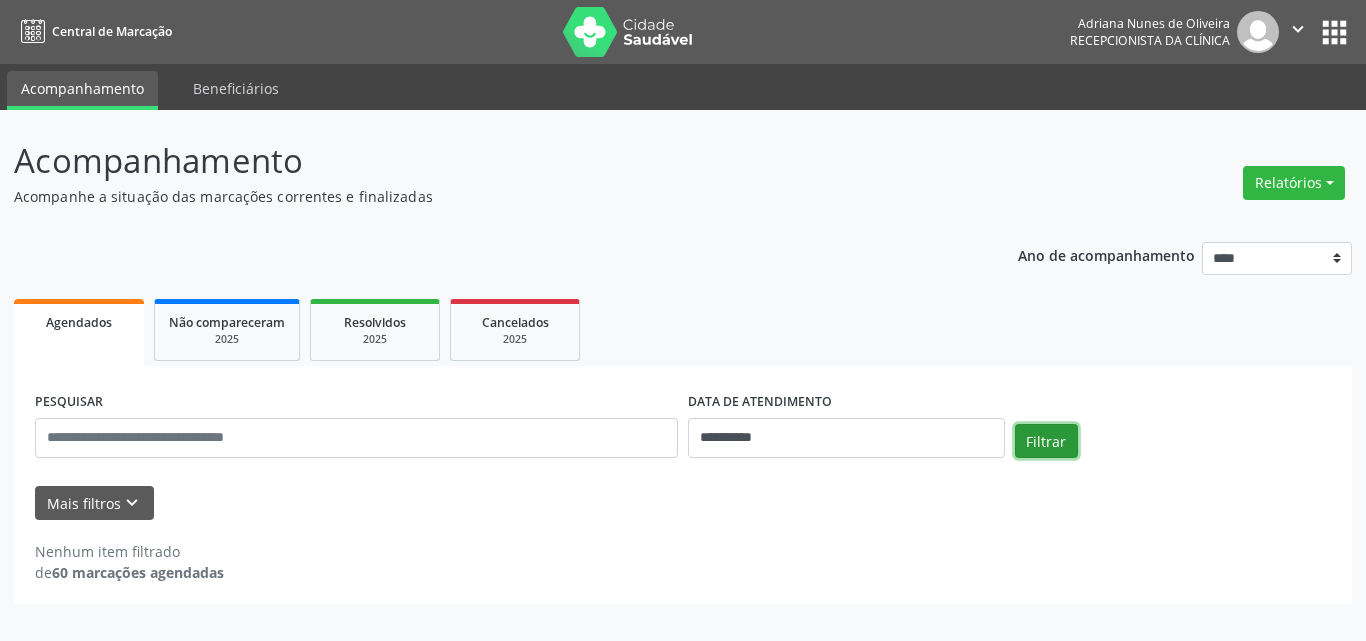 click on "Filtrar" at bounding box center [1046, 441] 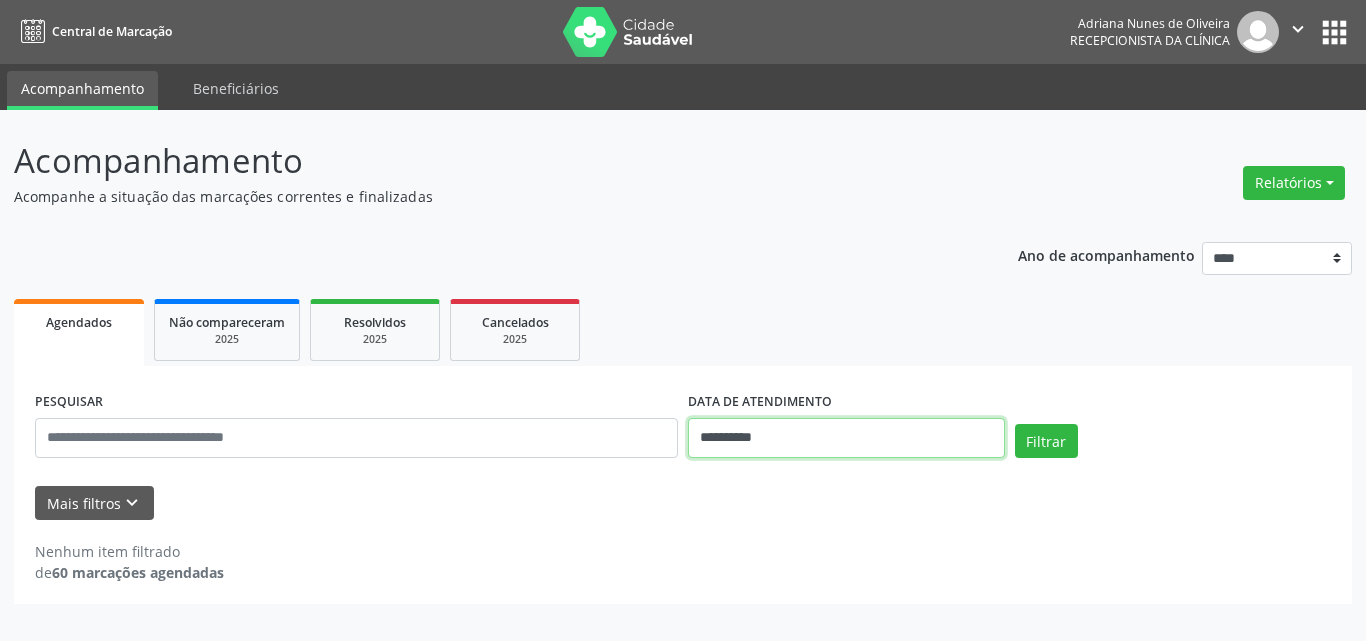 click on "**********" at bounding box center (846, 438) 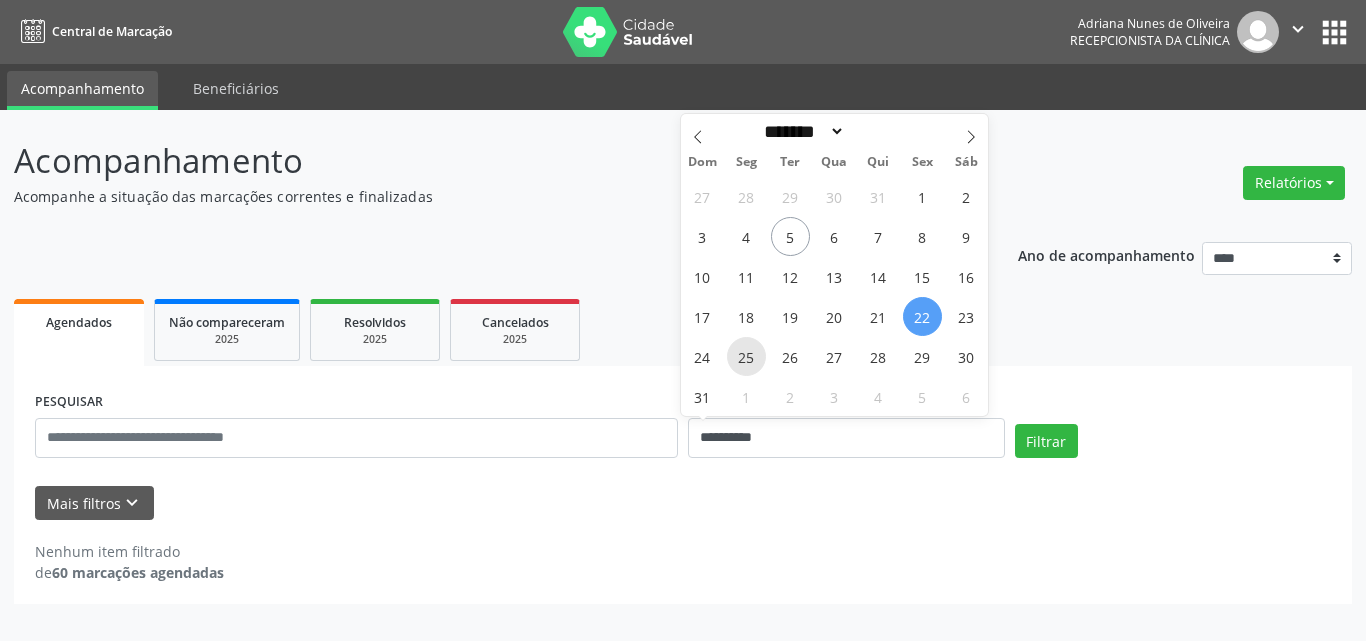 click on "25" at bounding box center (746, 356) 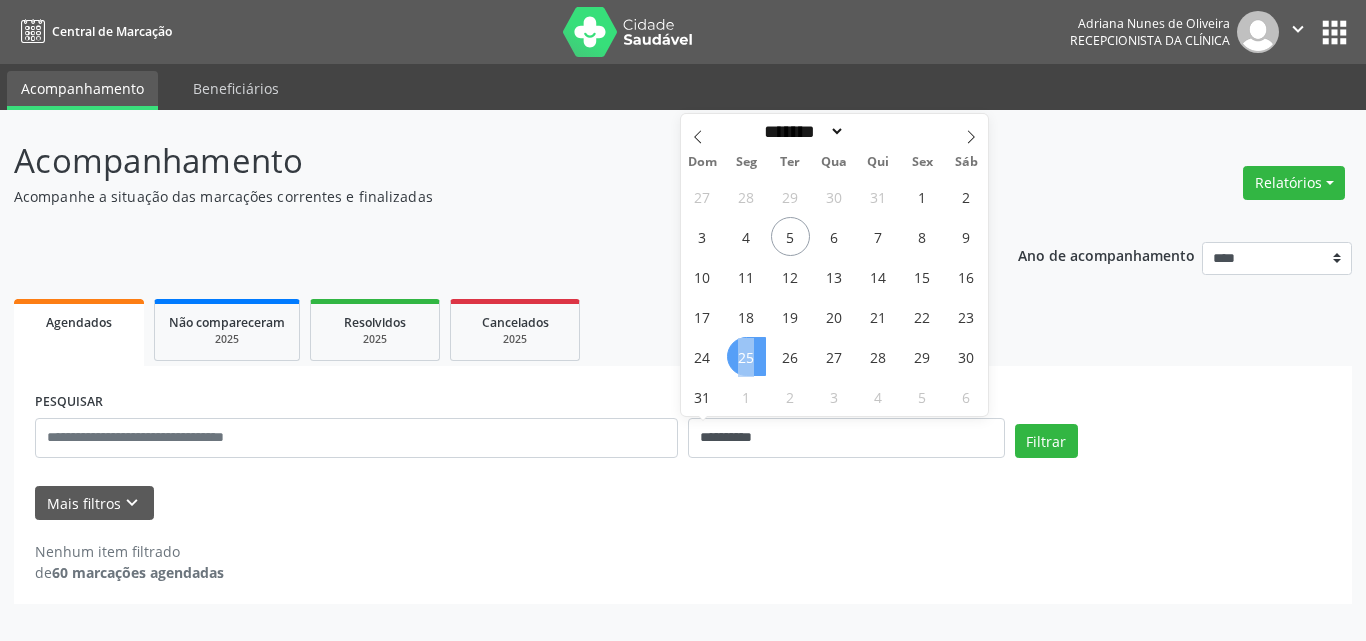 click on "25" at bounding box center (746, 356) 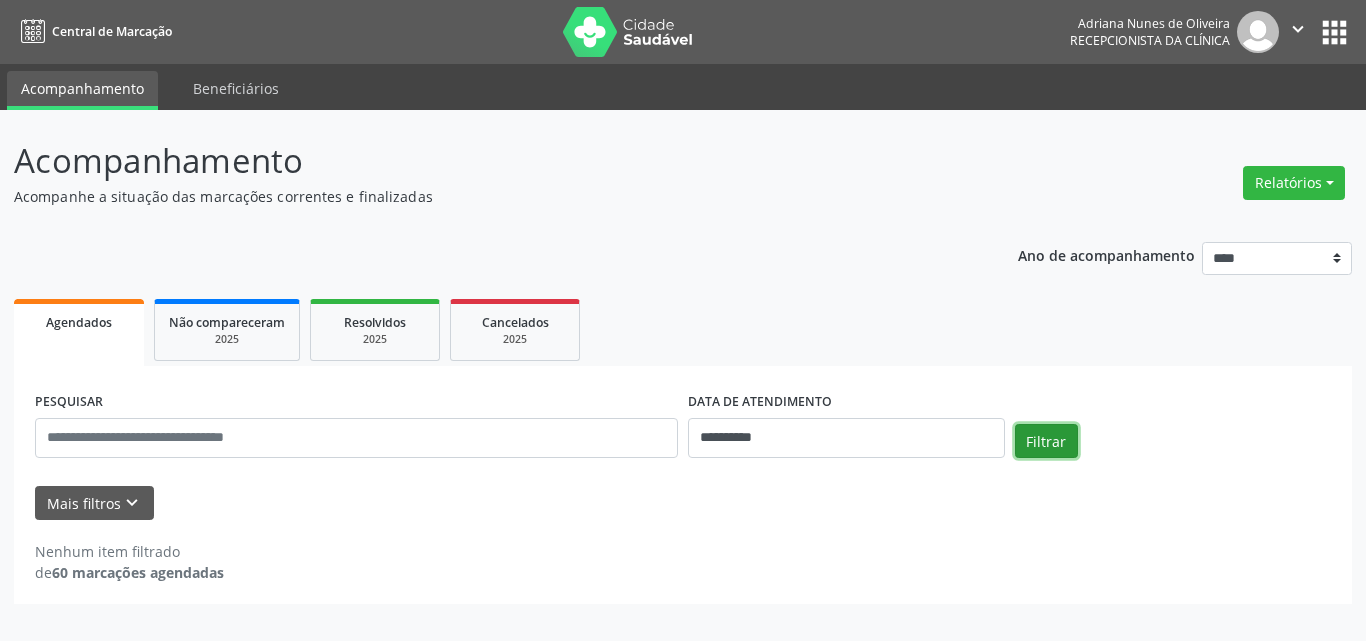 click on "Filtrar" at bounding box center (1046, 441) 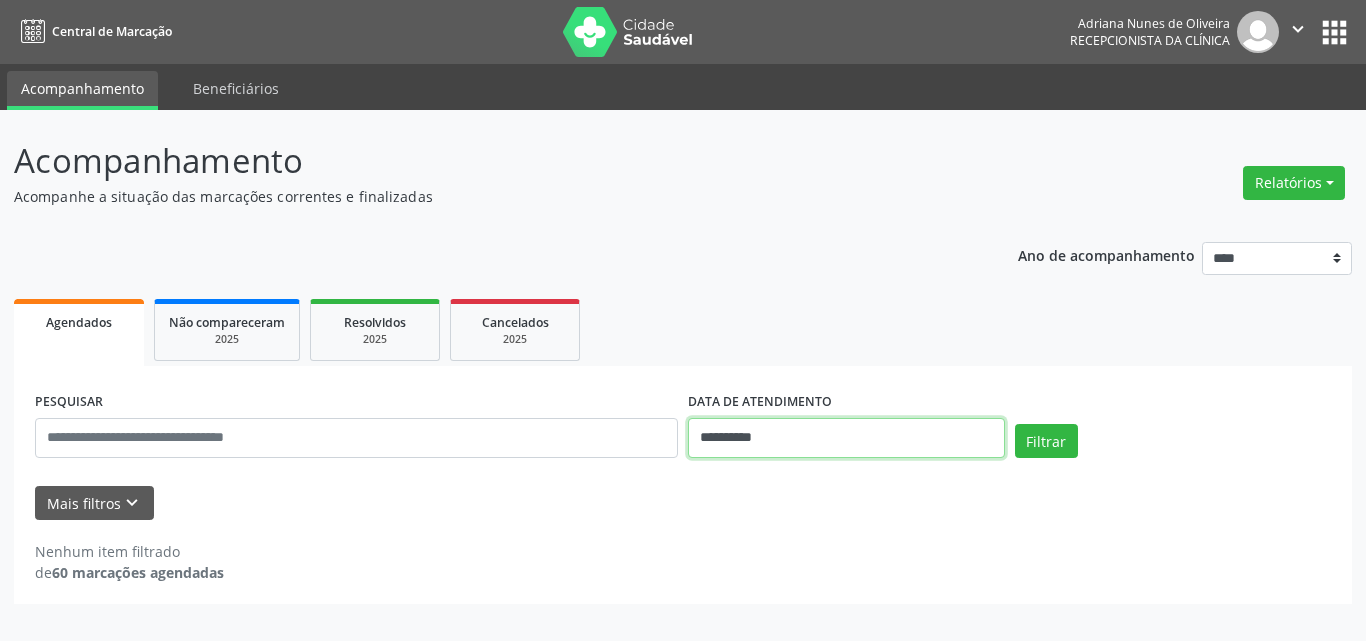 click on "**********" at bounding box center [846, 438] 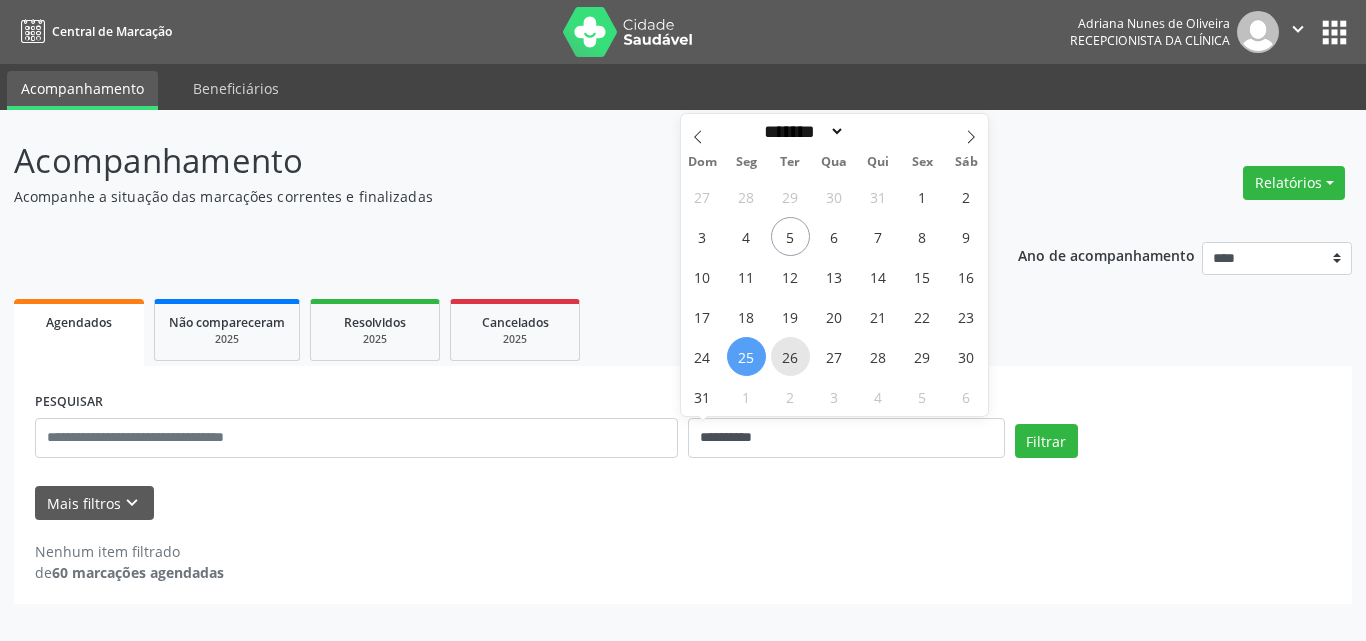 click on "26" at bounding box center [790, 356] 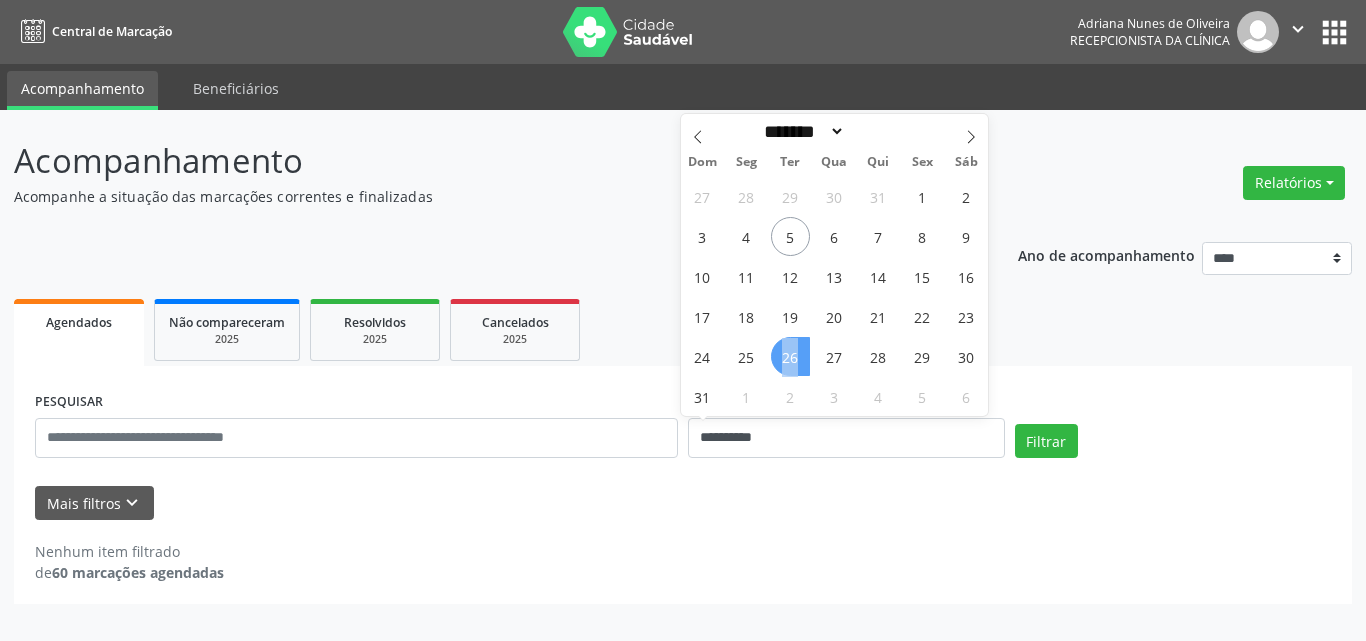 click on "26" at bounding box center [790, 356] 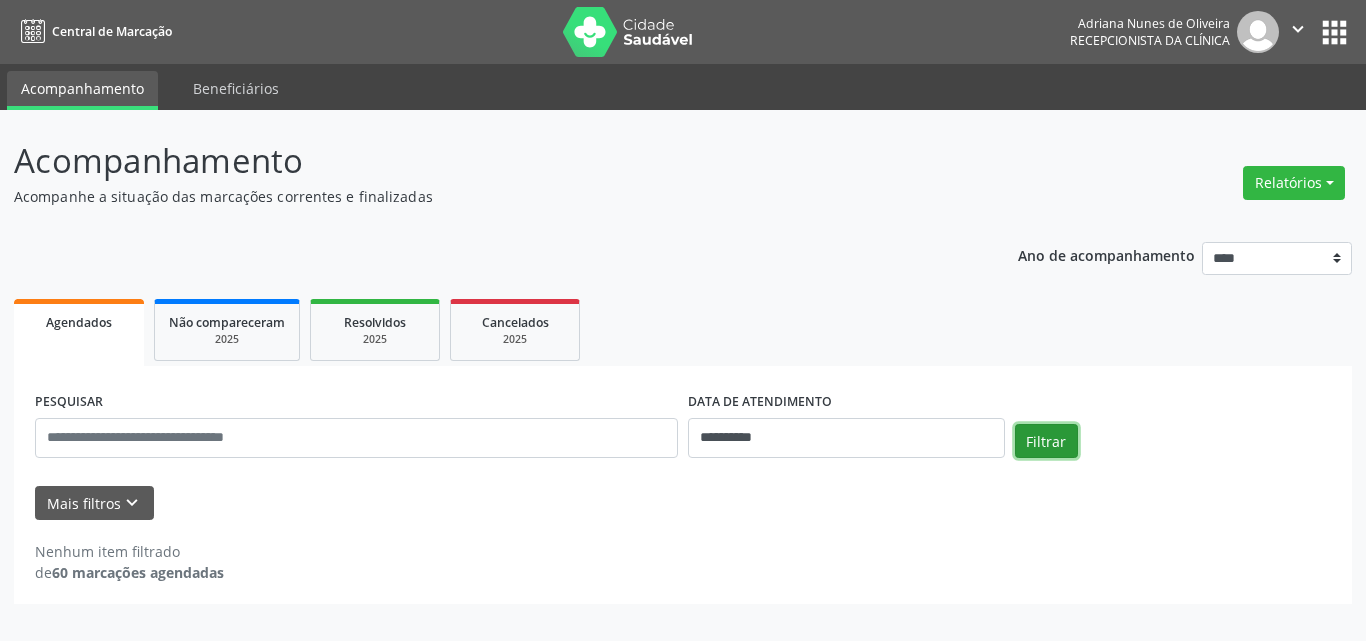 click on "Filtrar" at bounding box center [1046, 441] 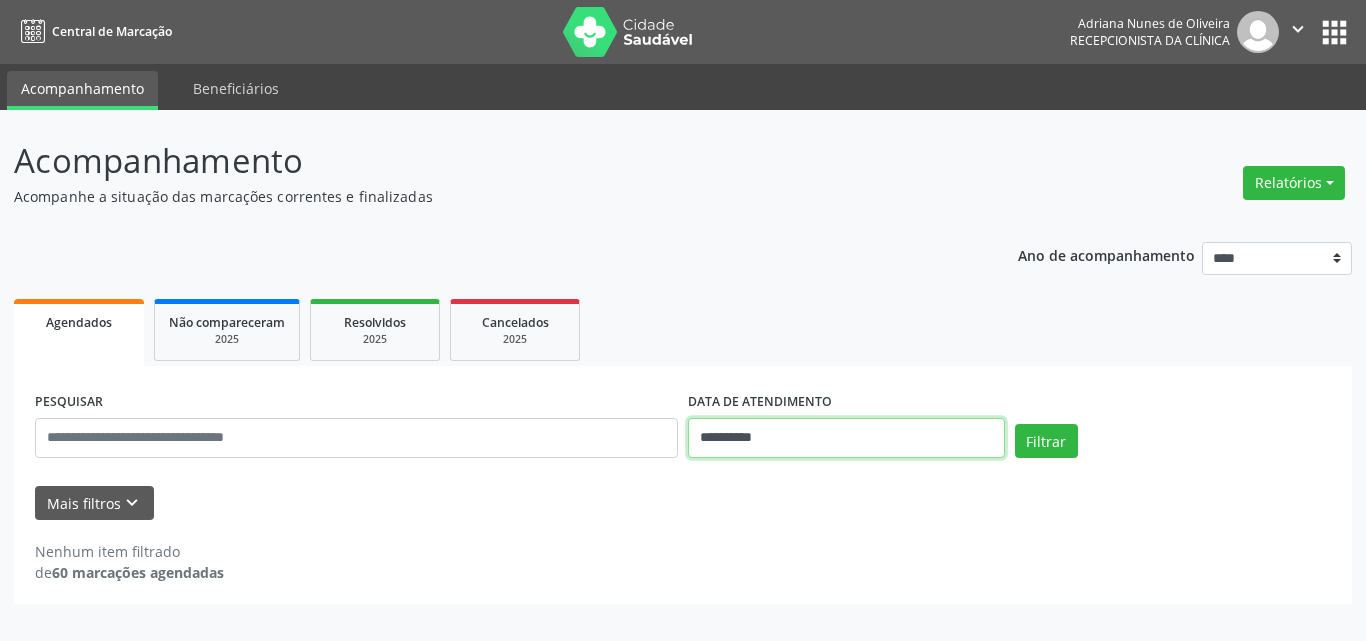 click on "**********" at bounding box center (846, 438) 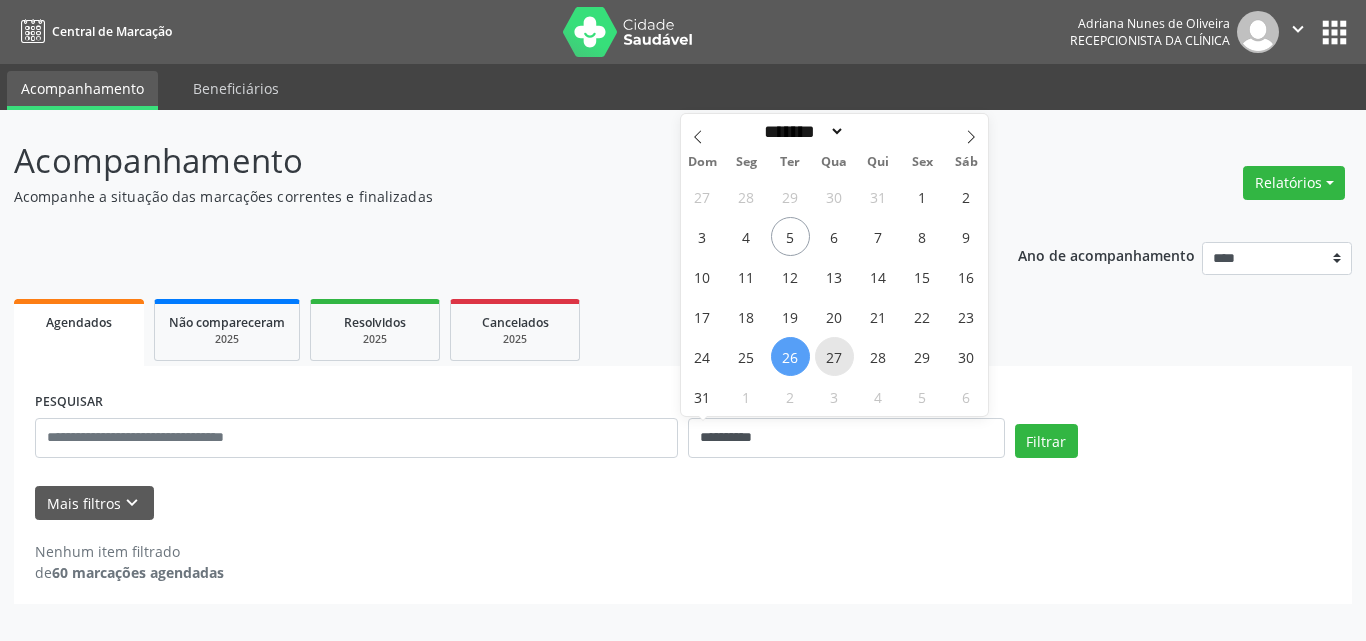 click on "27" at bounding box center [834, 356] 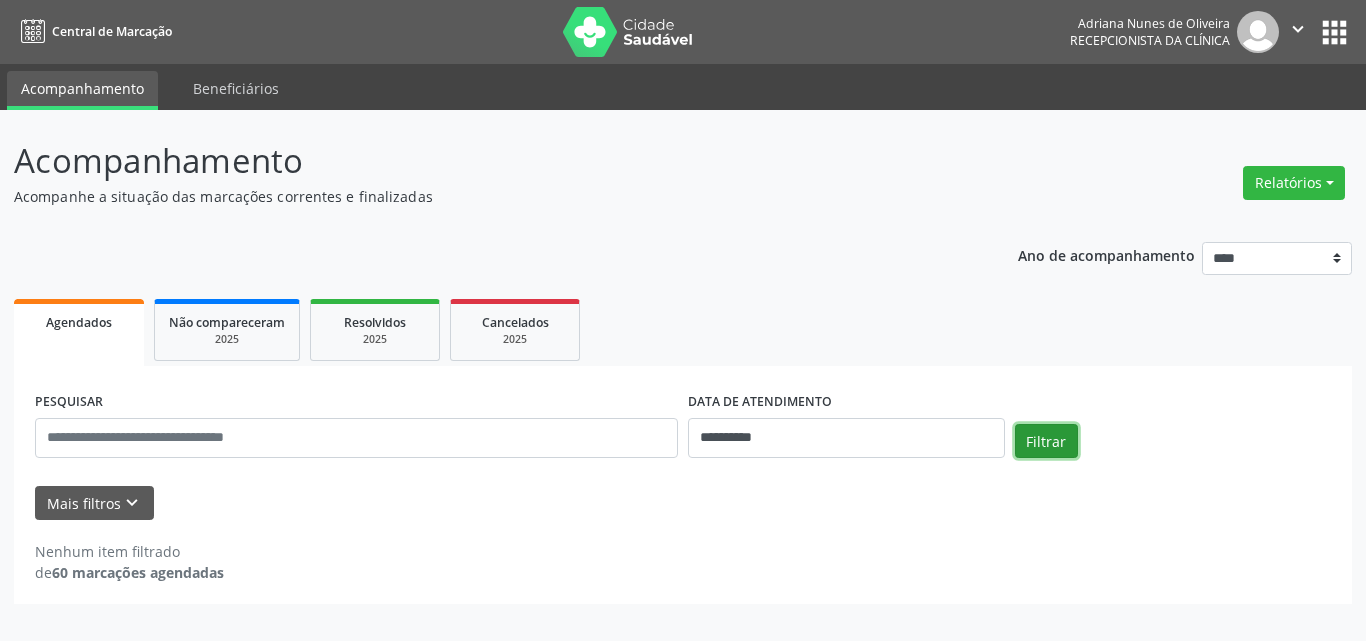 click on "Filtrar" at bounding box center (1046, 441) 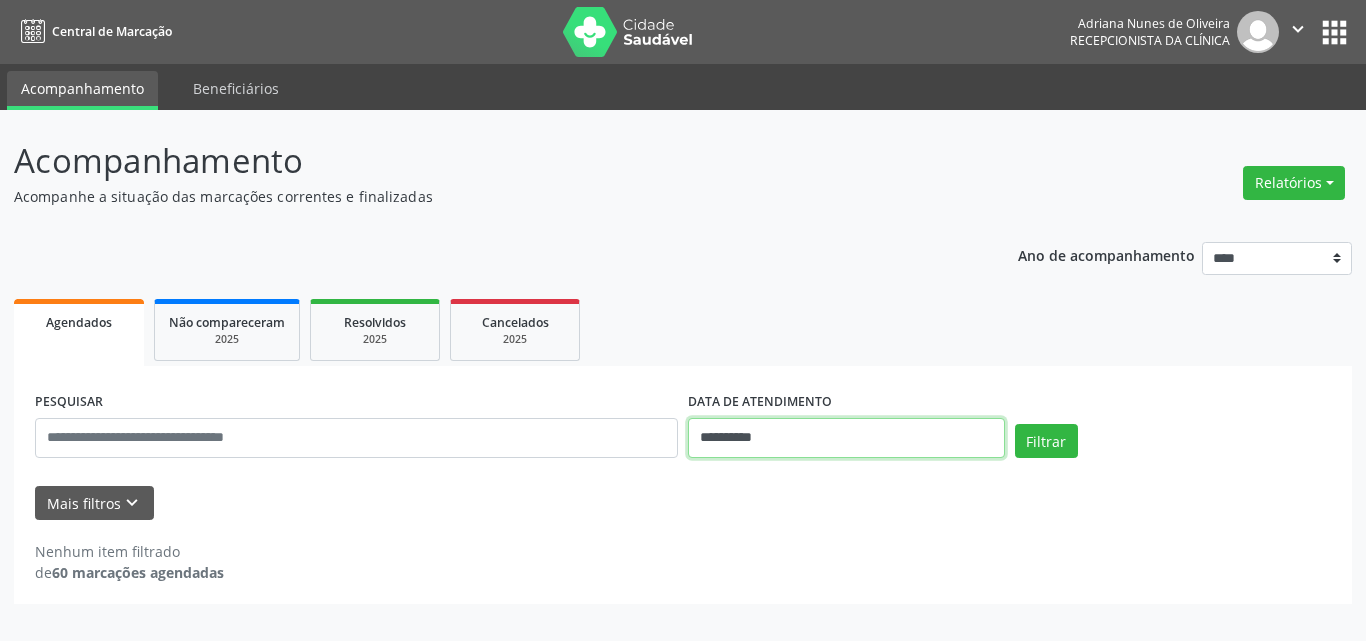 click on "**********" at bounding box center [846, 438] 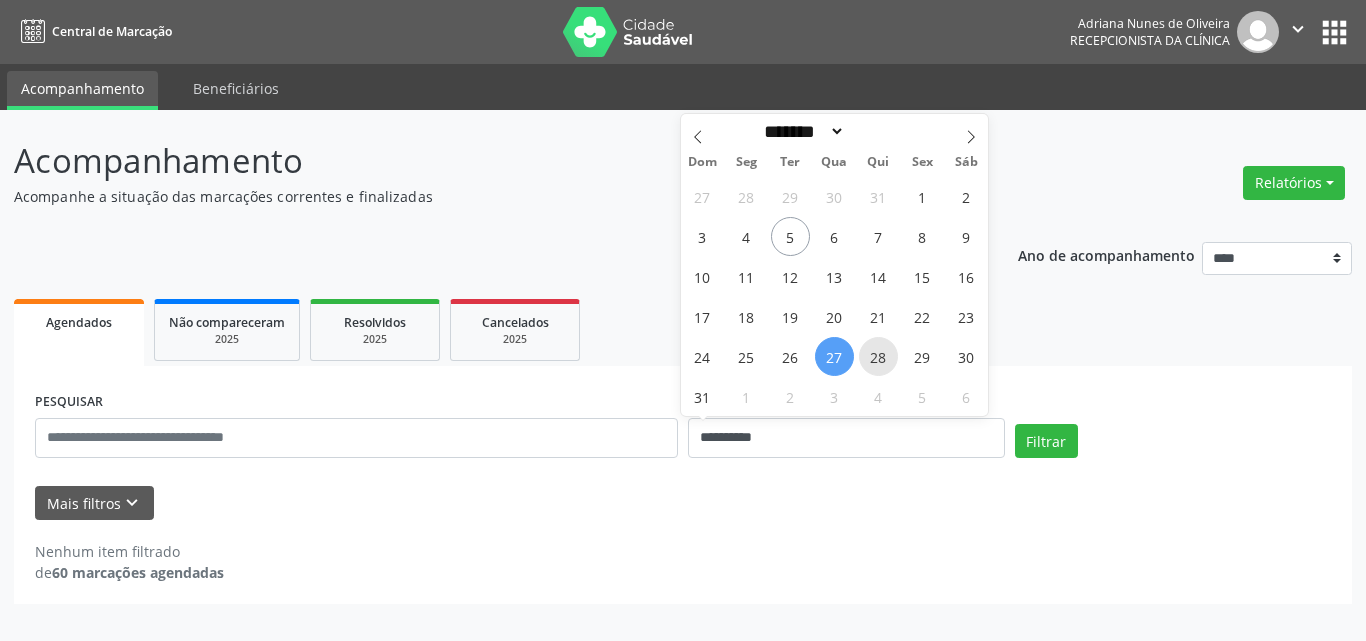 click on "28" at bounding box center [878, 356] 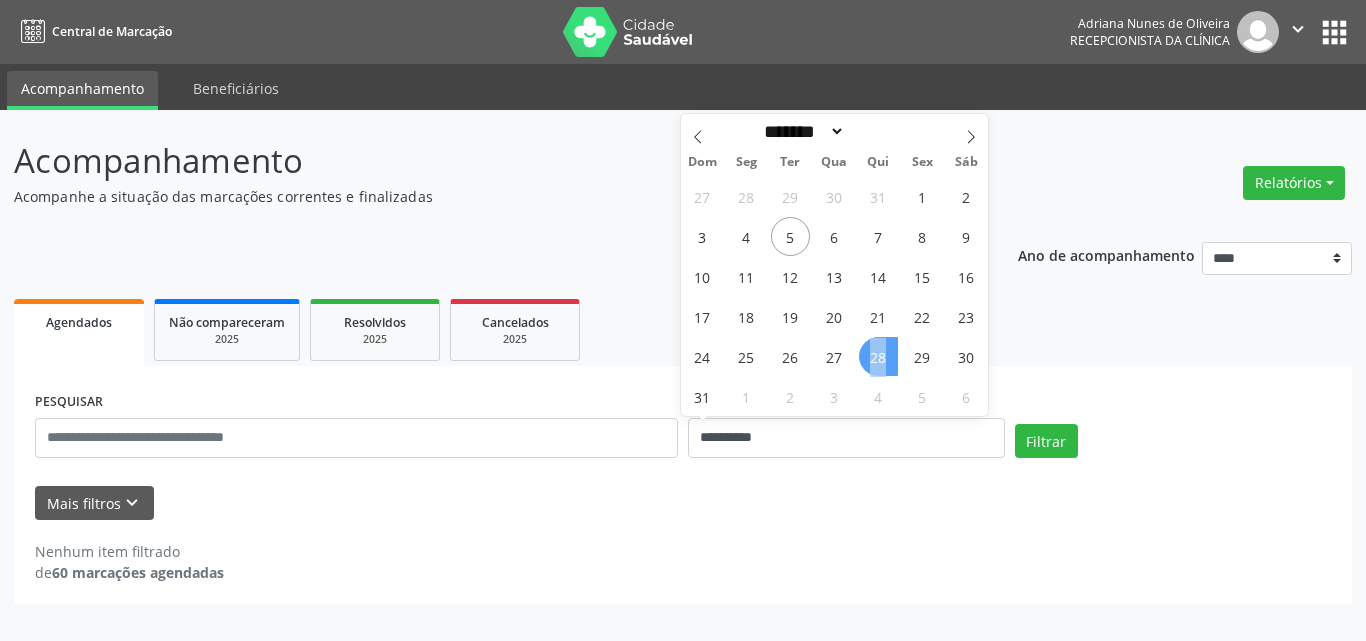 click on "28" at bounding box center [878, 356] 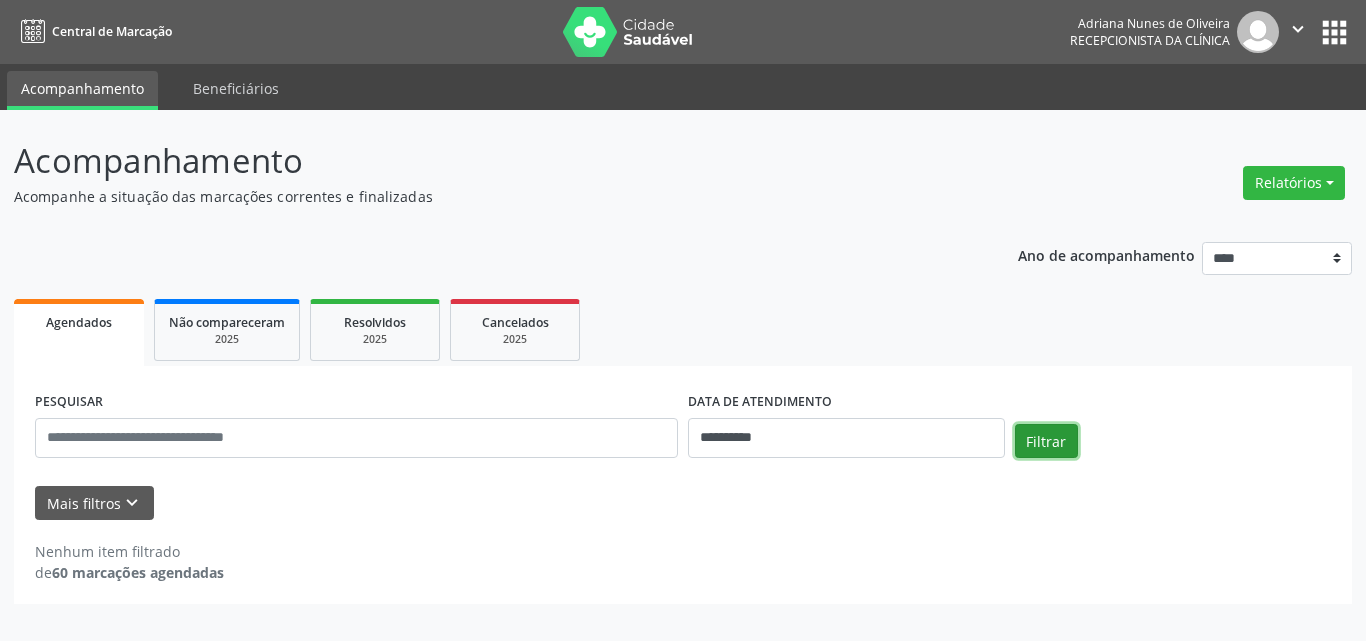 click on "Filtrar" at bounding box center (1046, 441) 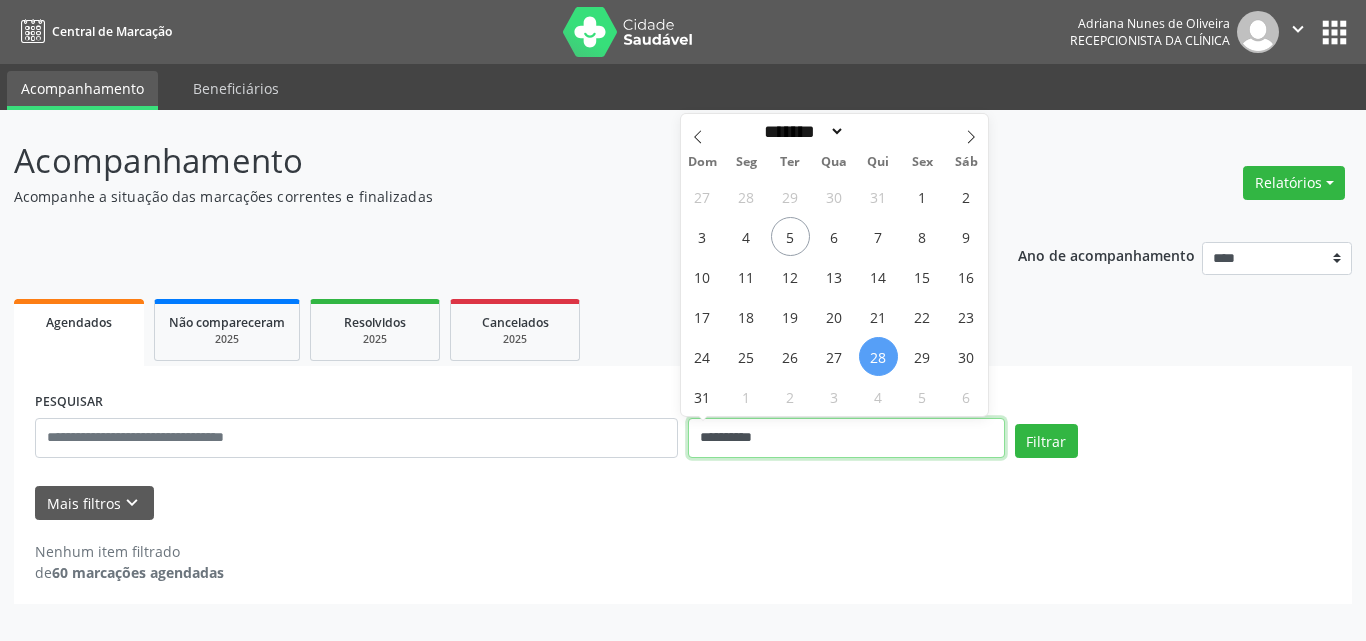 click on "**********" at bounding box center (846, 438) 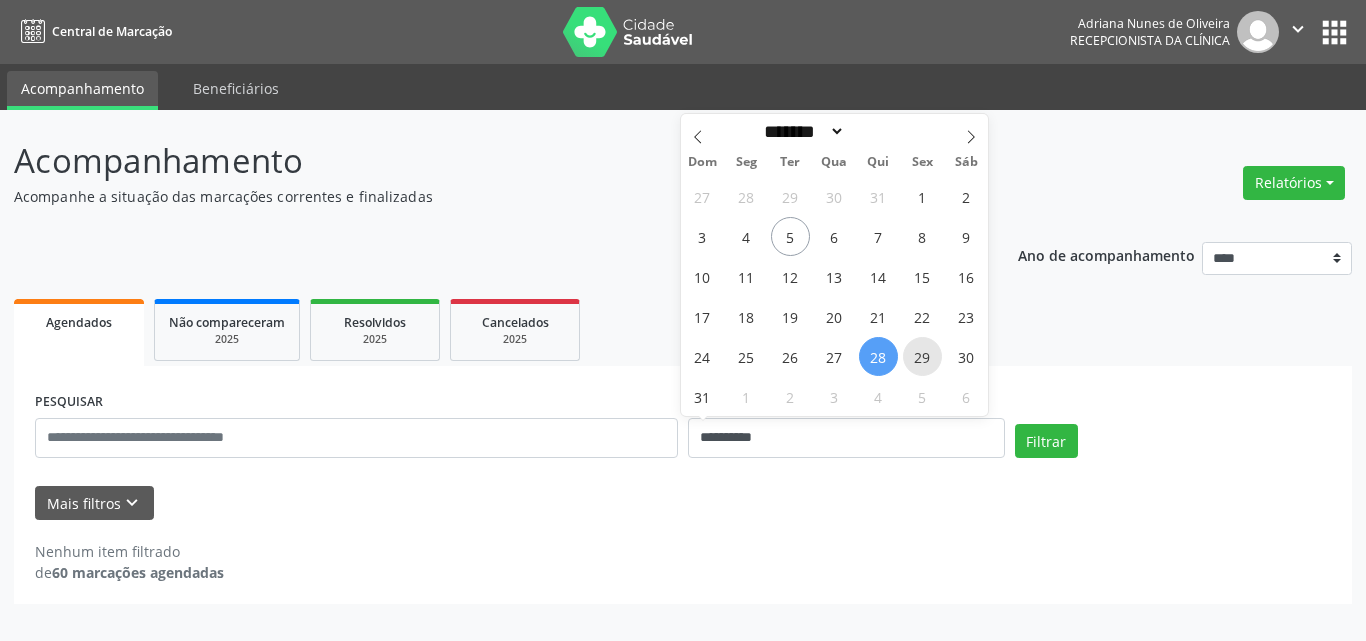 click on "29" at bounding box center [922, 356] 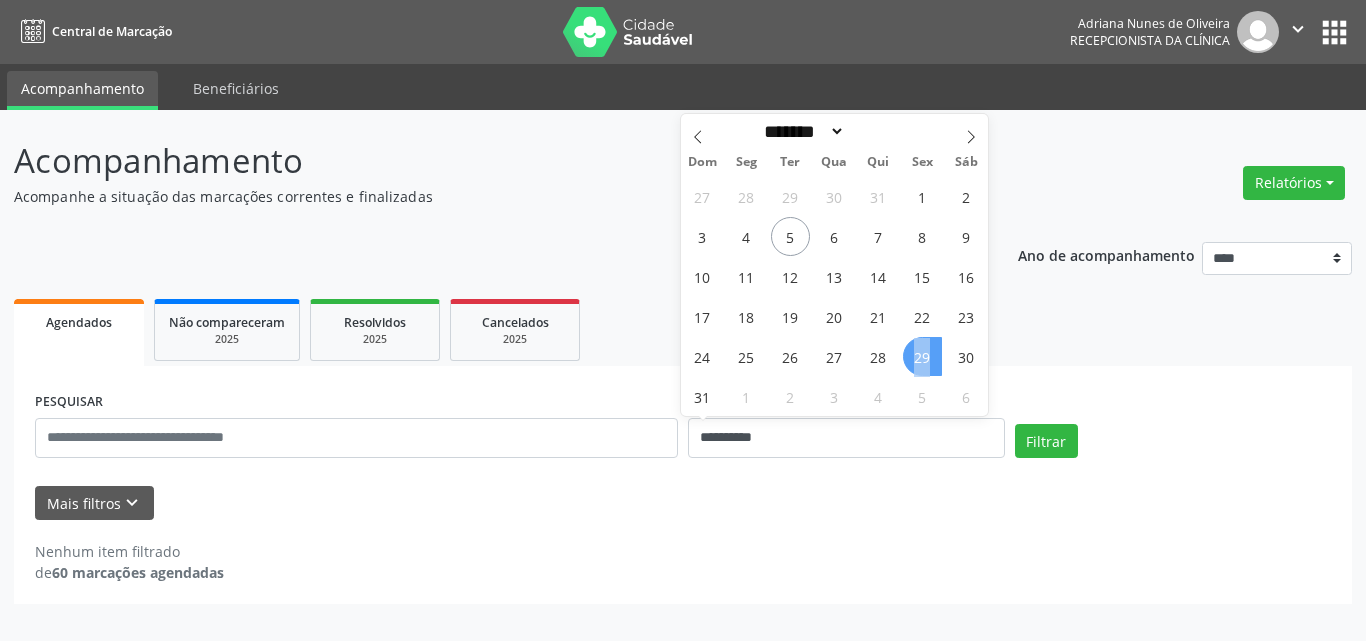 click on "29" at bounding box center (922, 356) 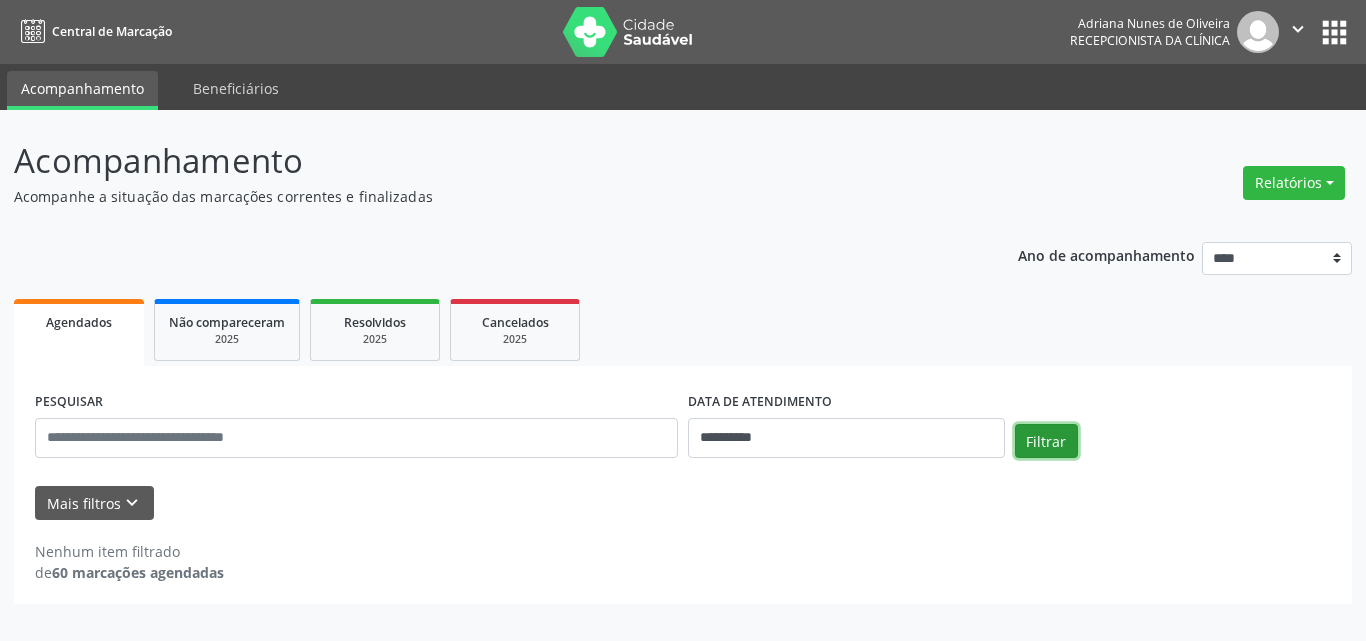 click on "Filtrar" at bounding box center [1046, 441] 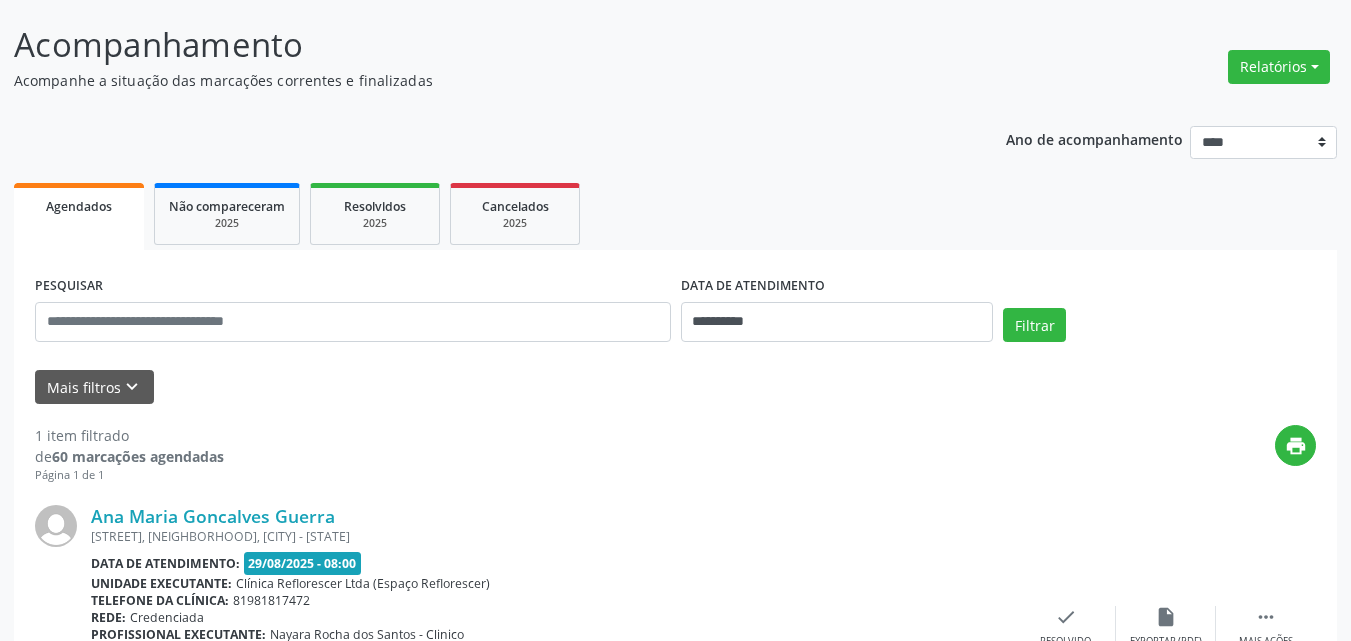 scroll, scrollTop: 281, scrollLeft: 0, axis: vertical 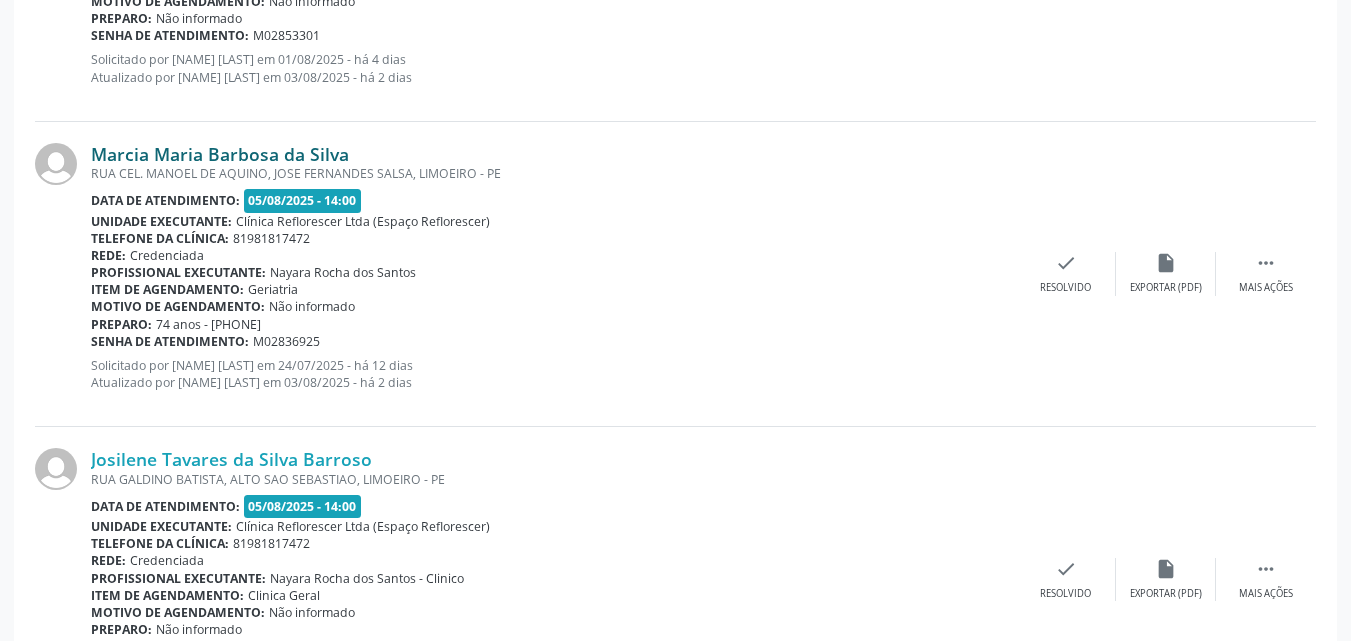 click on "Marcia Maria Barbosa da Silva" at bounding box center [220, 154] 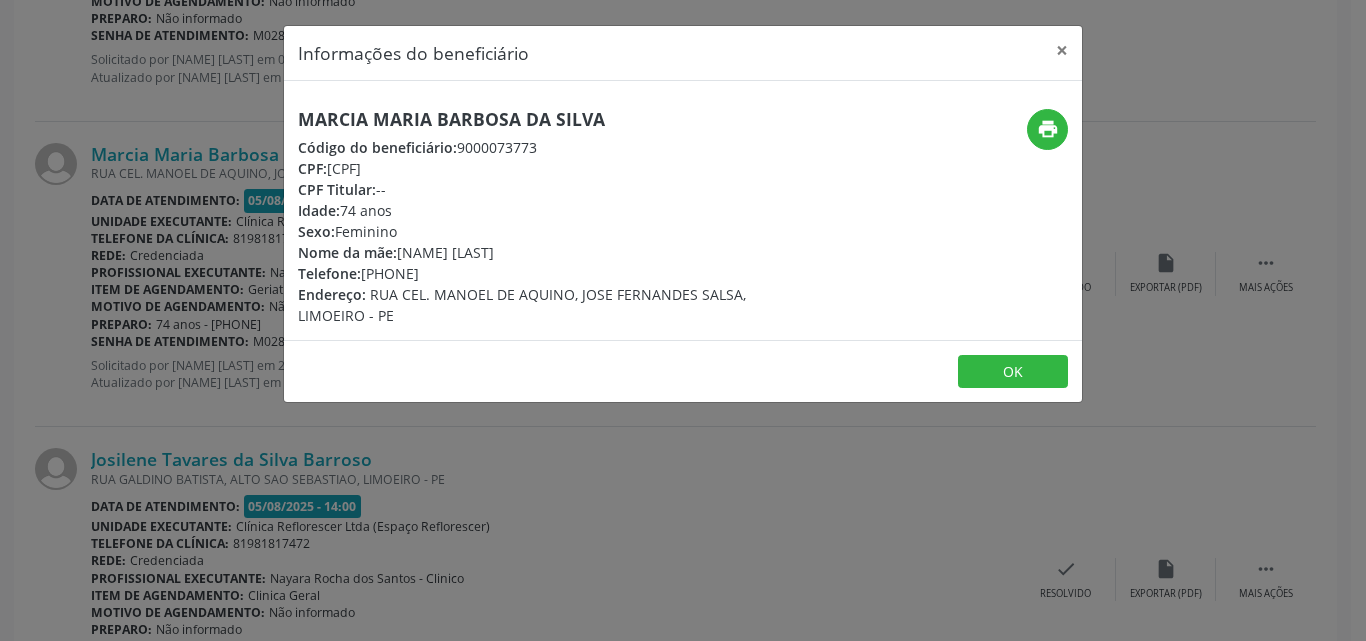 drag, startPoint x: 333, startPoint y: 167, endPoint x: 452, endPoint y: 167, distance: 119 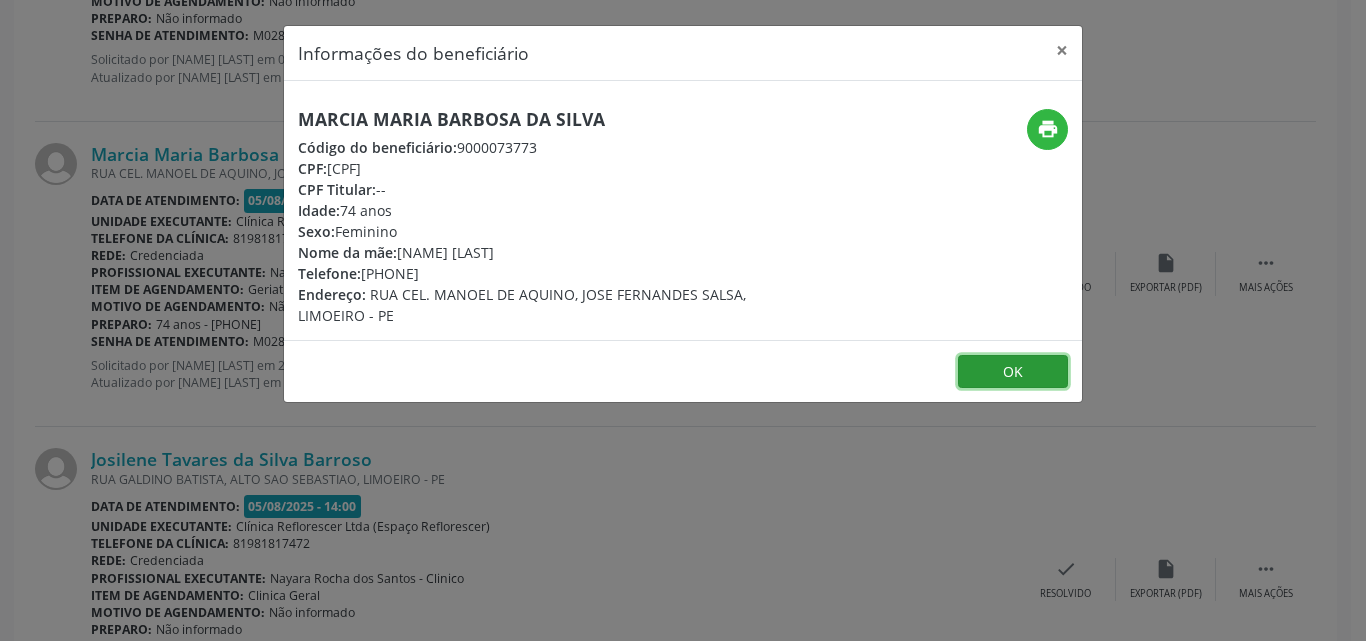 click on "OK" at bounding box center [1013, 372] 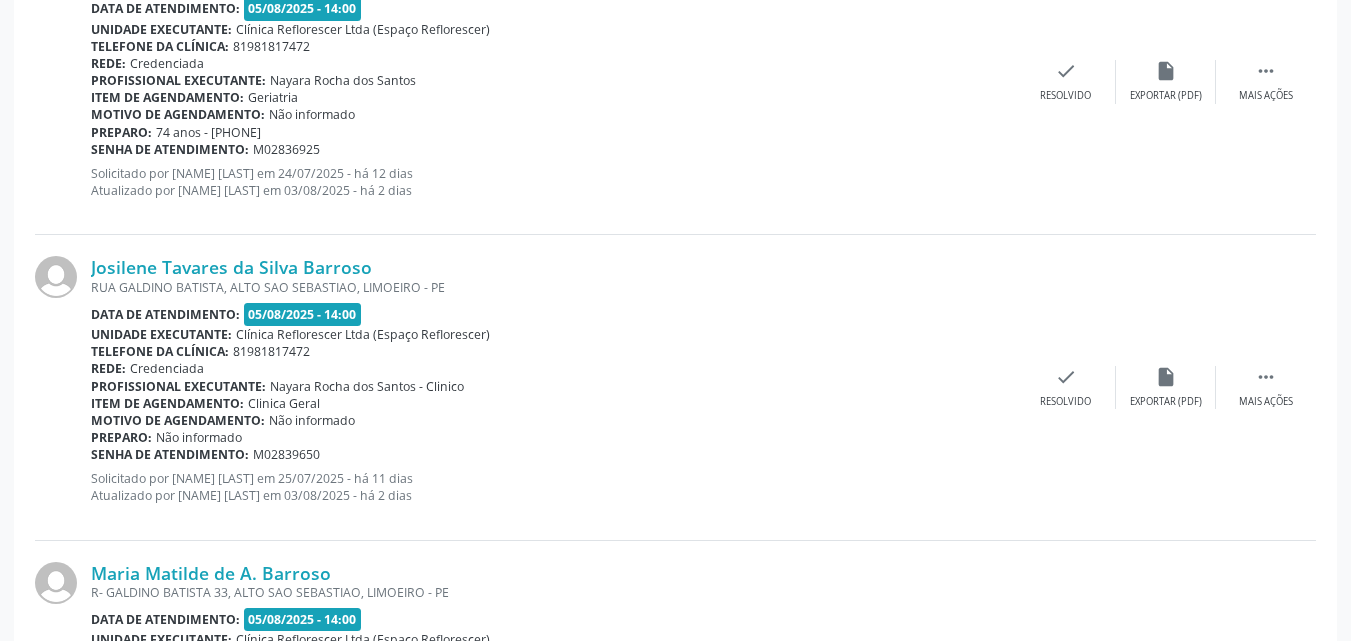 scroll, scrollTop: 1900, scrollLeft: 0, axis: vertical 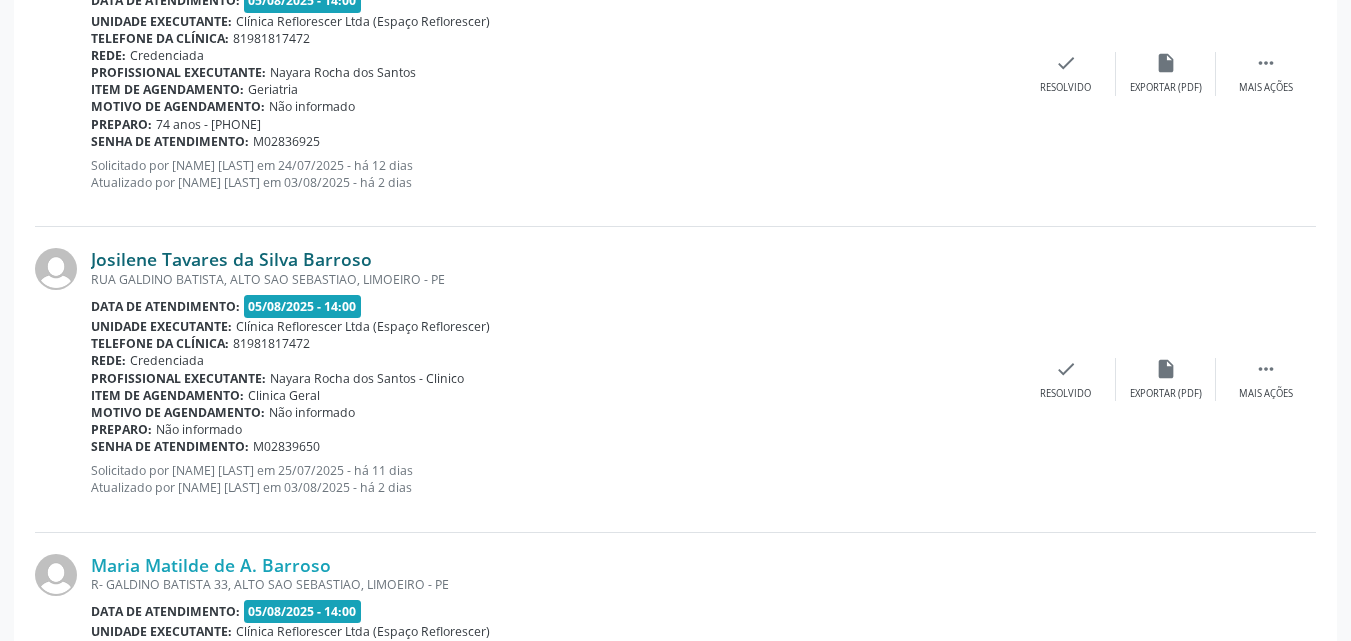 click on "Josilene Tavares da Silva Barroso" at bounding box center (231, 259) 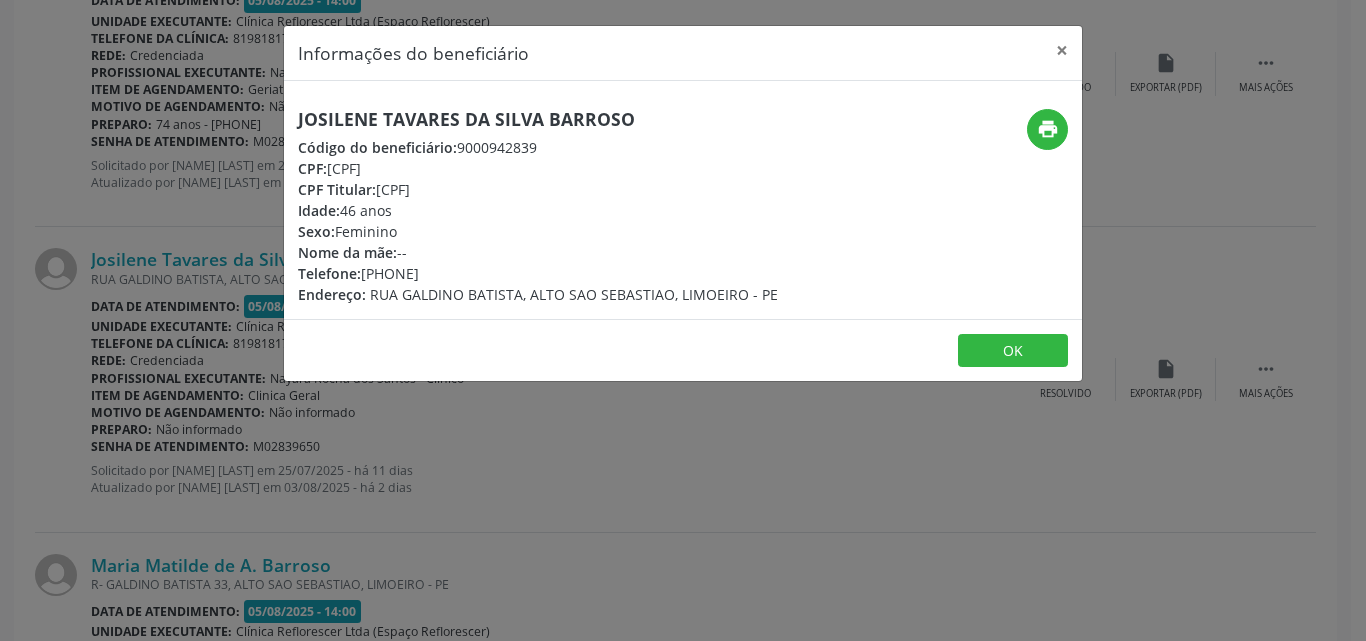 drag, startPoint x: 326, startPoint y: 164, endPoint x: 461, endPoint y: 160, distance: 135.05925 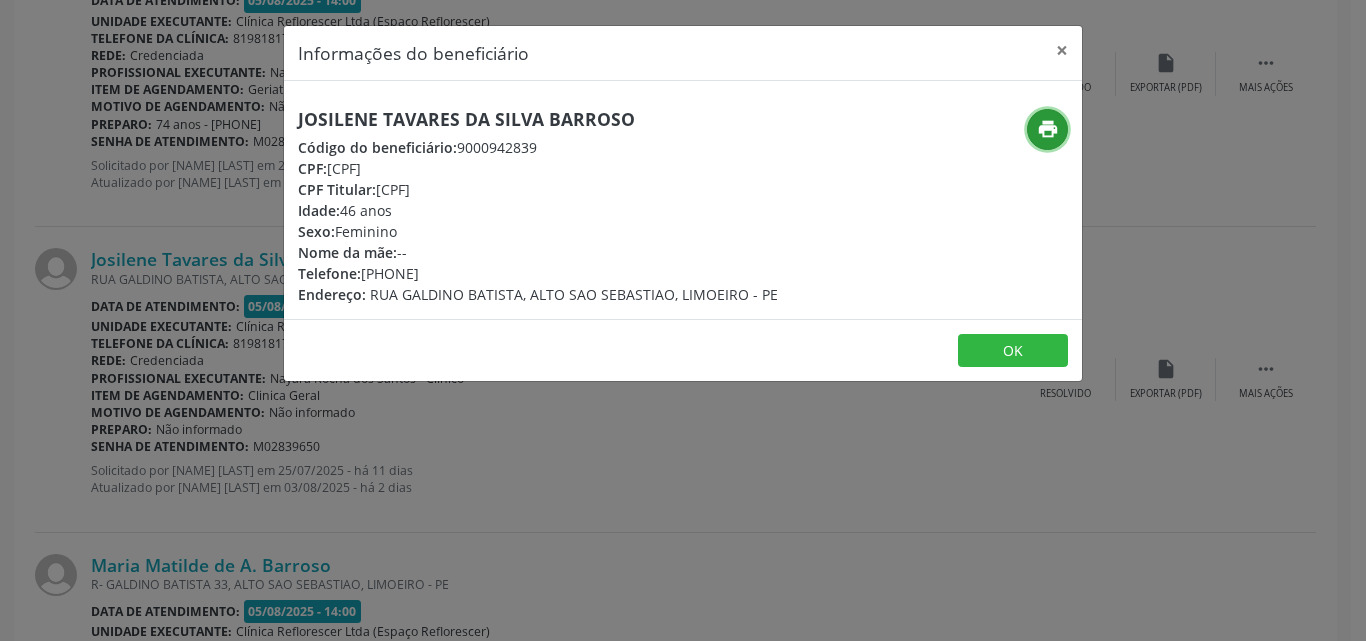 click on "print" at bounding box center [1048, 129] 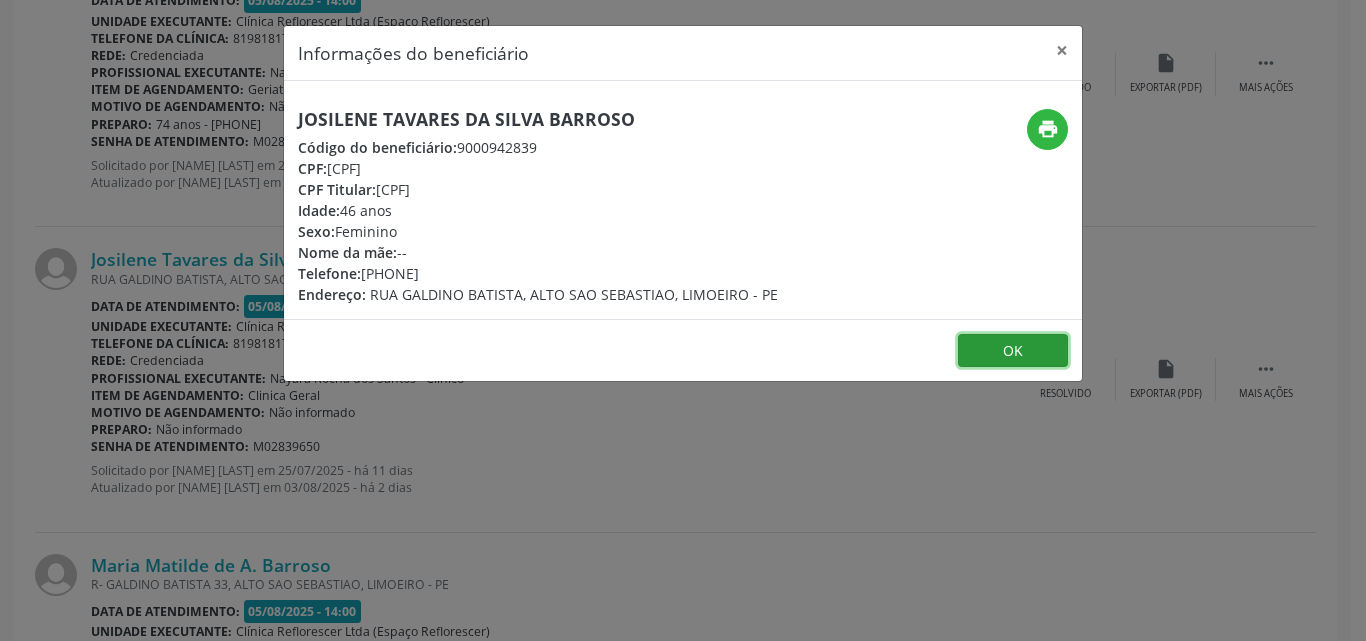 click on "OK" at bounding box center (1013, 351) 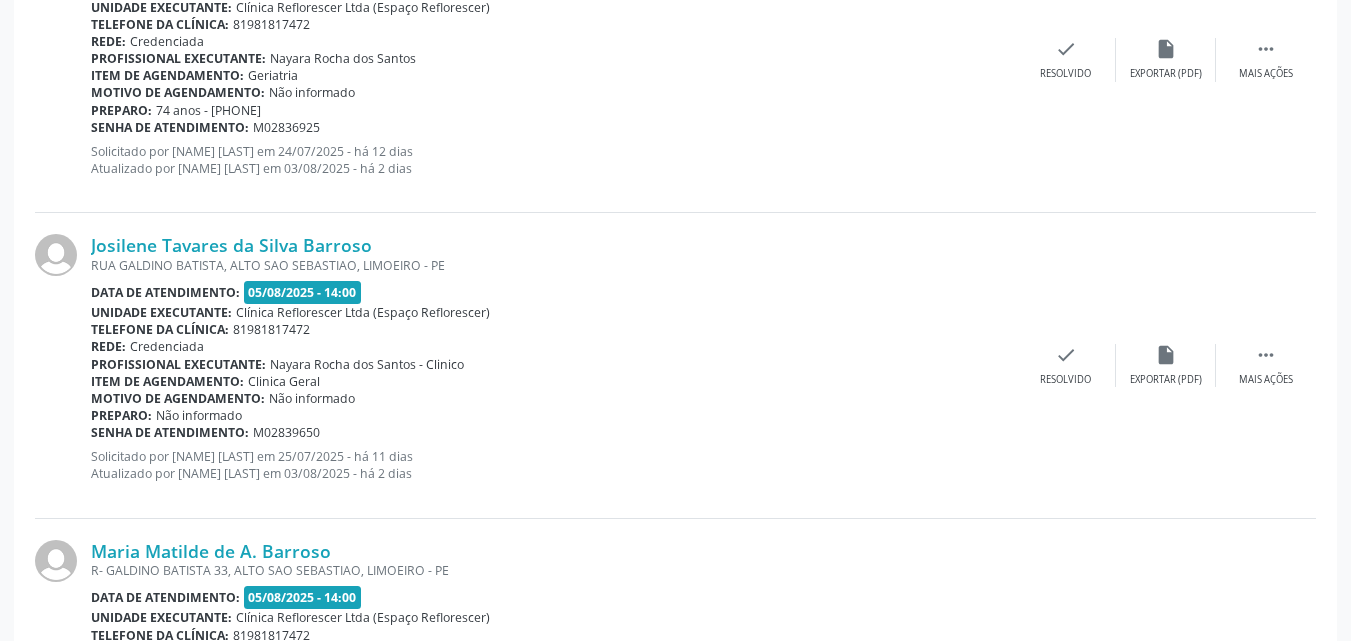 scroll, scrollTop: 2100, scrollLeft: 0, axis: vertical 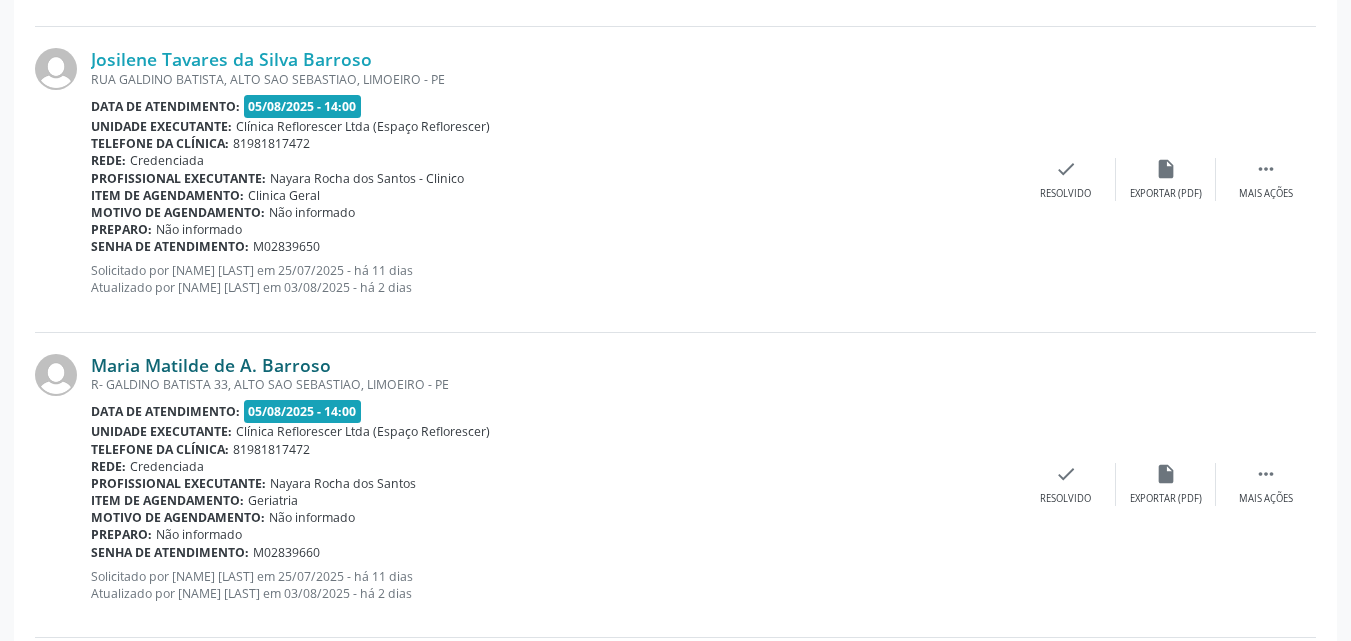 click on "Maria Matilde de A. Barroso" at bounding box center [211, 365] 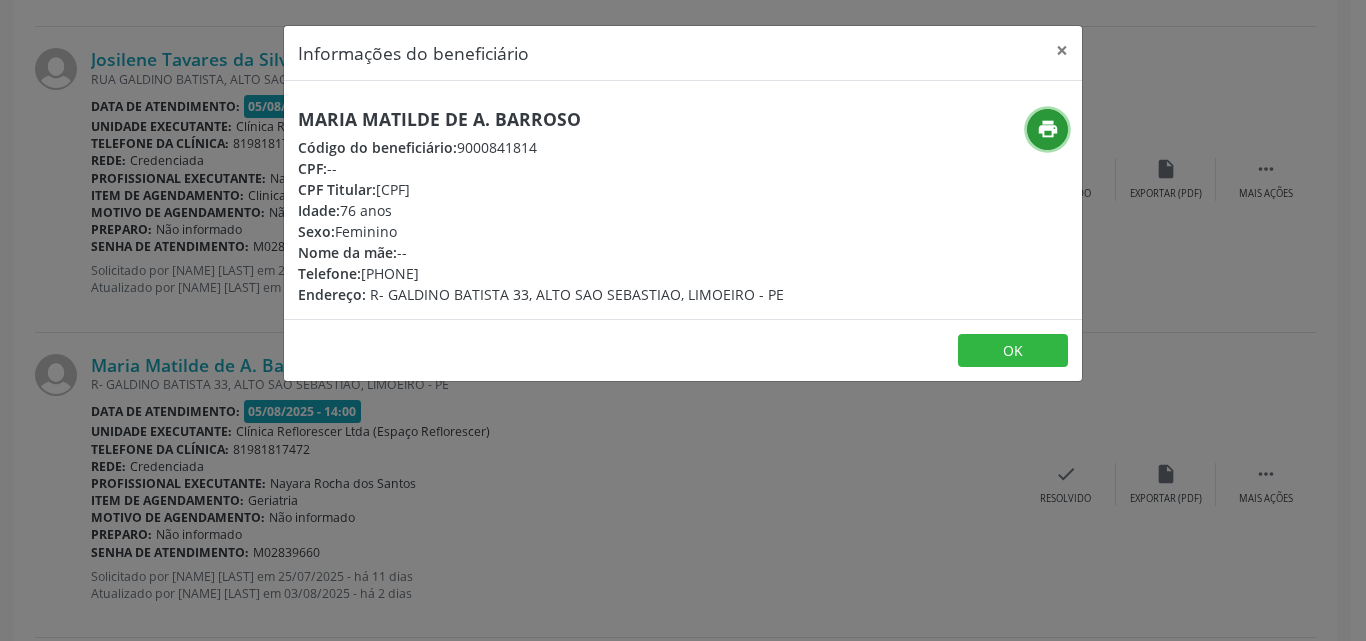 click on "print" at bounding box center [1048, 129] 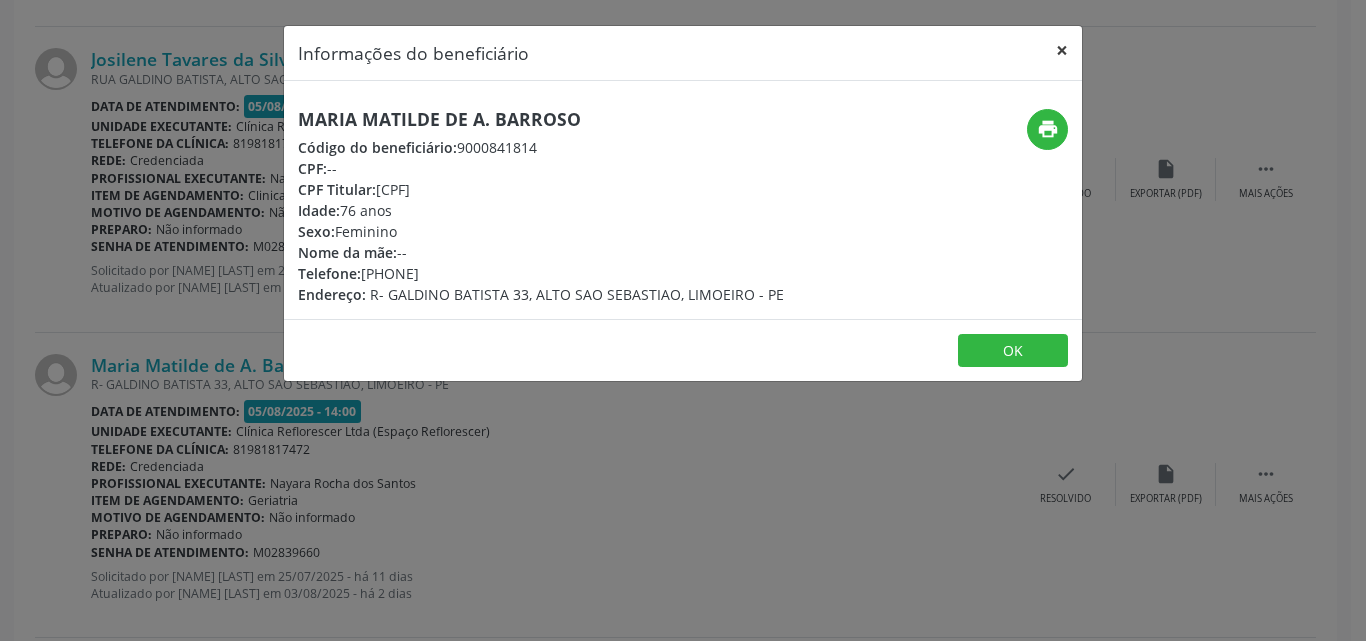 click on "×" at bounding box center [1062, 50] 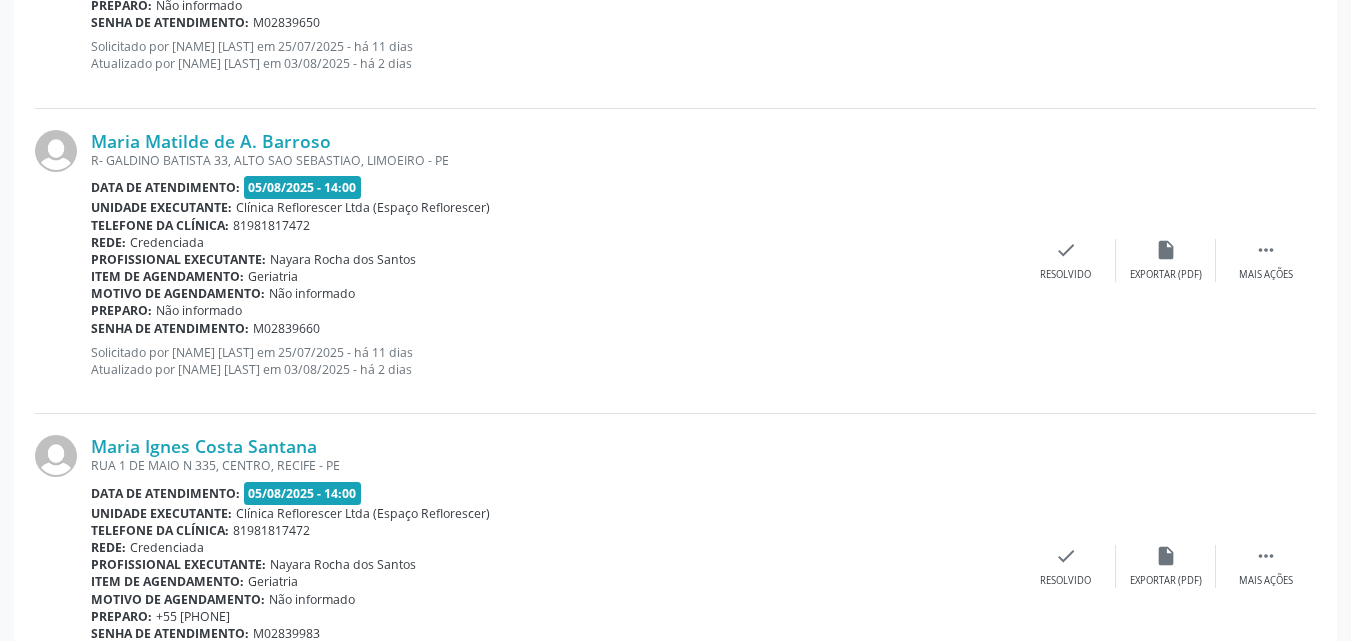 scroll, scrollTop: 2400, scrollLeft: 0, axis: vertical 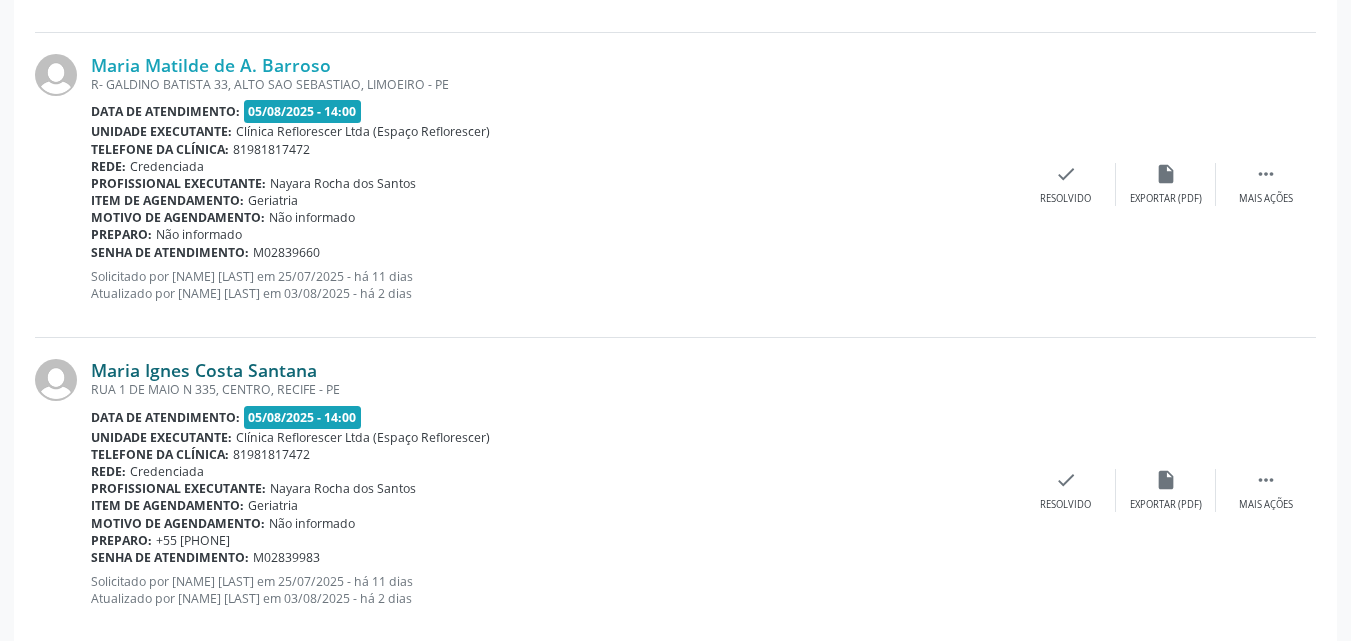 click on "Maria Ignes Costa Santana" at bounding box center (204, 370) 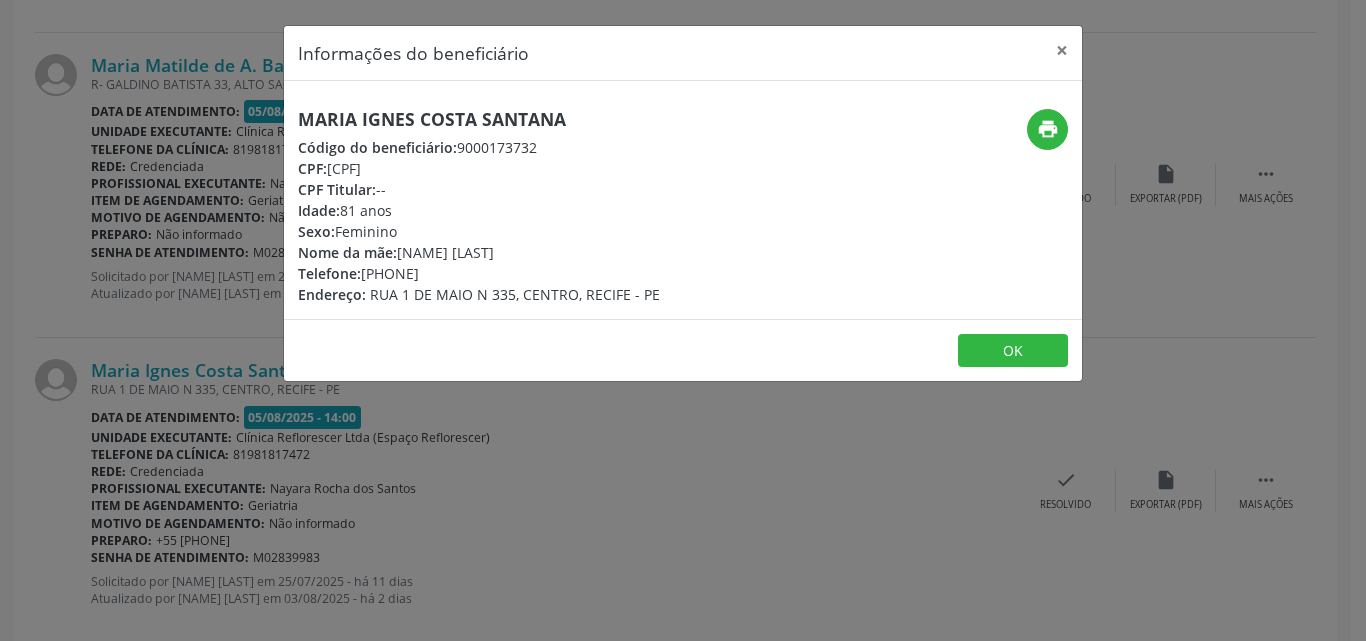 drag, startPoint x: 332, startPoint y: 164, endPoint x: 461, endPoint y: 177, distance: 129.65338 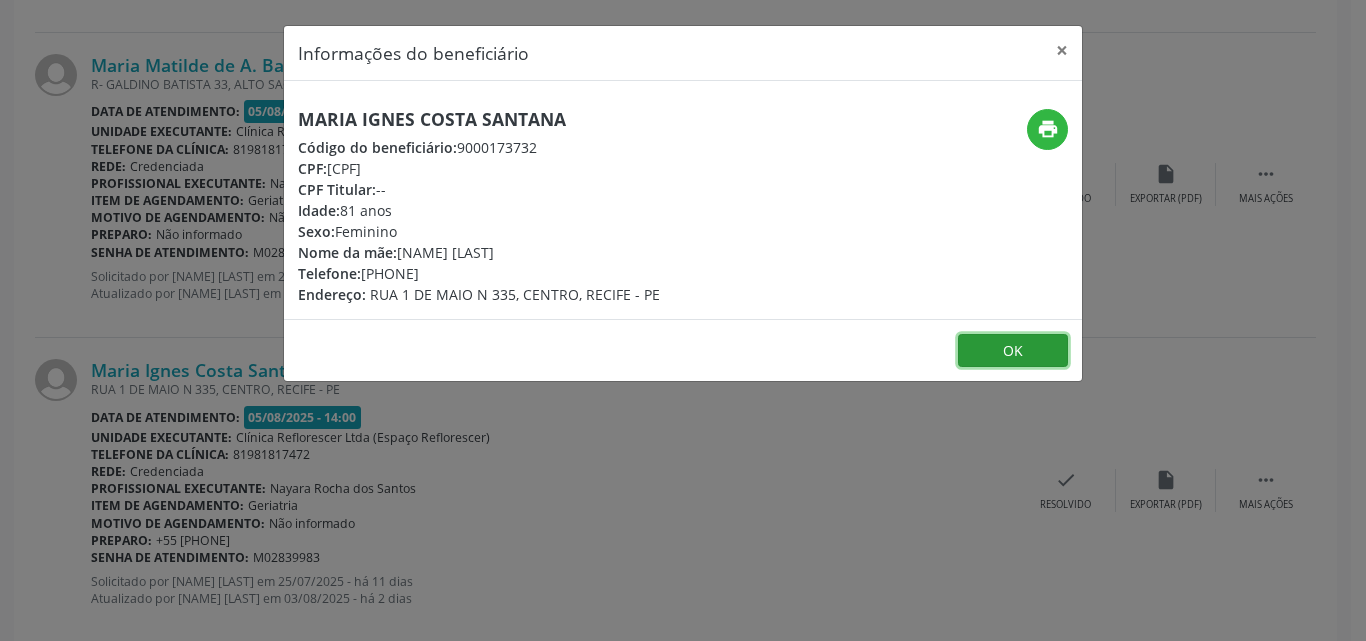 click on "OK" at bounding box center (1013, 351) 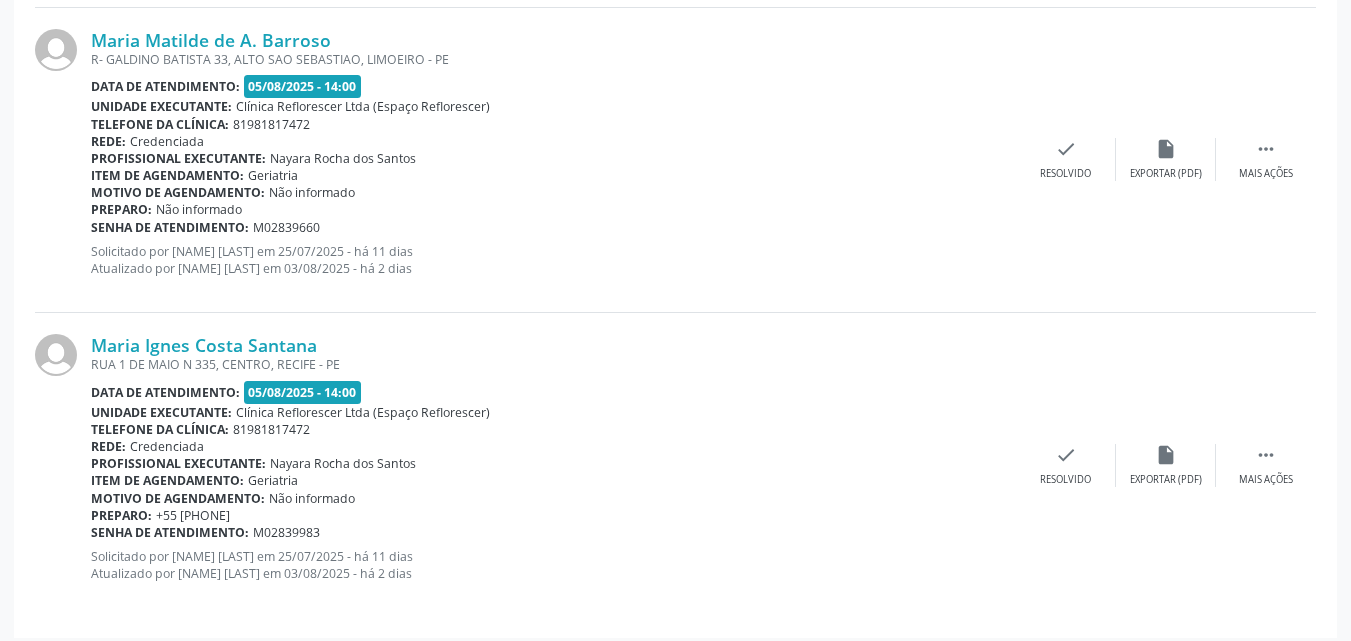 scroll, scrollTop: 2436, scrollLeft: 0, axis: vertical 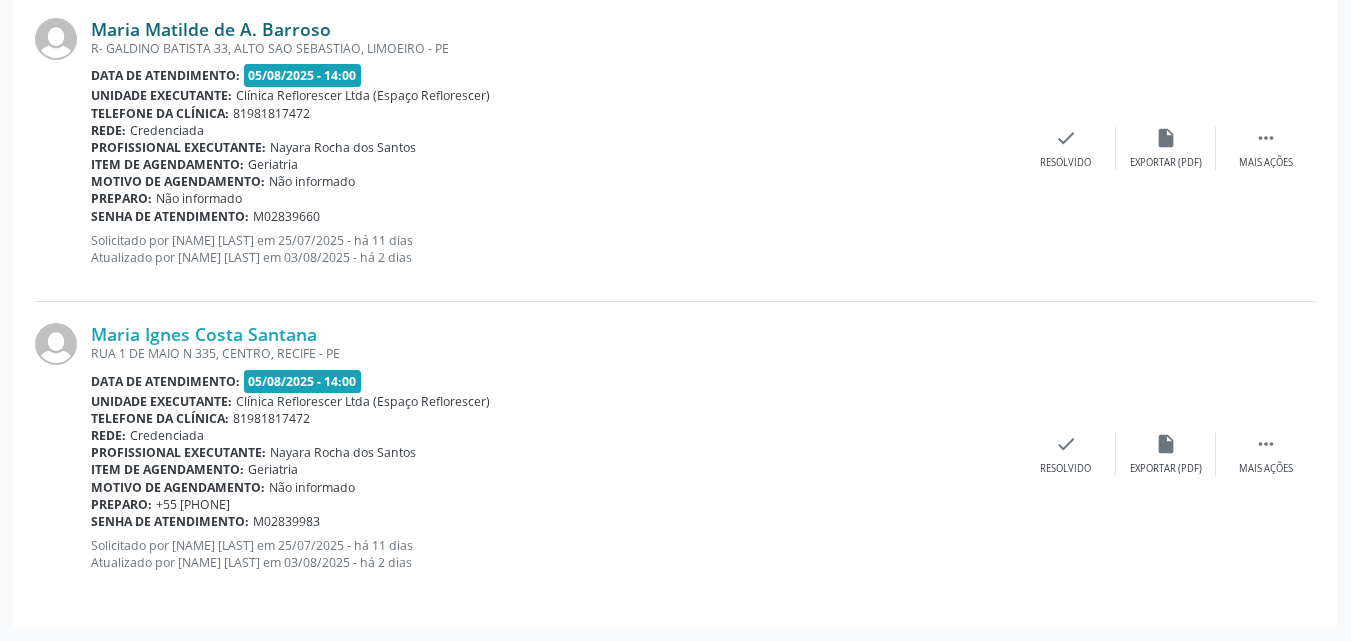 click on "Maria Matilde de A. Barroso" at bounding box center (211, 29) 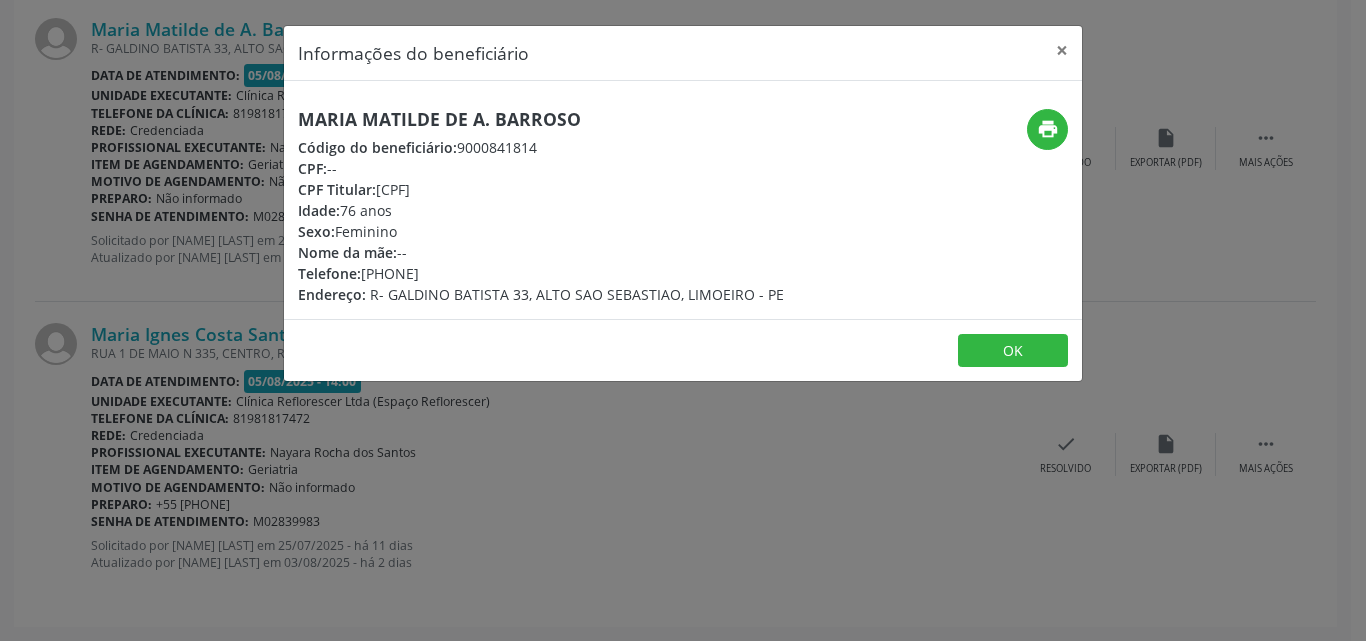 drag, startPoint x: 461, startPoint y: 151, endPoint x: 518, endPoint y: 155, distance: 57.14018 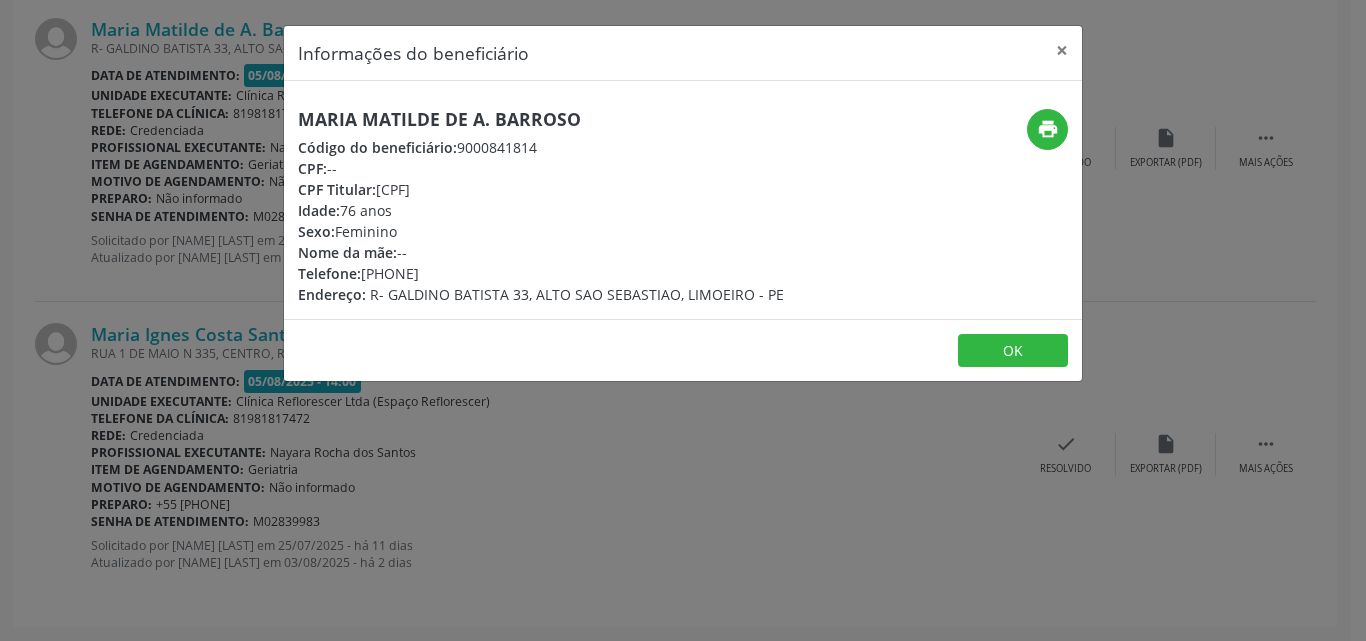 drag, startPoint x: 301, startPoint y: 117, endPoint x: 603, endPoint y: 126, distance: 302.13406 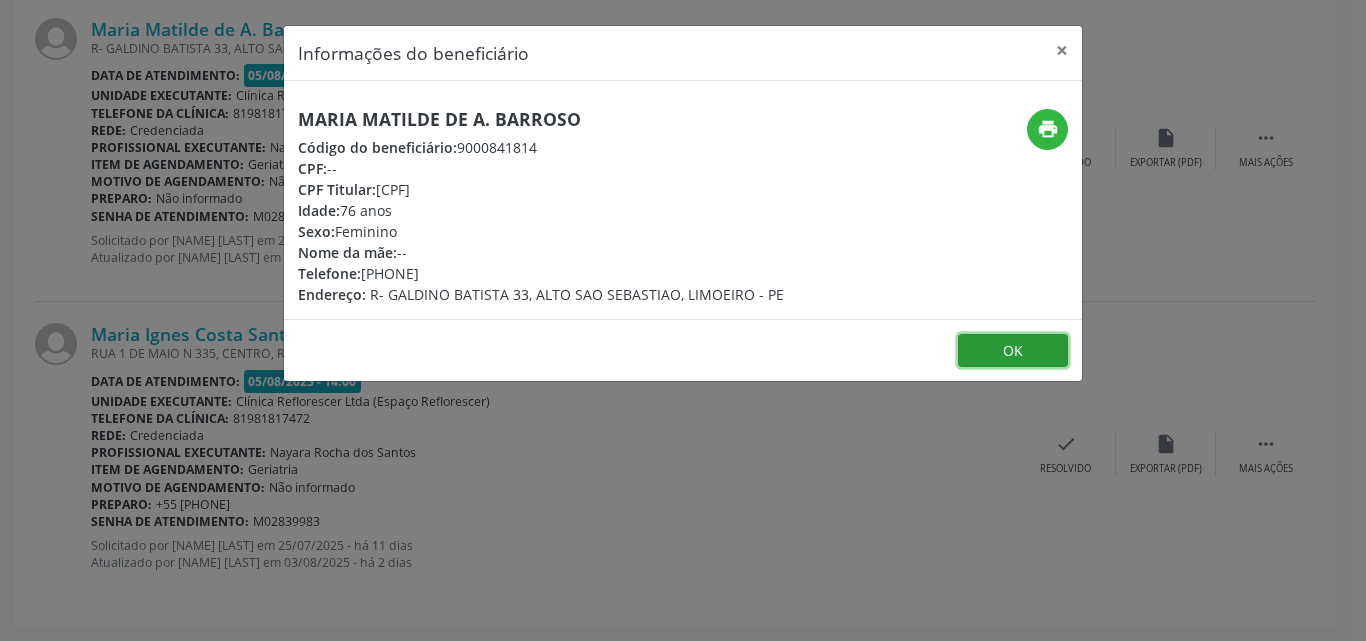 click on "OK" at bounding box center [1013, 351] 